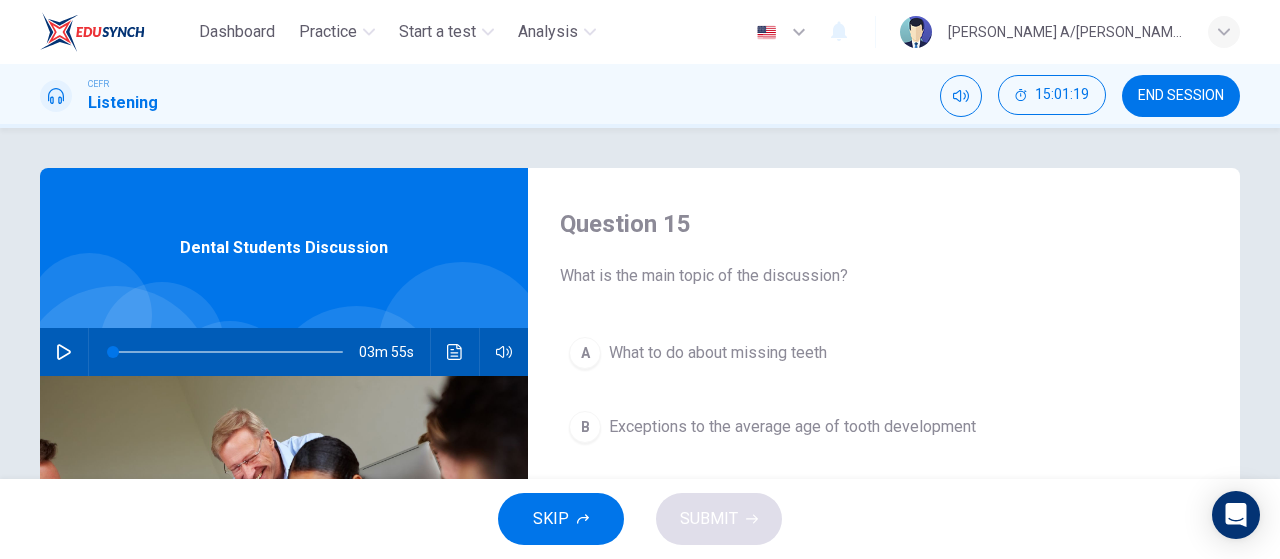 scroll, scrollTop: 0, scrollLeft: 0, axis: both 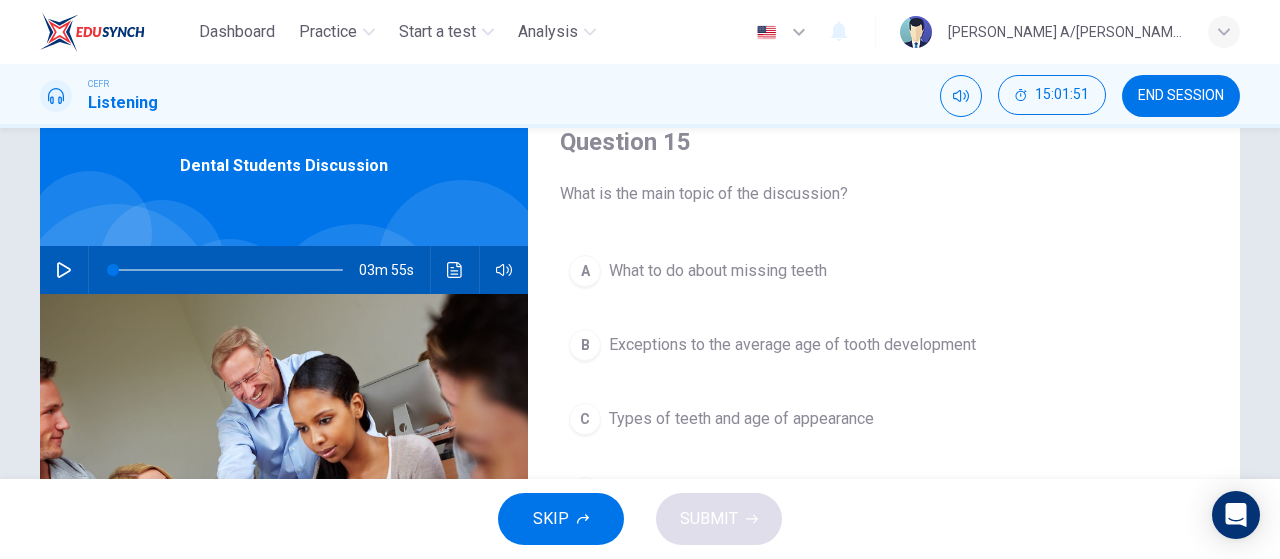 click on "03m 55s" at bounding box center [284, 270] 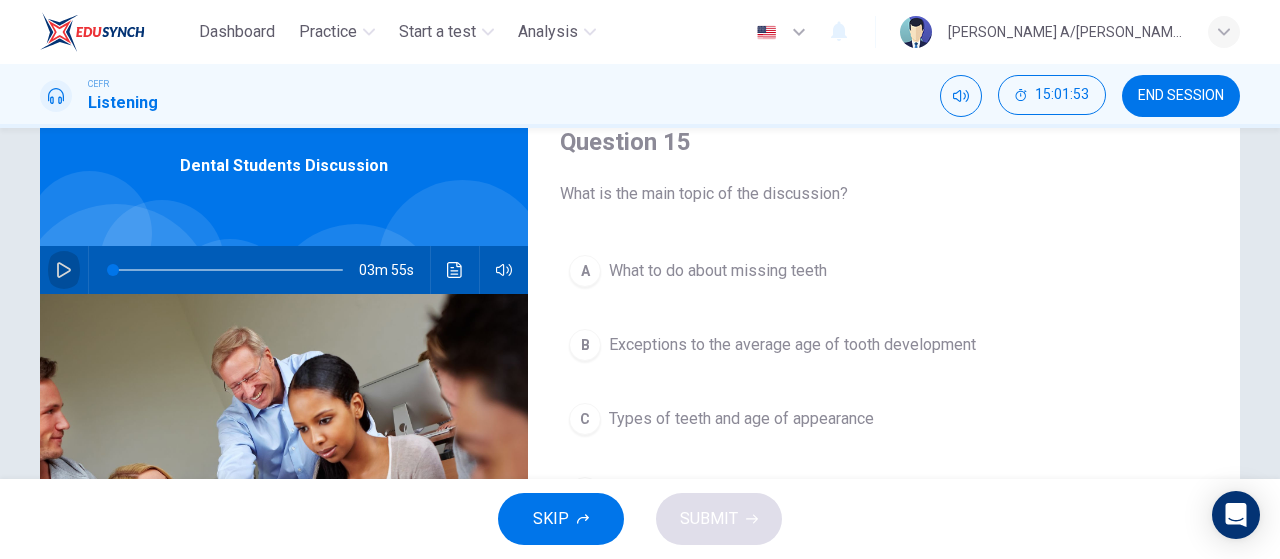 click 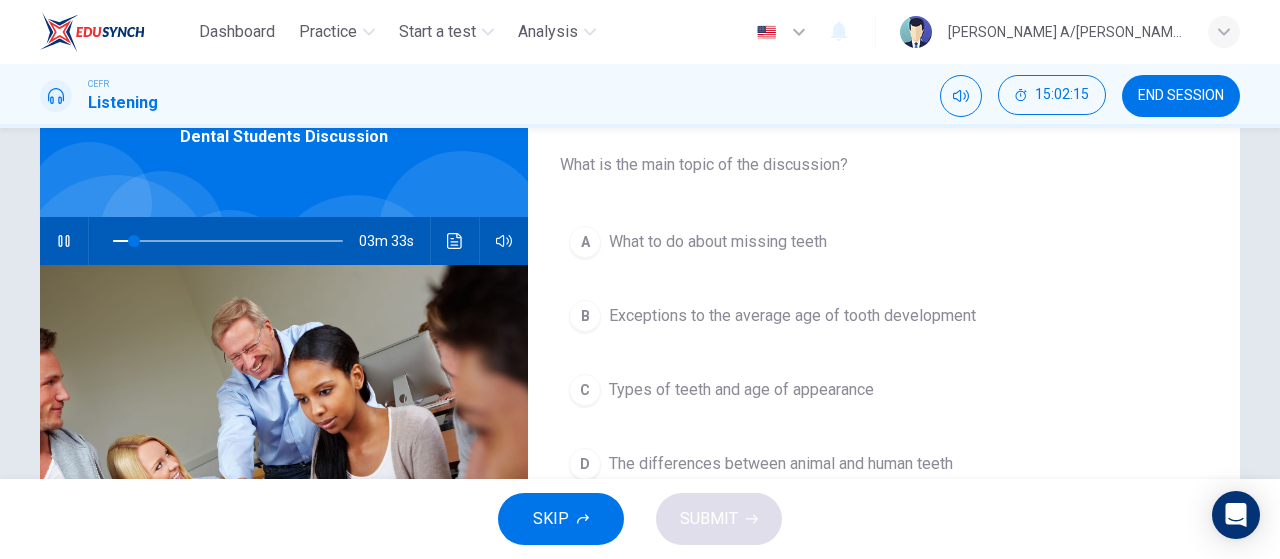 scroll, scrollTop: 110, scrollLeft: 0, axis: vertical 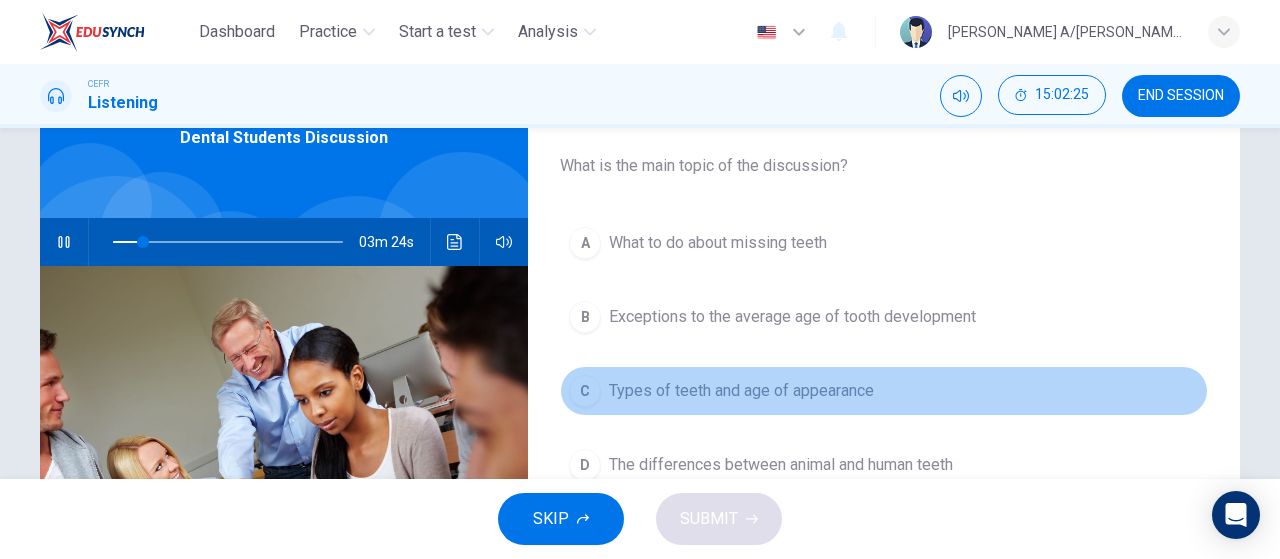 click on "Types of teeth and age of appearance" at bounding box center [741, 391] 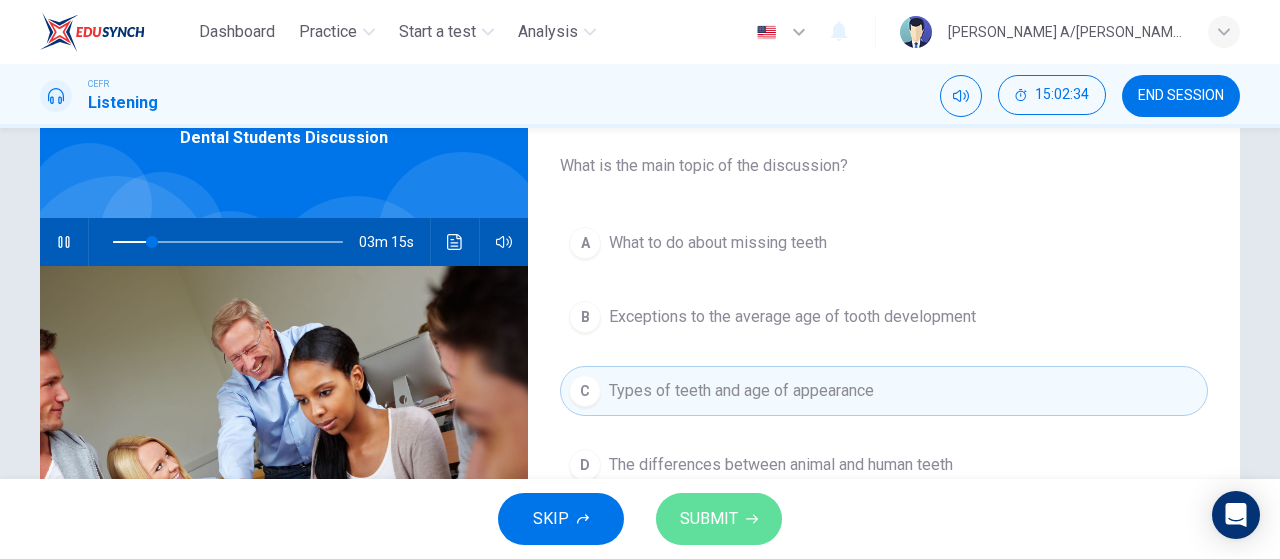 click on "SUBMIT" at bounding box center (709, 519) 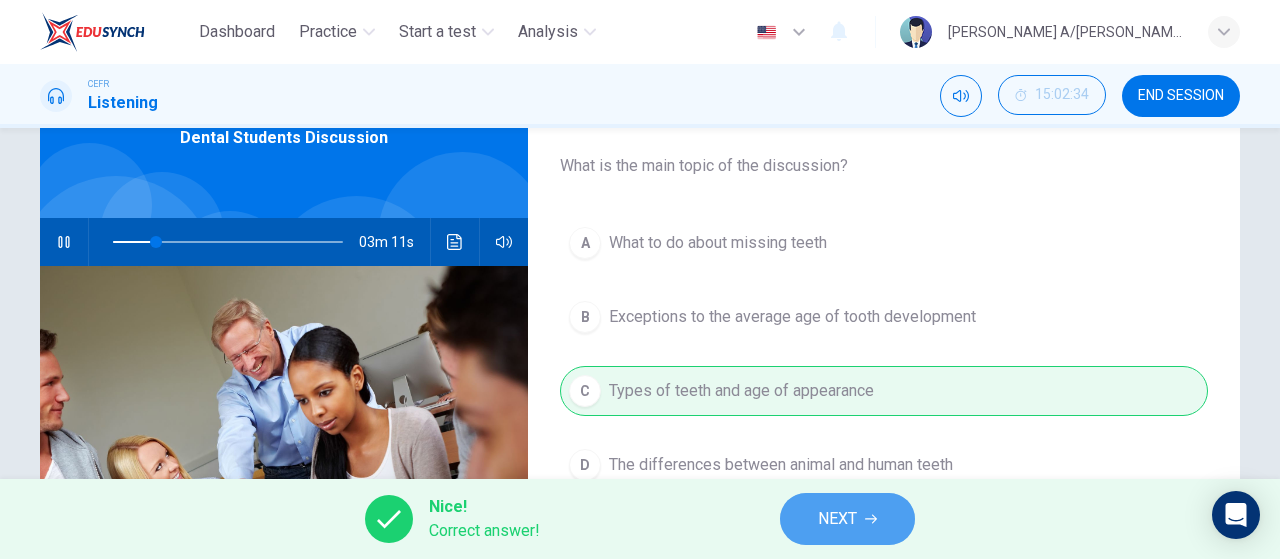 click on "NEXT" at bounding box center (837, 519) 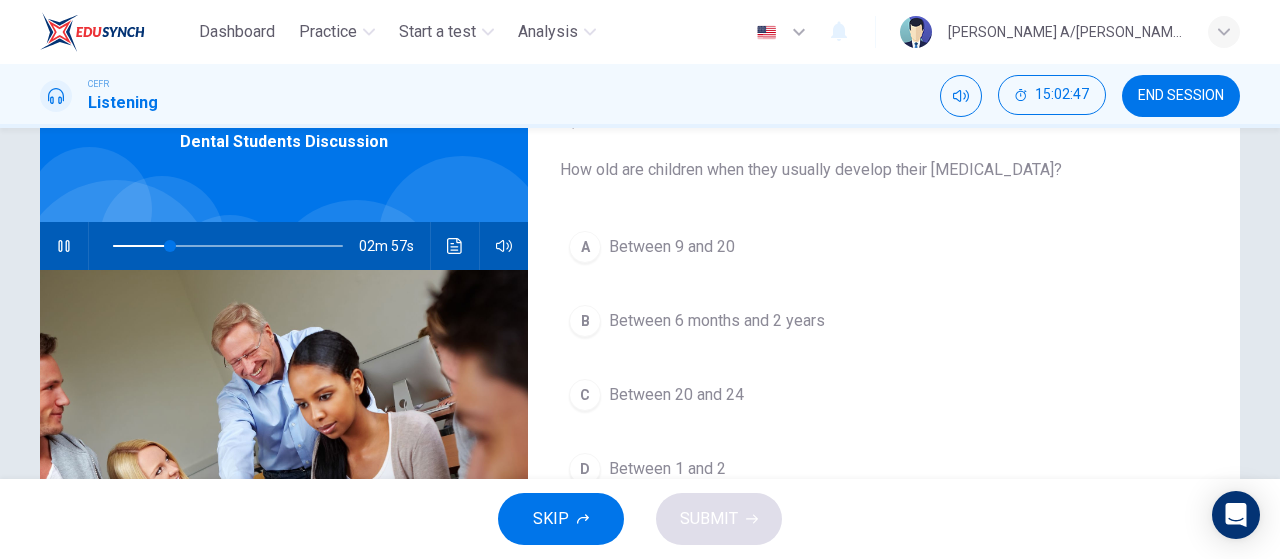 scroll, scrollTop: 105, scrollLeft: 0, axis: vertical 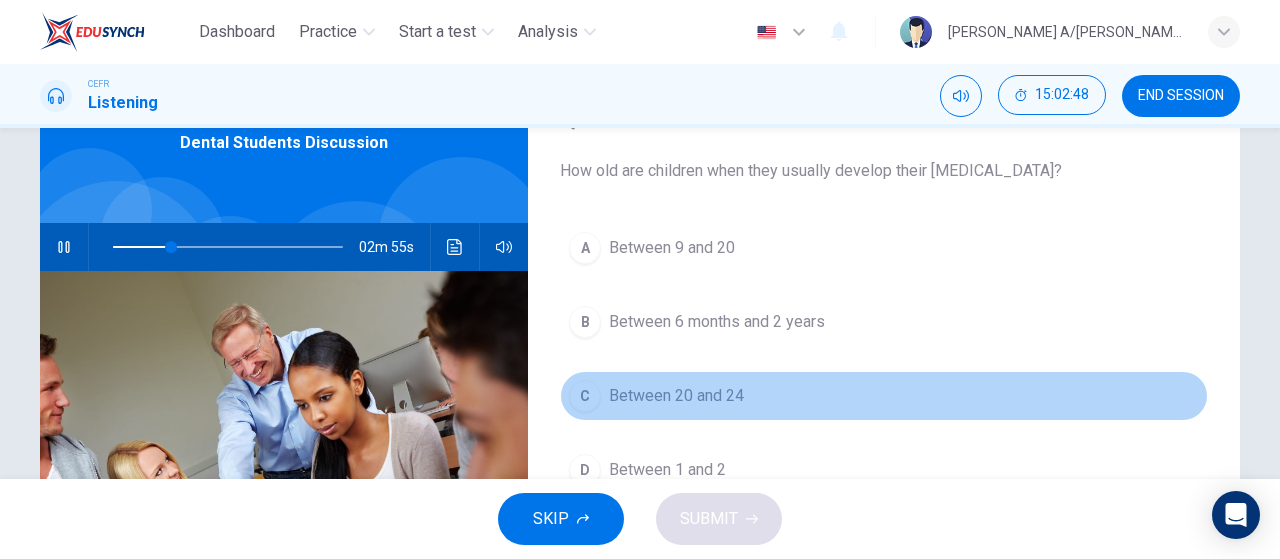 click on "Between 20 and 24" at bounding box center (676, 396) 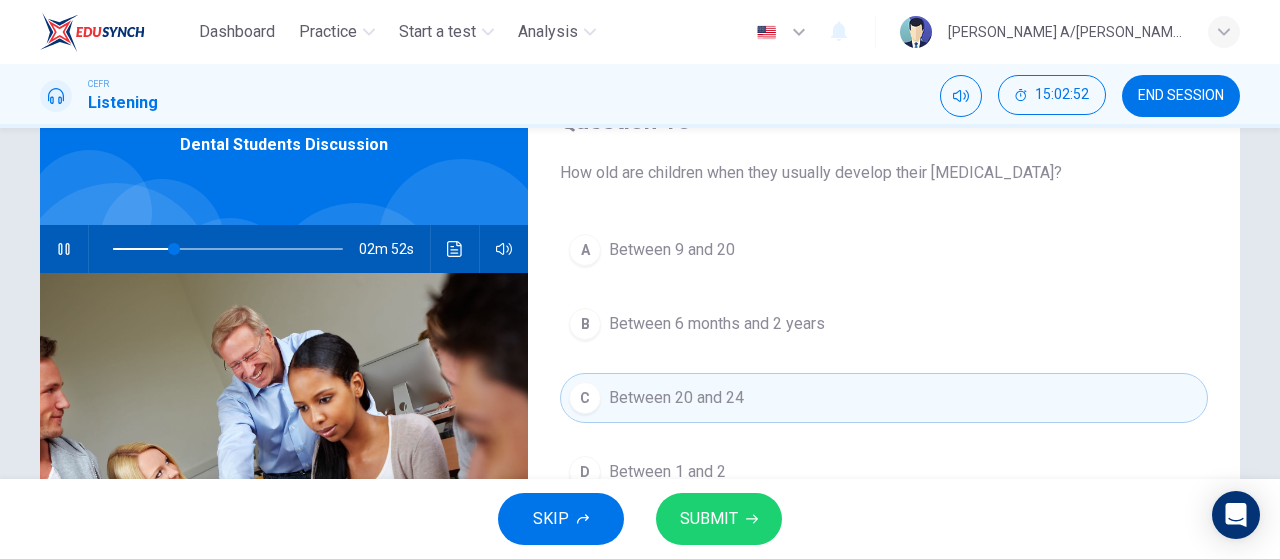 scroll, scrollTop: 97, scrollLeft: 0, axis: vertical 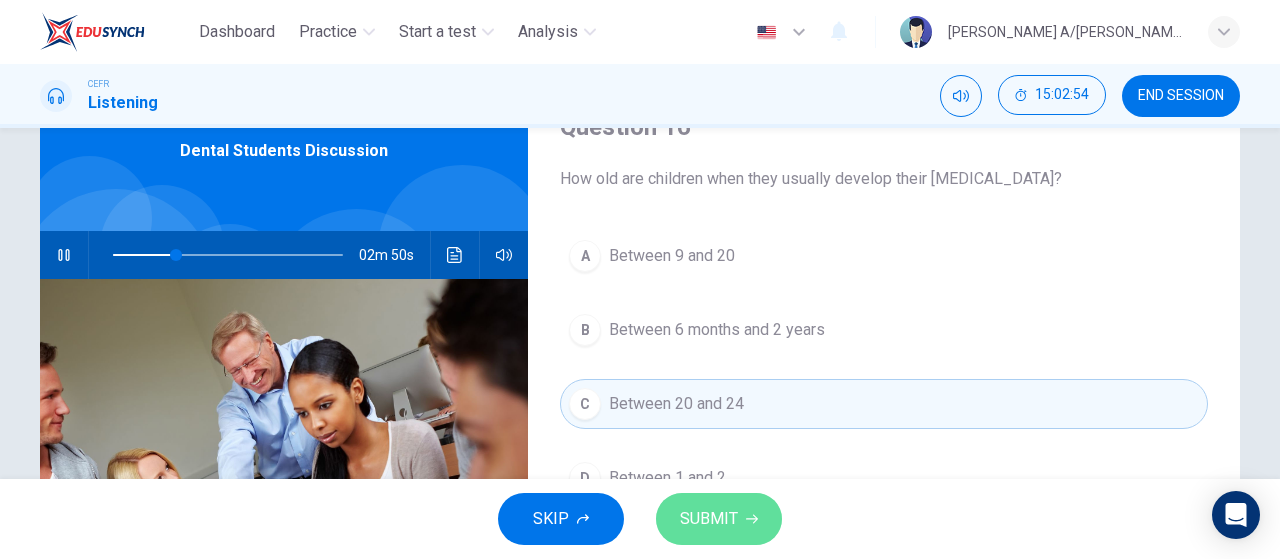 click on "SUBMIT" at bounding box center [709, 519] 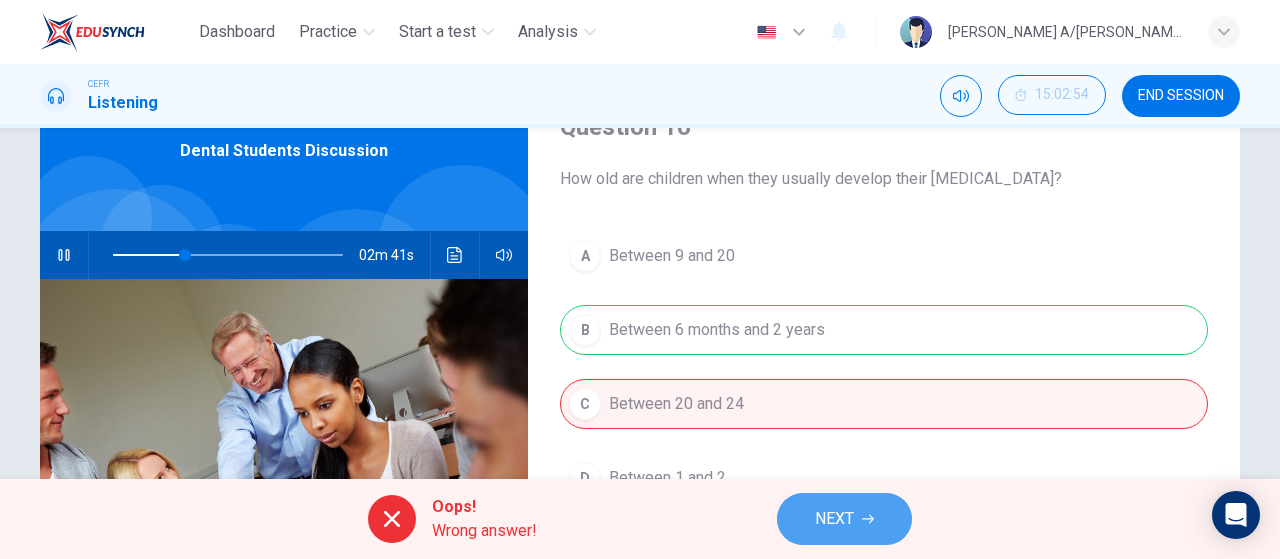 click on "NEXT" at bounding box center (834, 519) 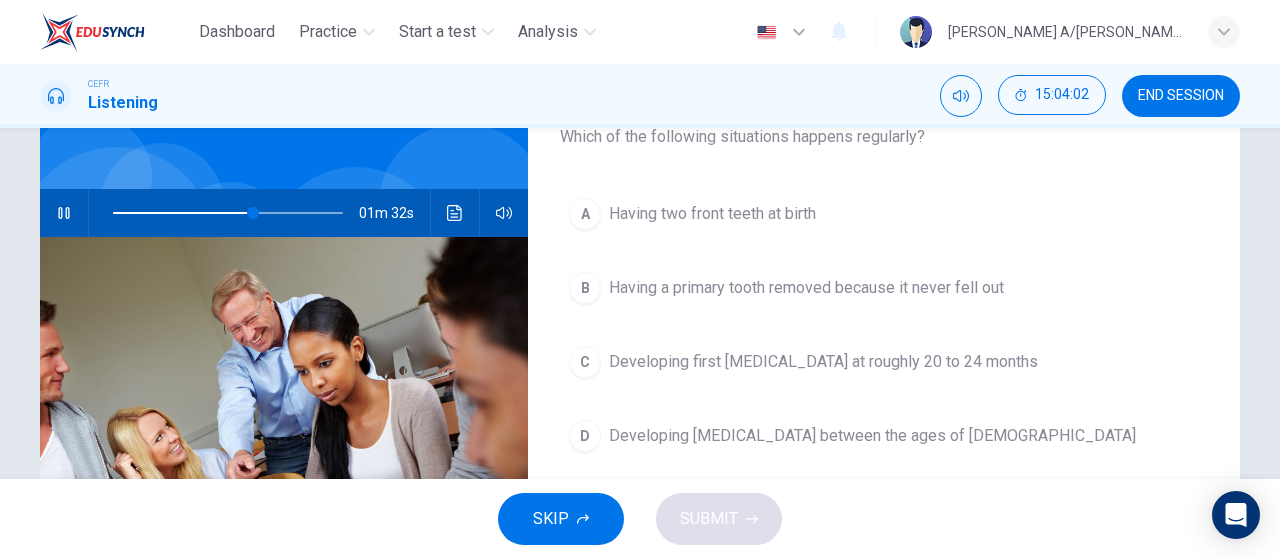 scroll, scrollTop: 138, scrollLeft: 0, axis: vertical 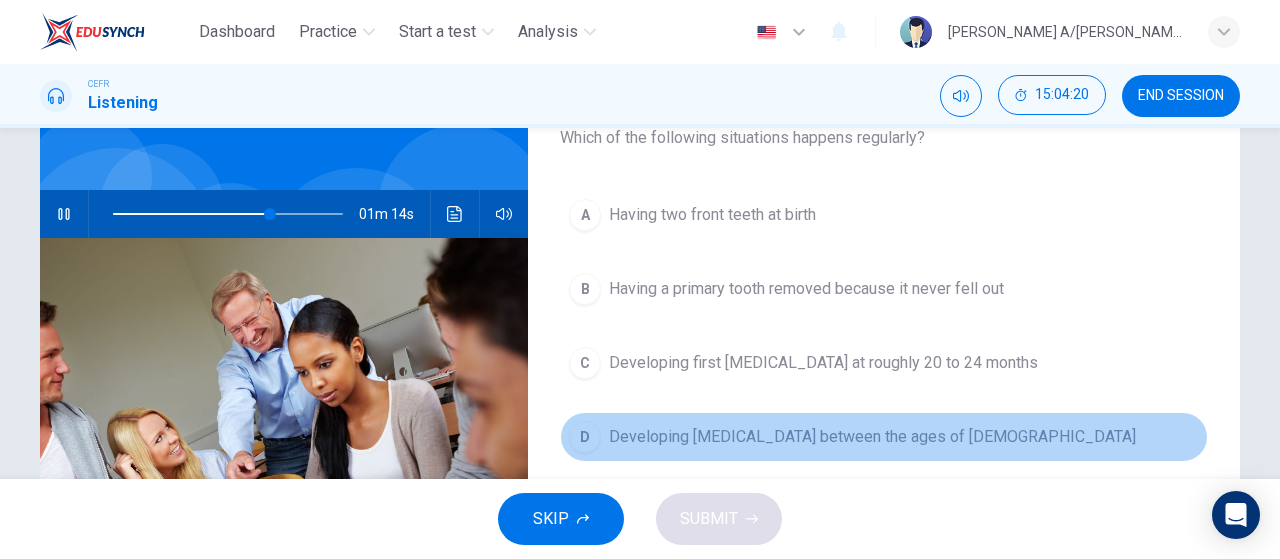 click on "Developing wisdom teeth between the ages of 17 and 21" at bounding box center (872, 437) 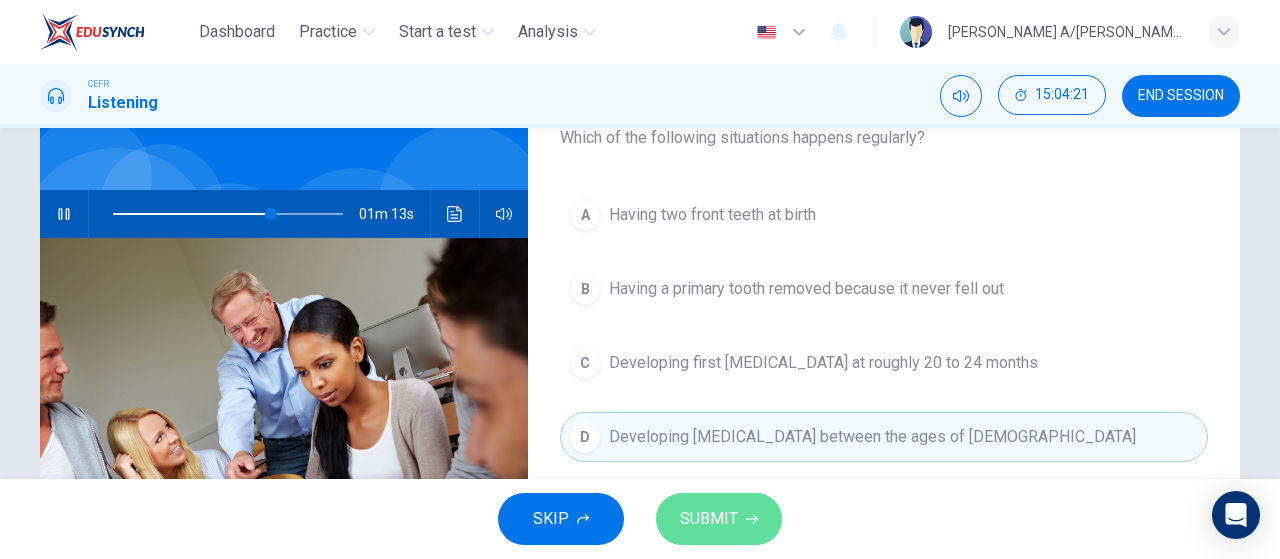 click on "SUBMIT" at bounding box center (709, 519) 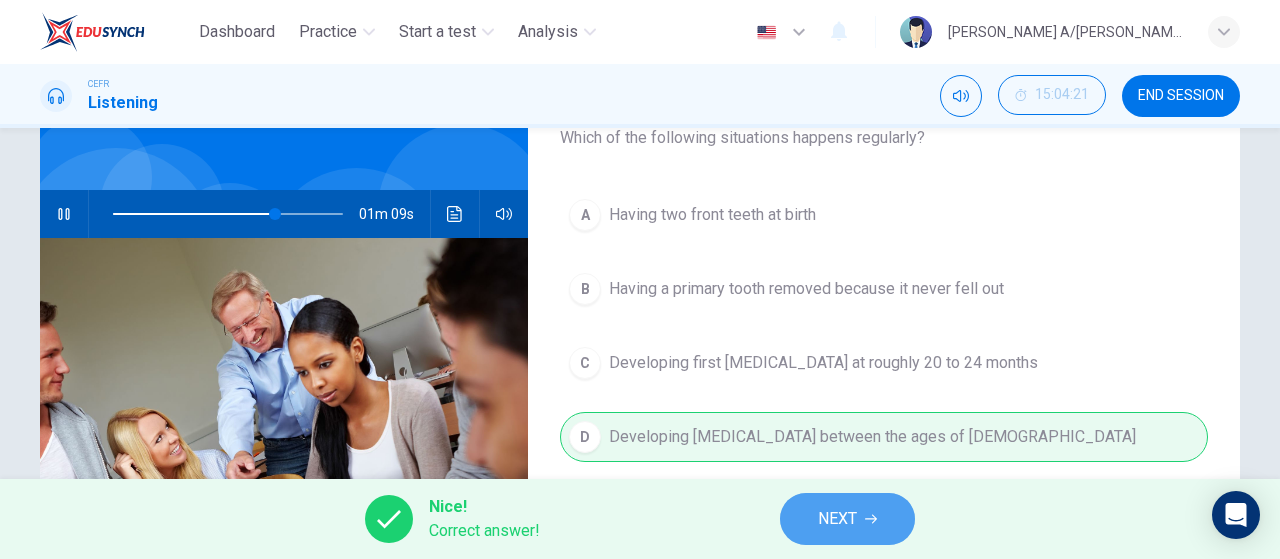 click on "NEXT" at bounding box center [847, 519] 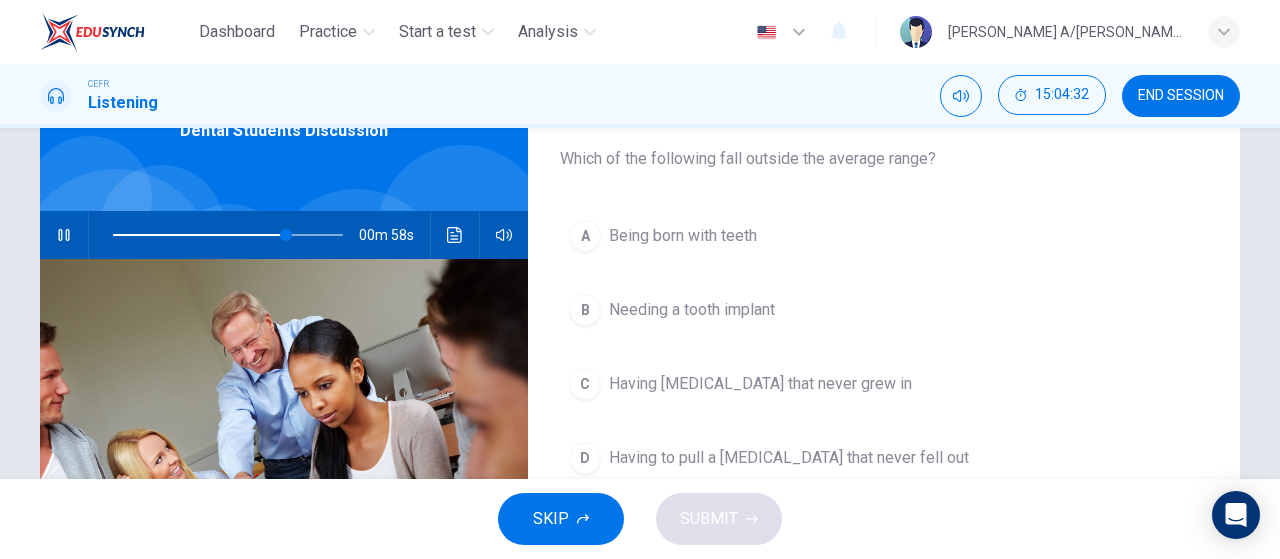 scroll, scrollTop: 118, scrollLeft: 0, axis: vertical 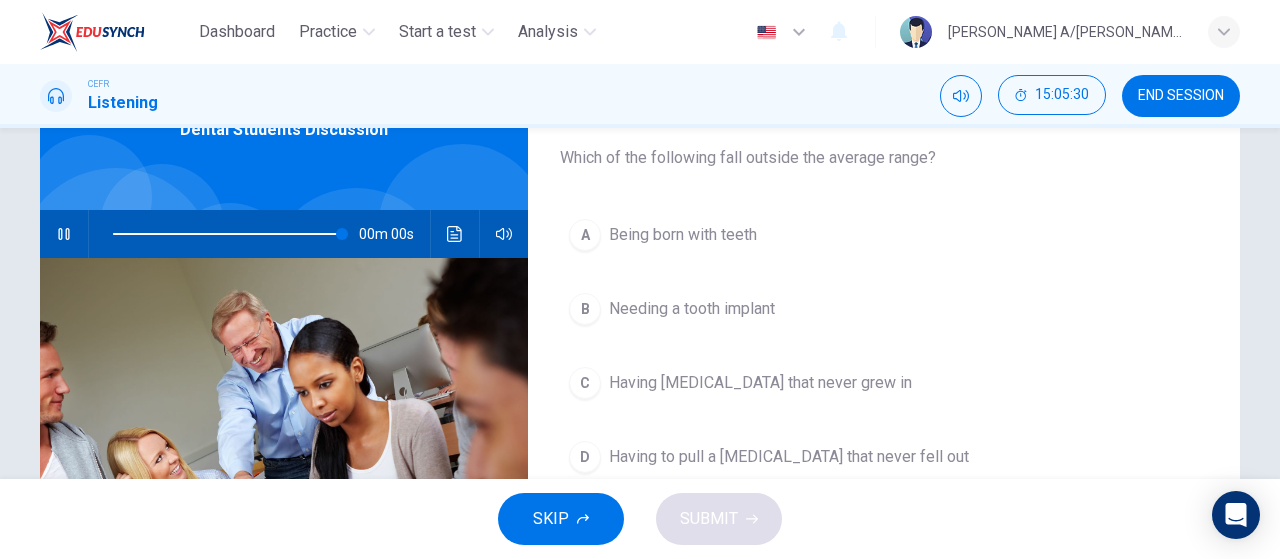 type on "0" 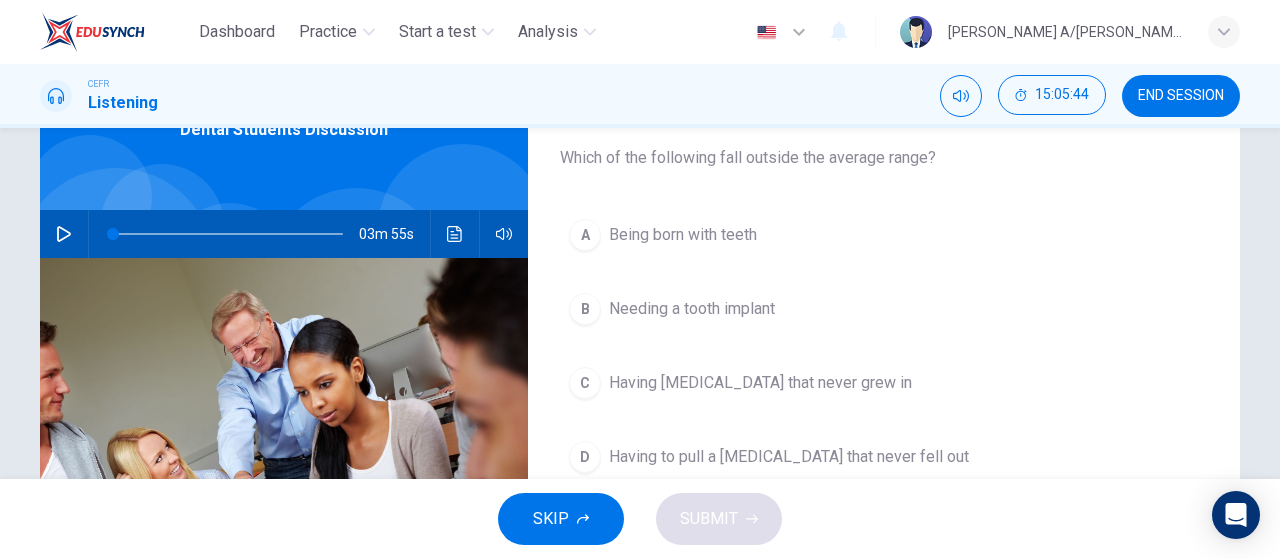 click on "CEFR Listening 15:05:44 END SESSION" at bounding box center [640, 96] 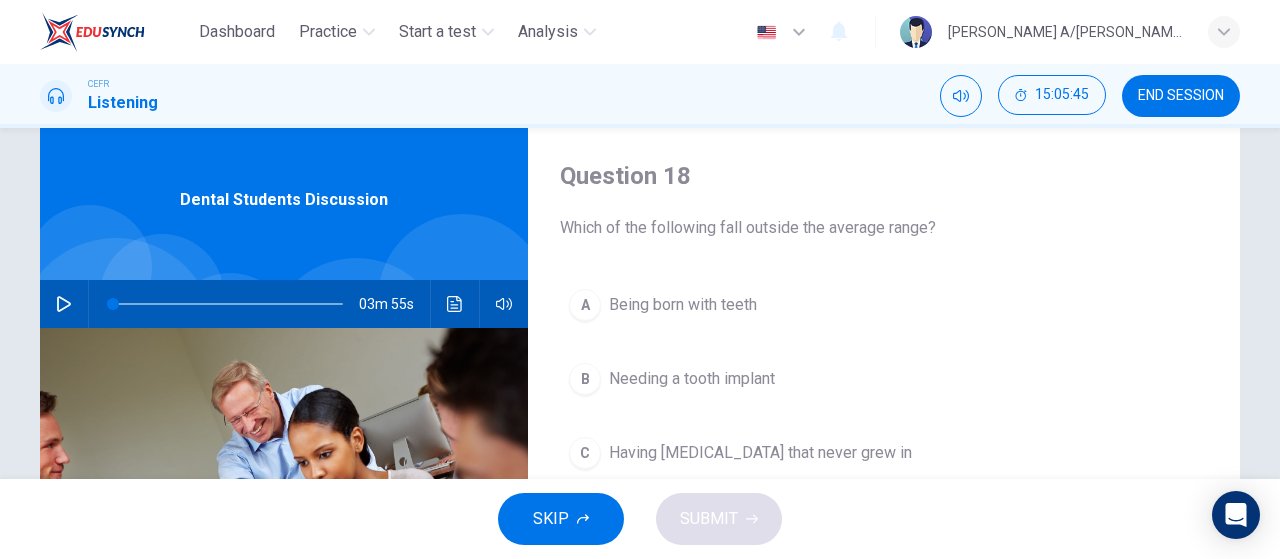 scroll, scrollTop: 47, scrollLeft: 0, axis: vertical 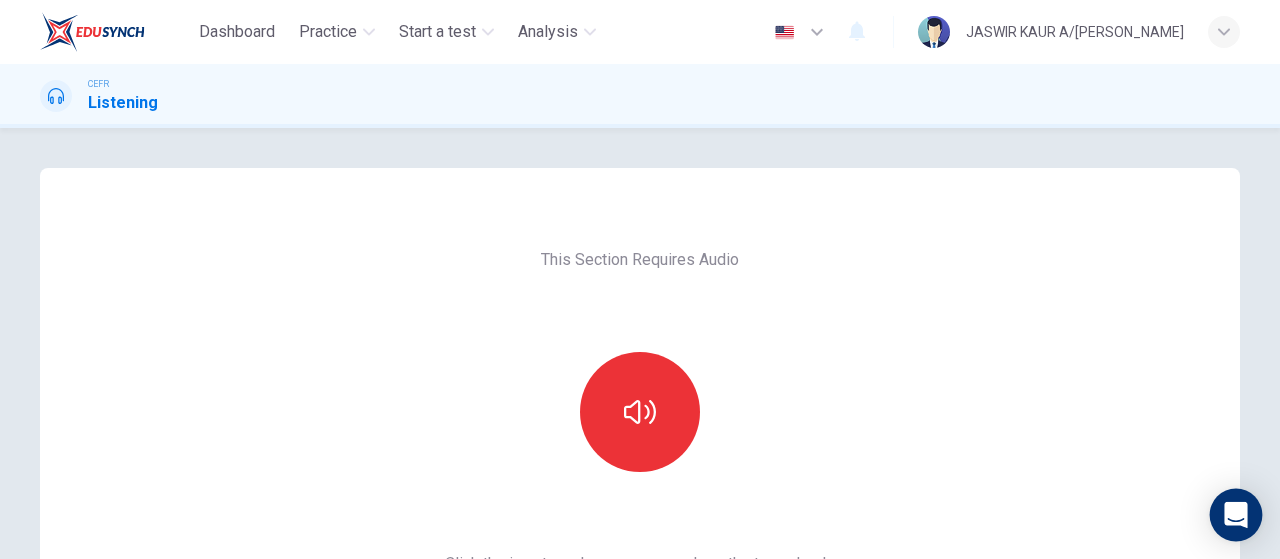 click at bounding box center (1236, 515) 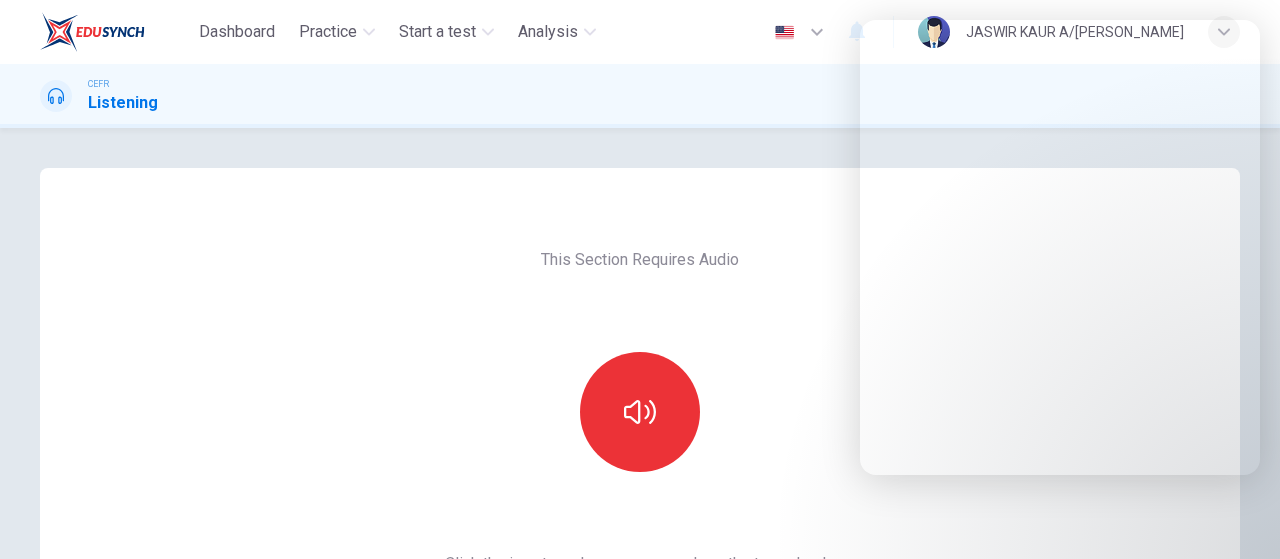 click on "This Section Requires Audio Click the icon to make sure you can hear the tune clearly. For the best performance, use  Google Chrome Sounds good!" at bounding box center [640, 515] 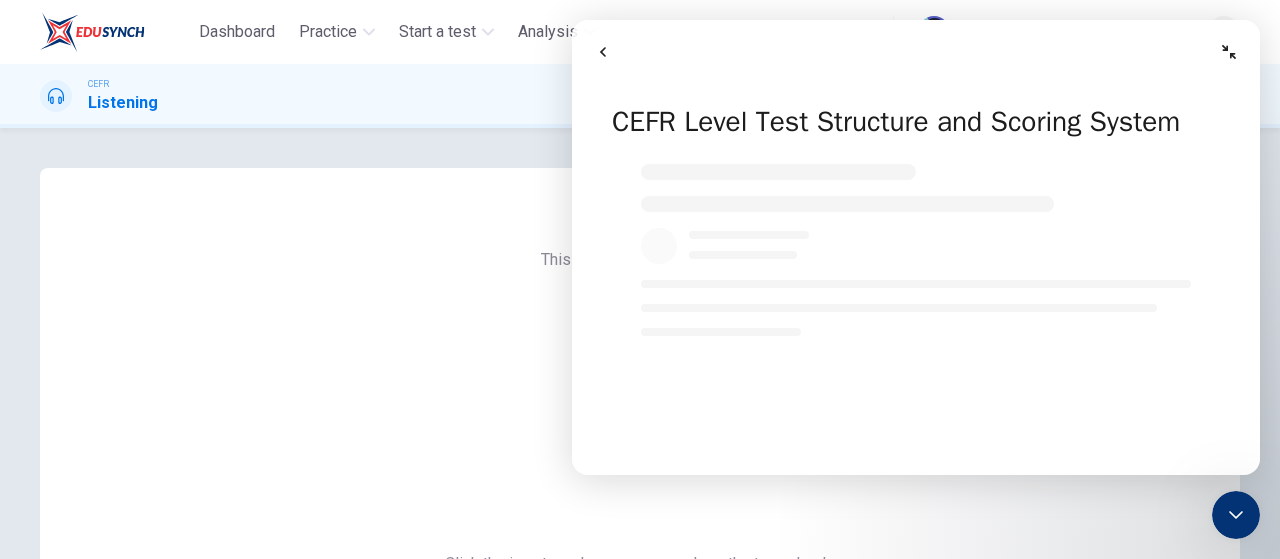 scroll, scrollTop: 0, scrollLeft: 0, axis: both 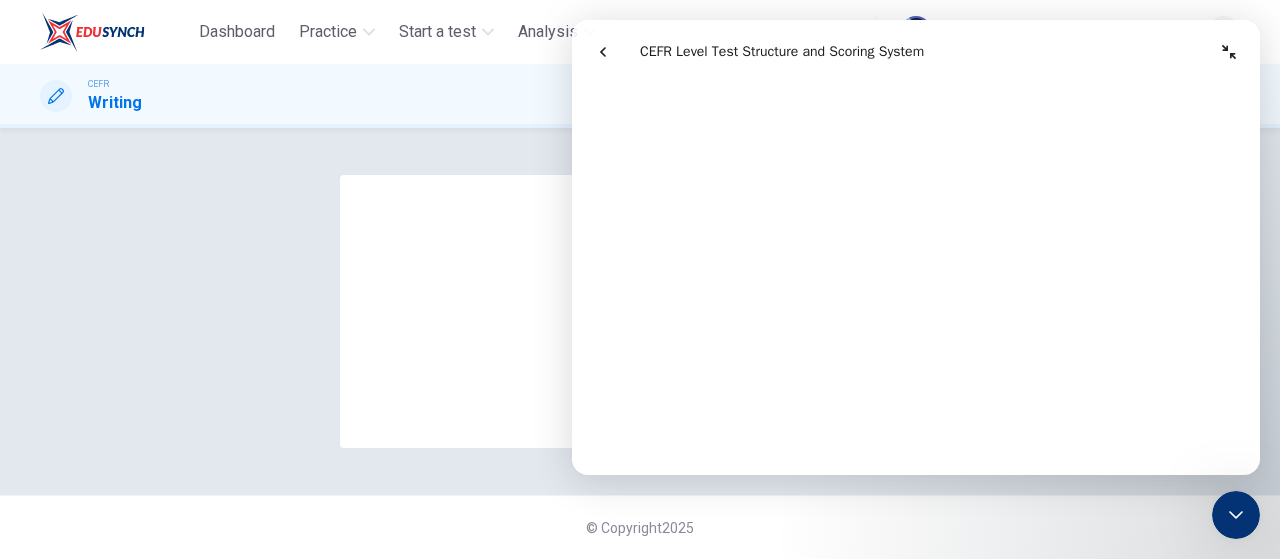 click 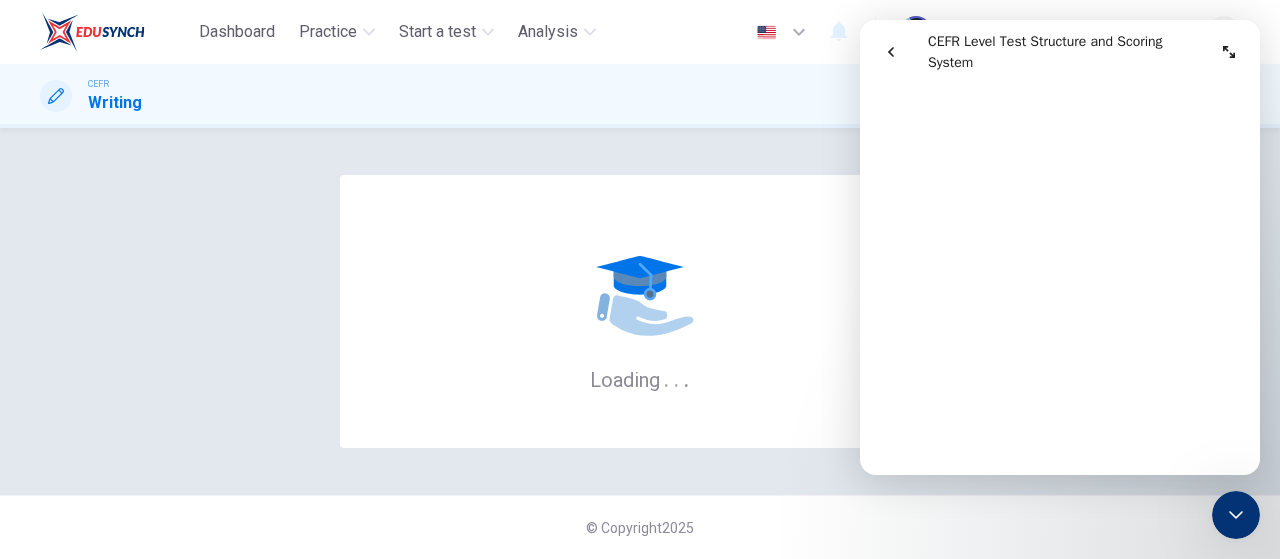 scroll, scrollTop: 801, scrollLeft: 0, axis: vertical 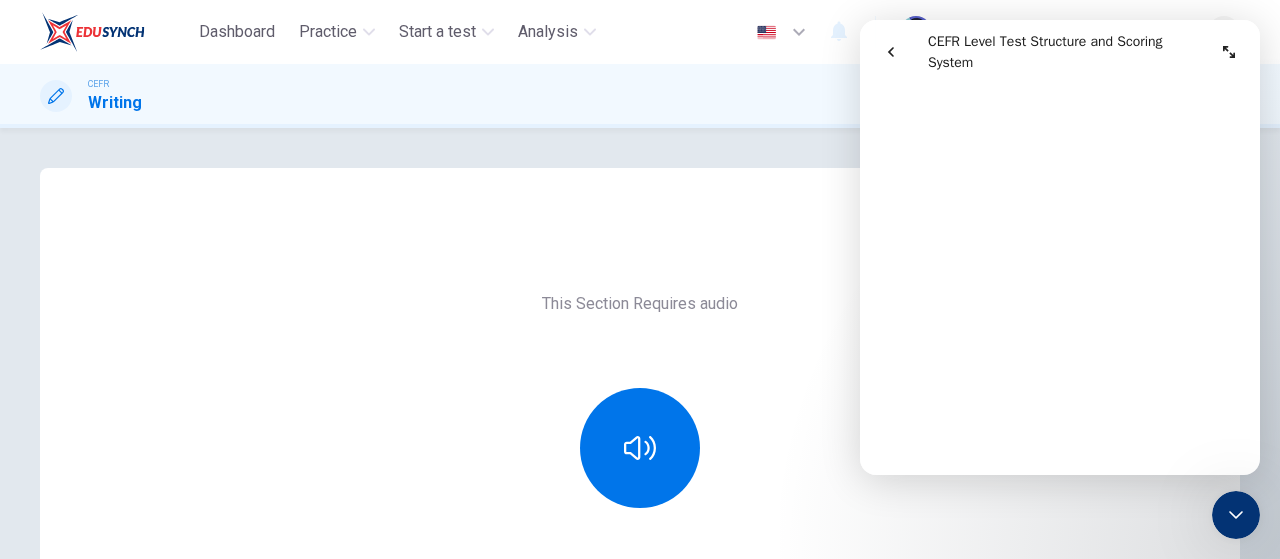 click 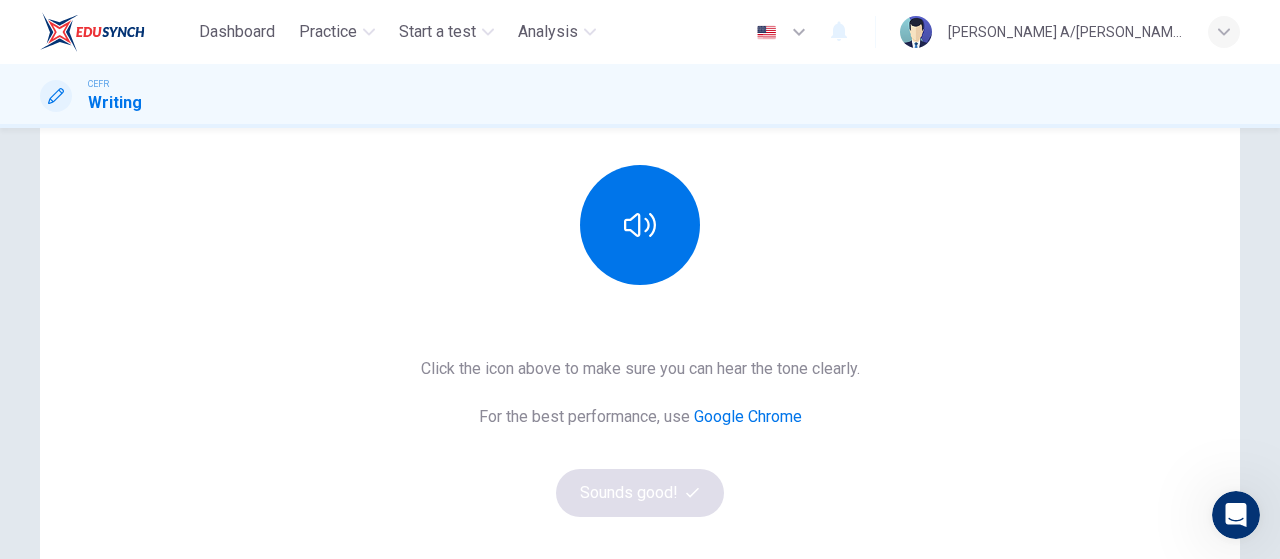 scroll, scrollTop: 0, scrollLeft: 0, axis: both 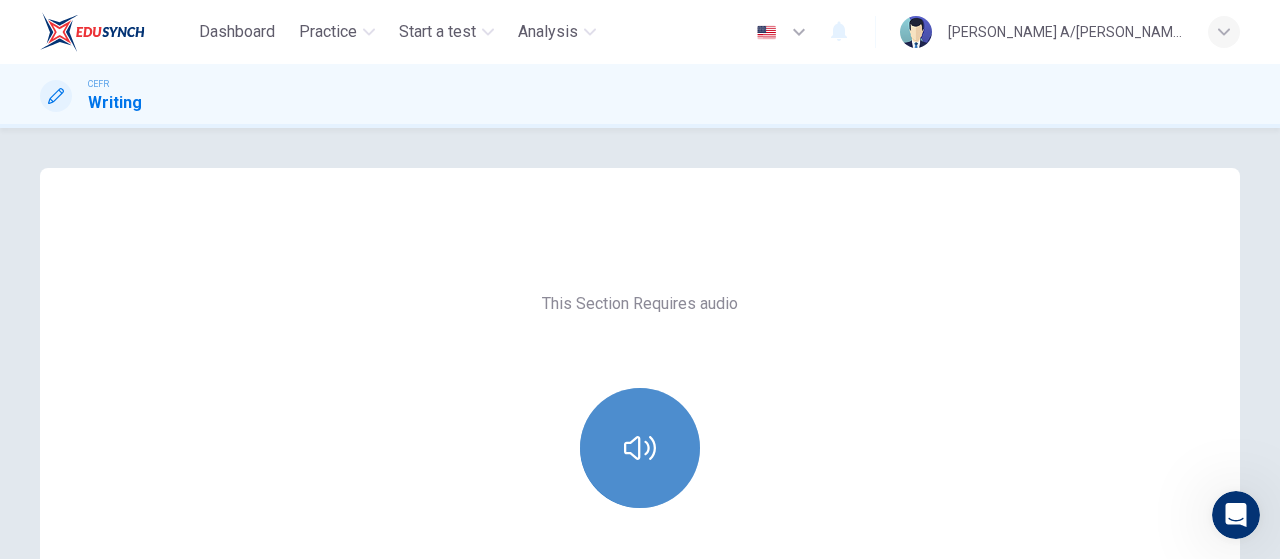 click 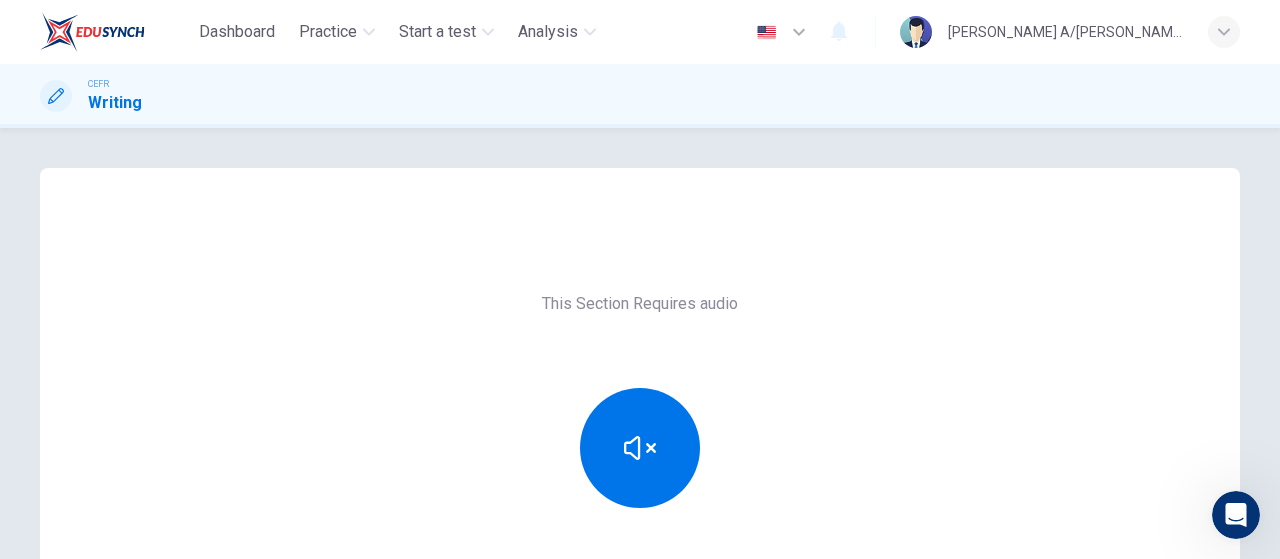 scroll, scrollTop: 297, scrollLeft: 0, axis: vertical 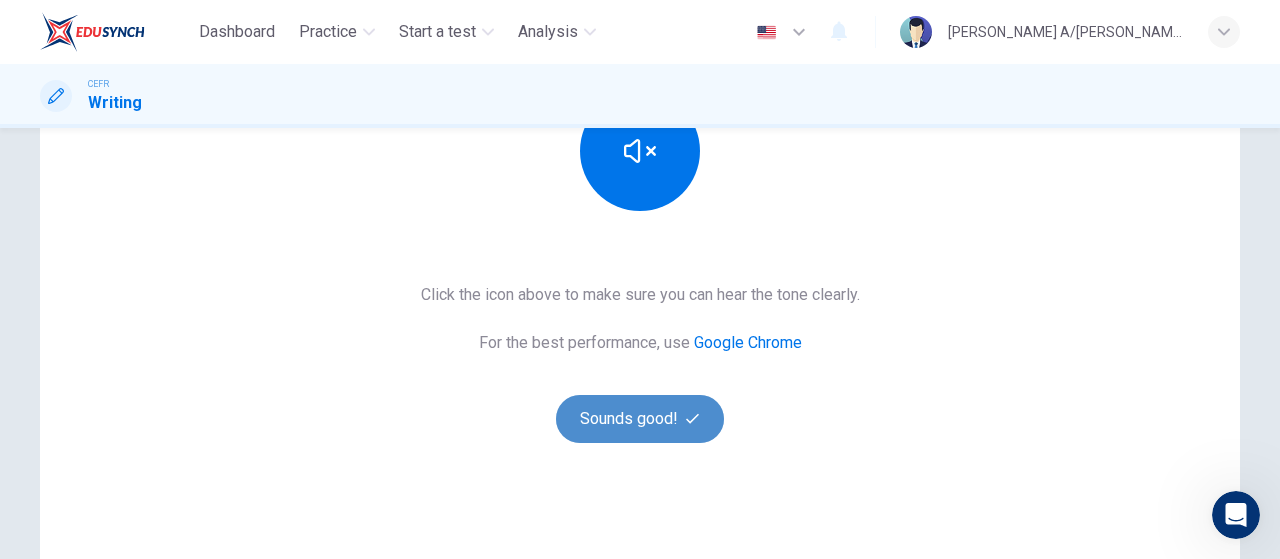 click on "Sounds good!" at bounding box center [640, 419] 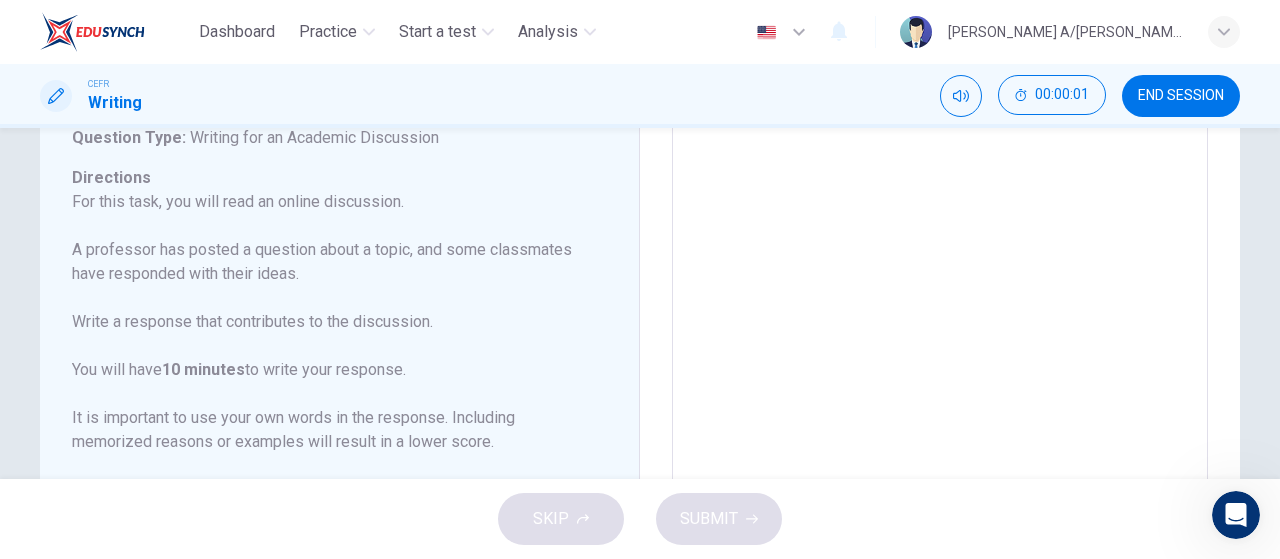 scroll, scrollTop: 0, scrollLeft: 0, axis: both 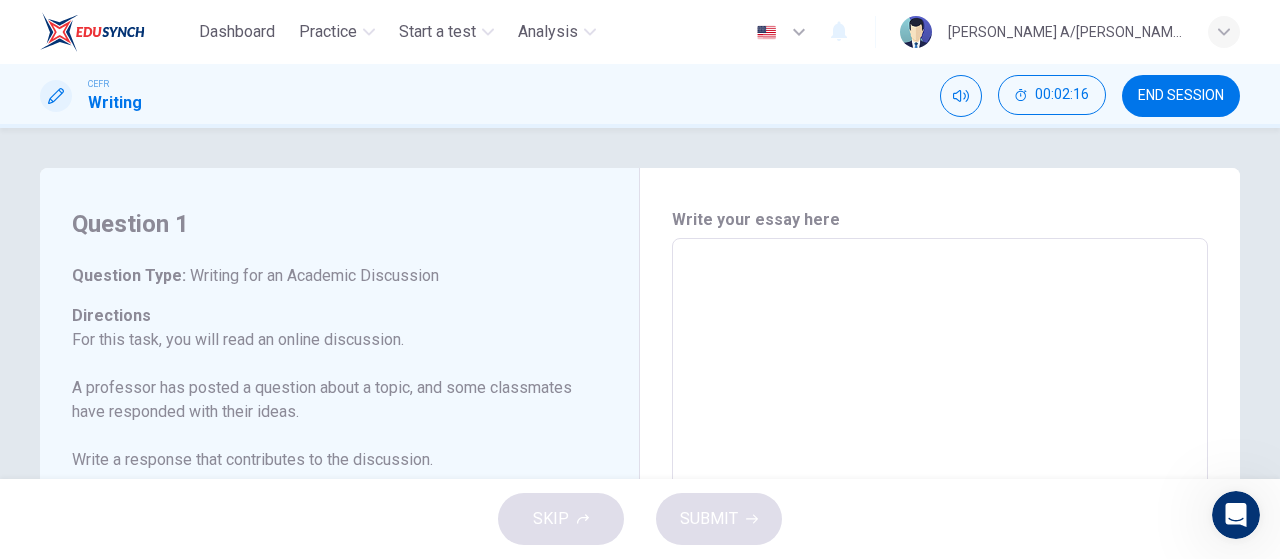 click at bounding box center (940, 572) 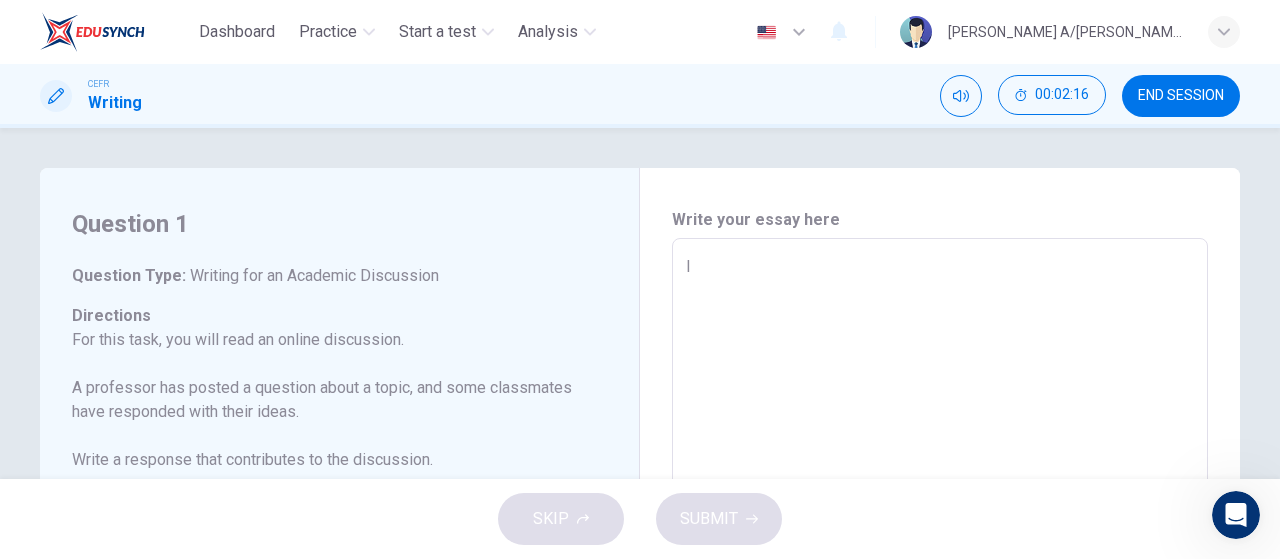 type on "I" 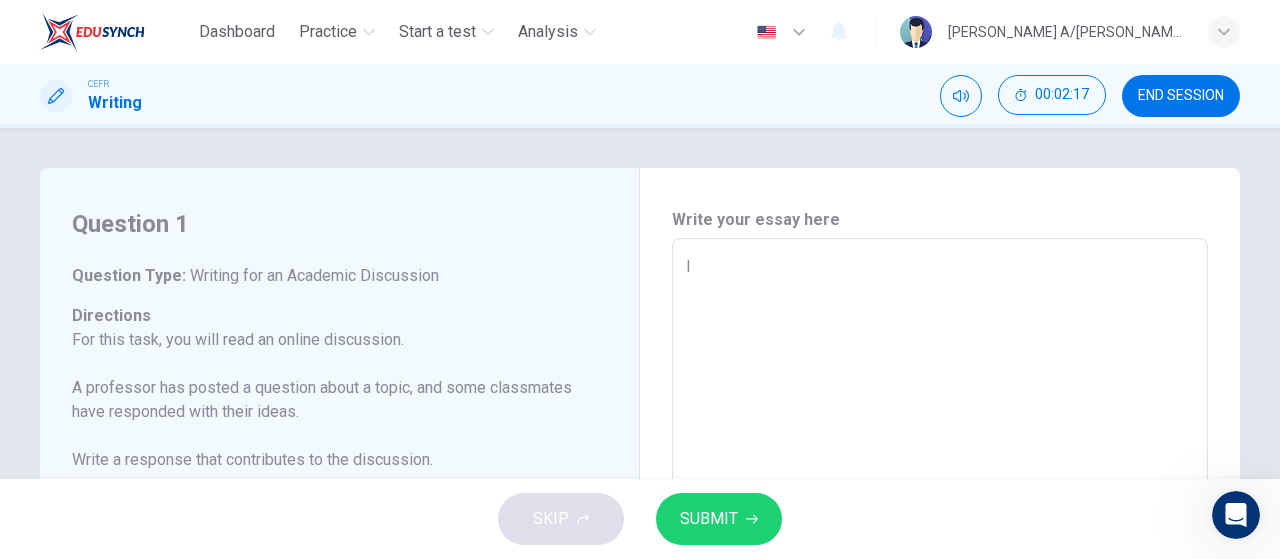 type on "x" 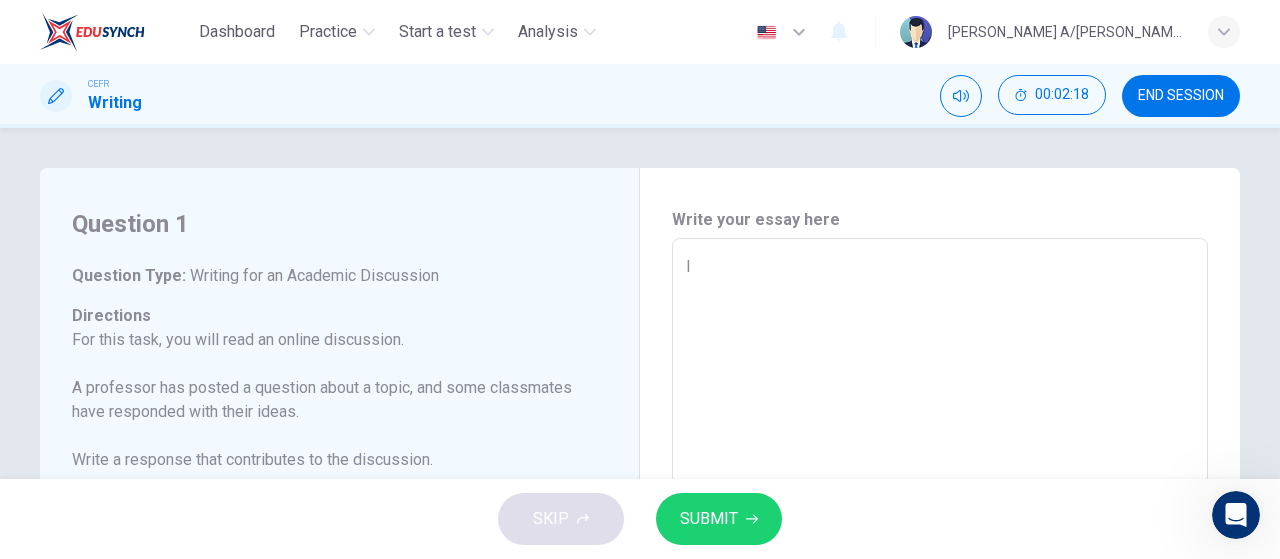 type on "I a" 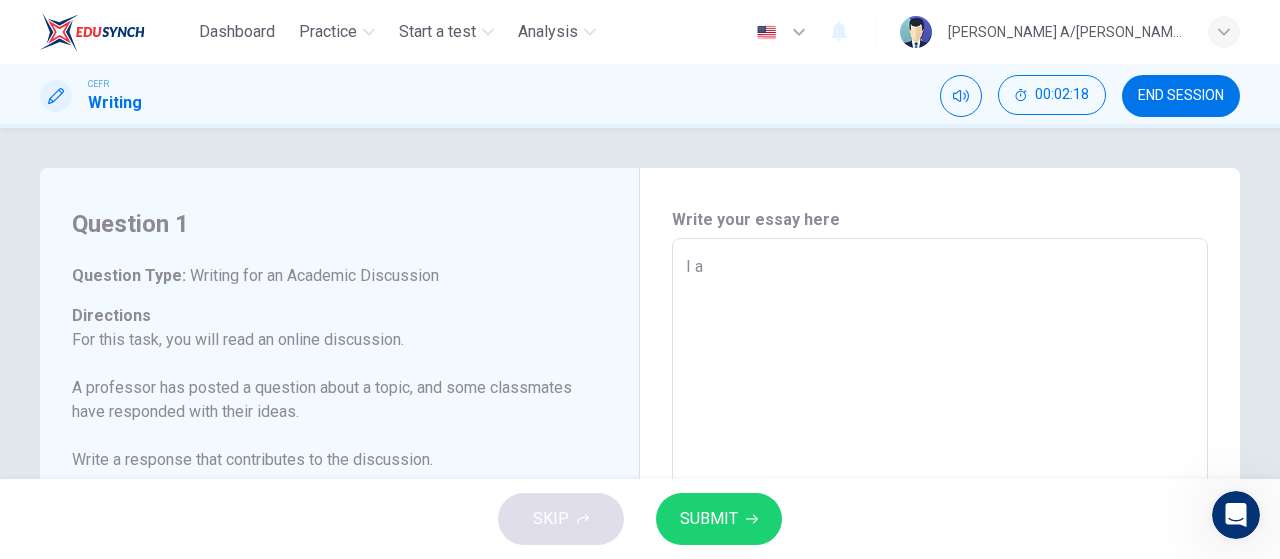 type on "I ag" 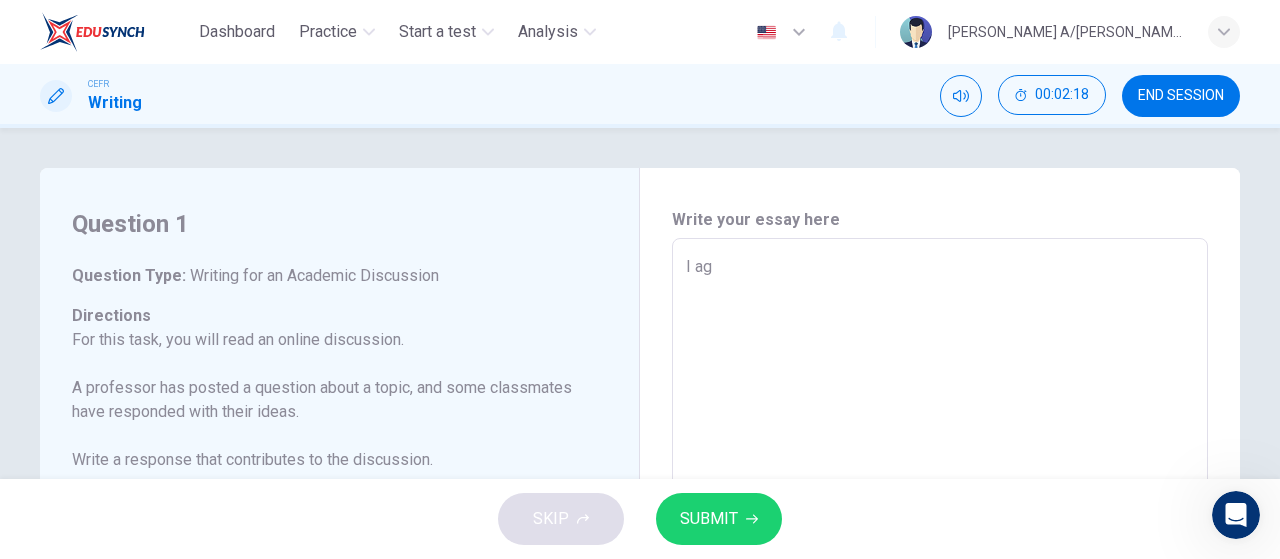 type on "x" 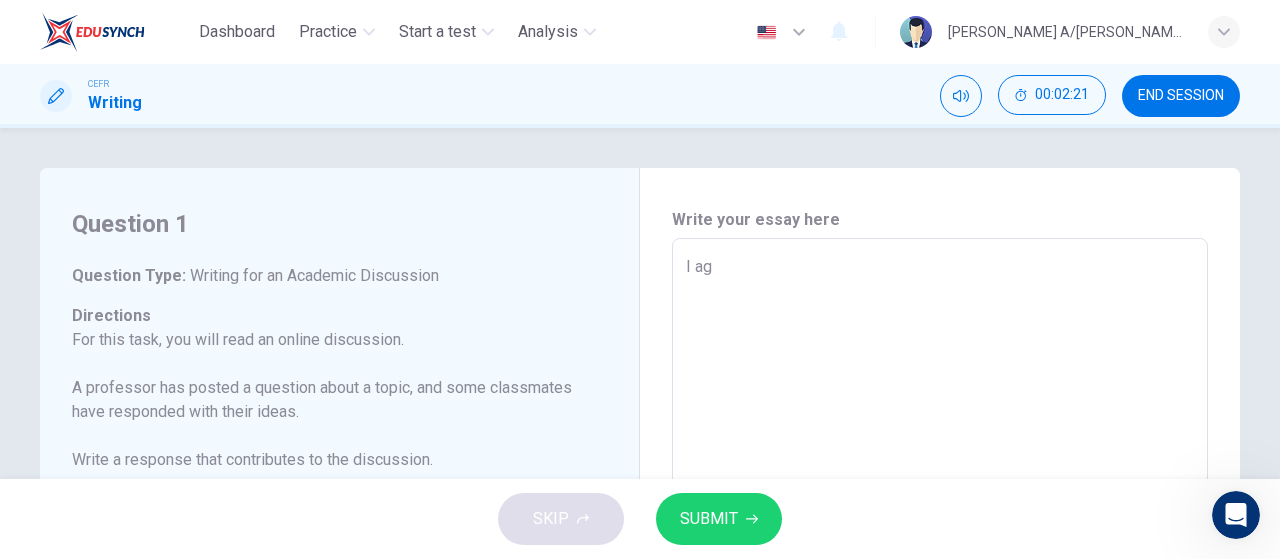 type on "I a" 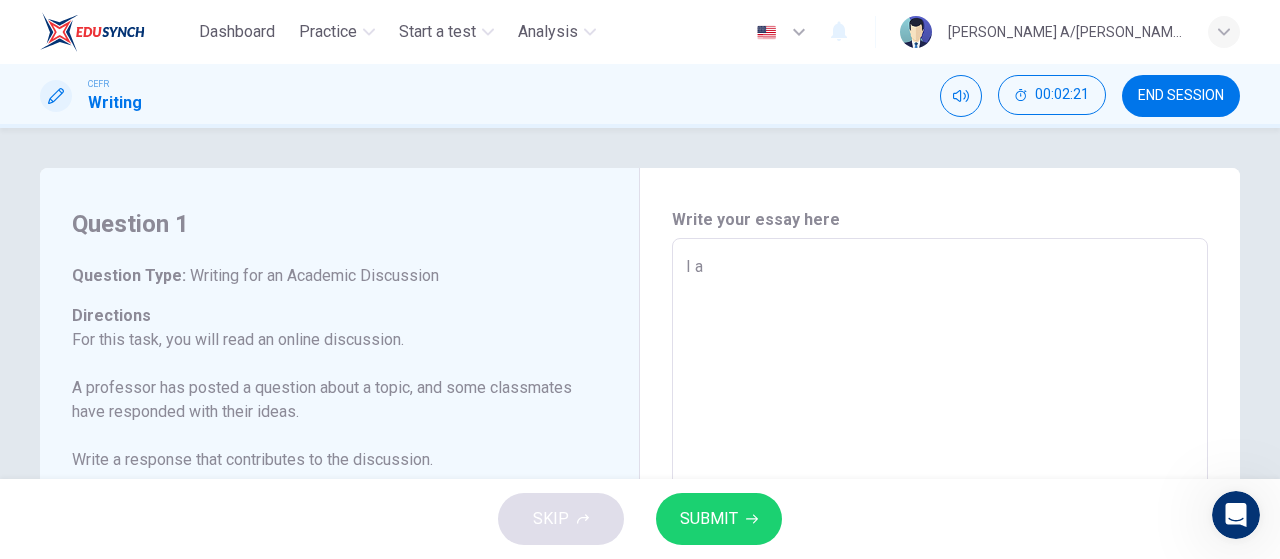 type on "x" 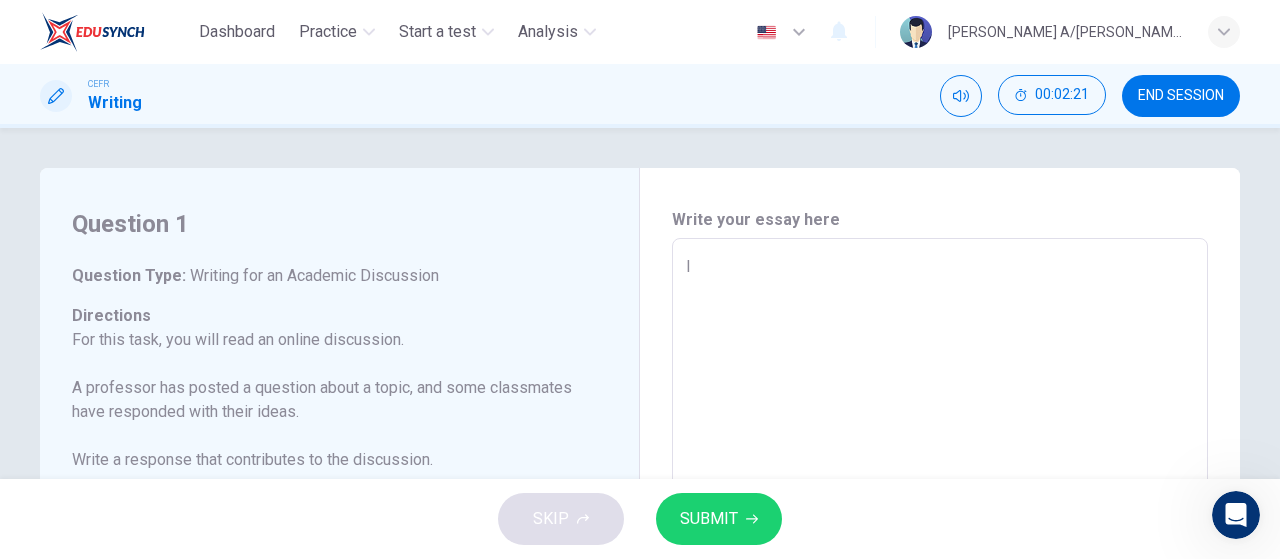 type on "x" 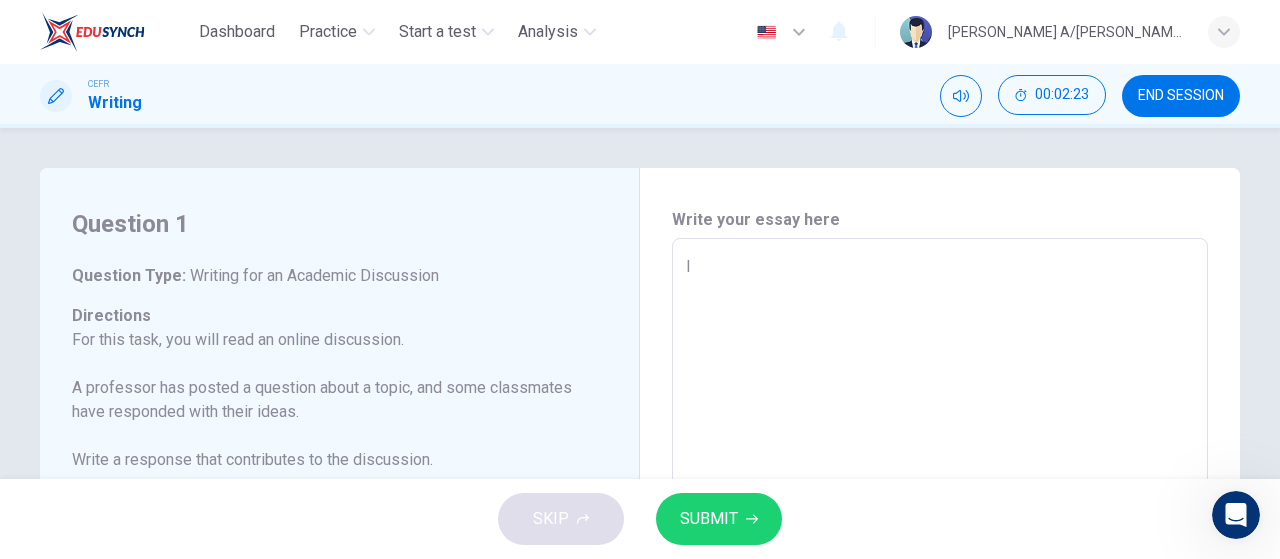 type on "I f" 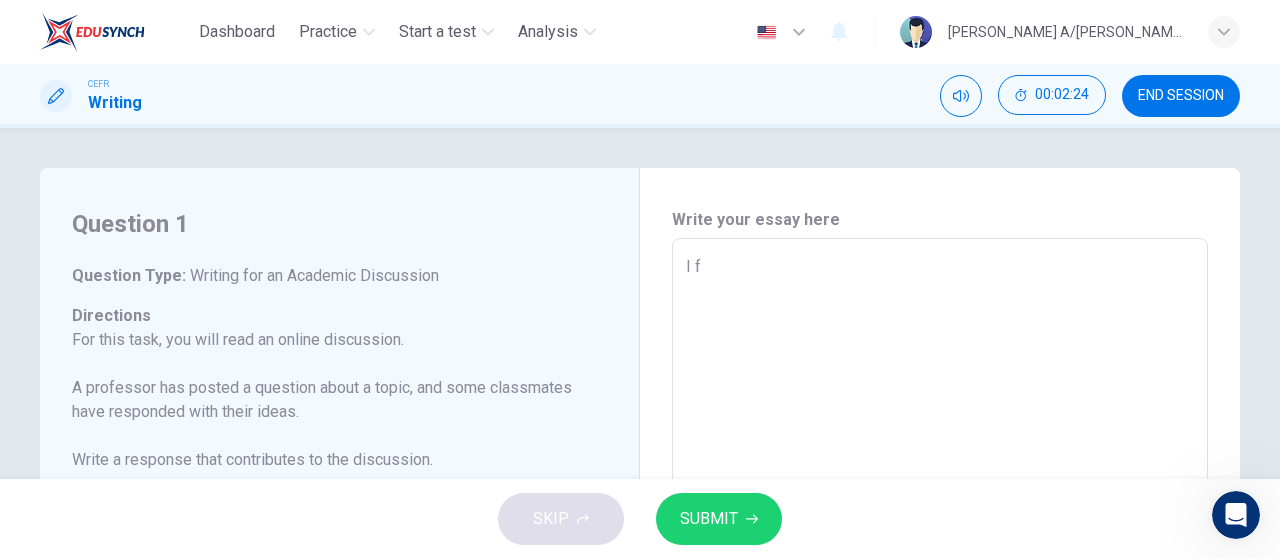 type on "I fe" 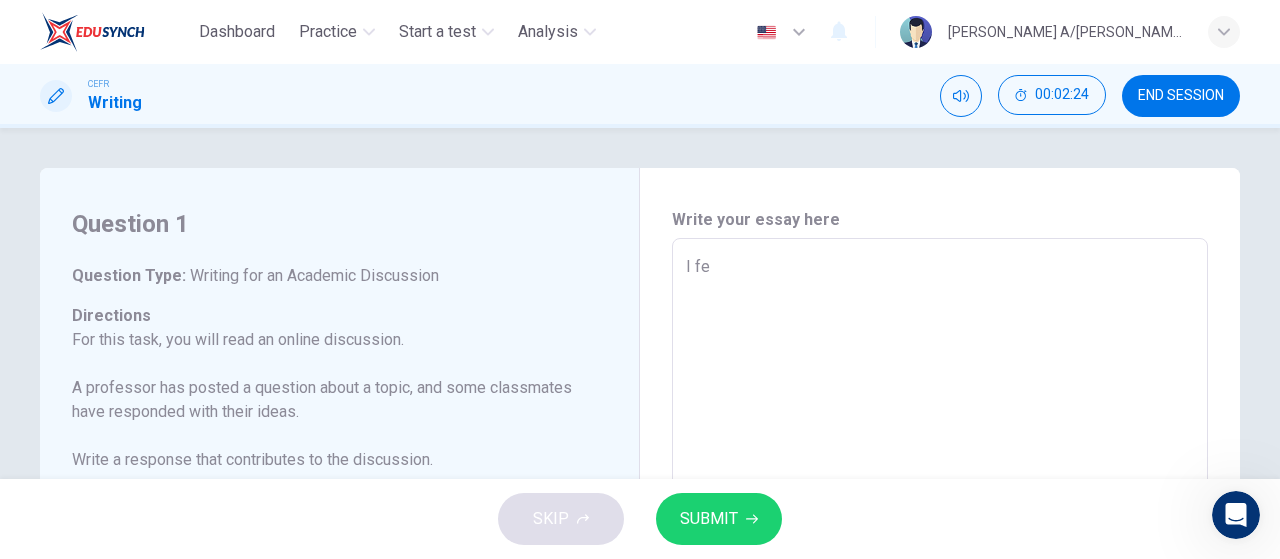 type on "I fee" 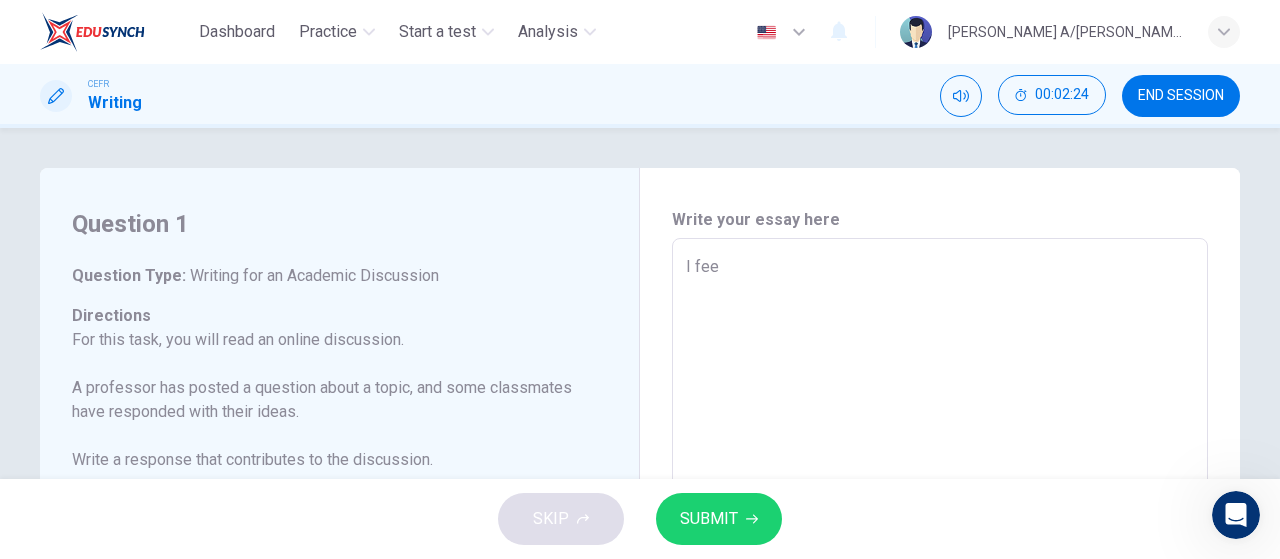 type on "x" 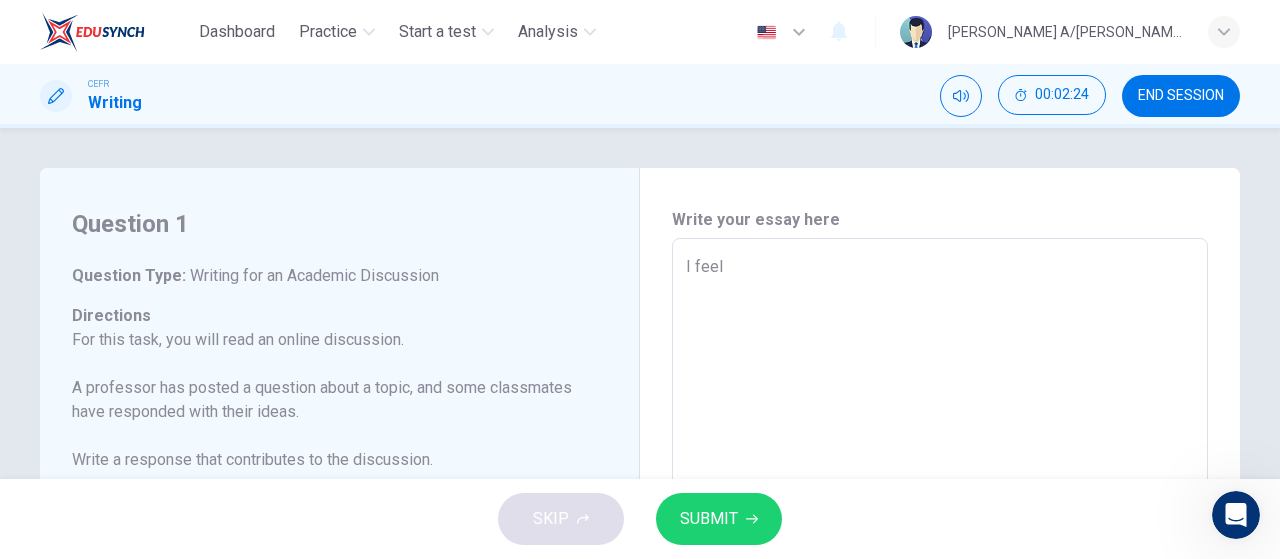 type on "x" 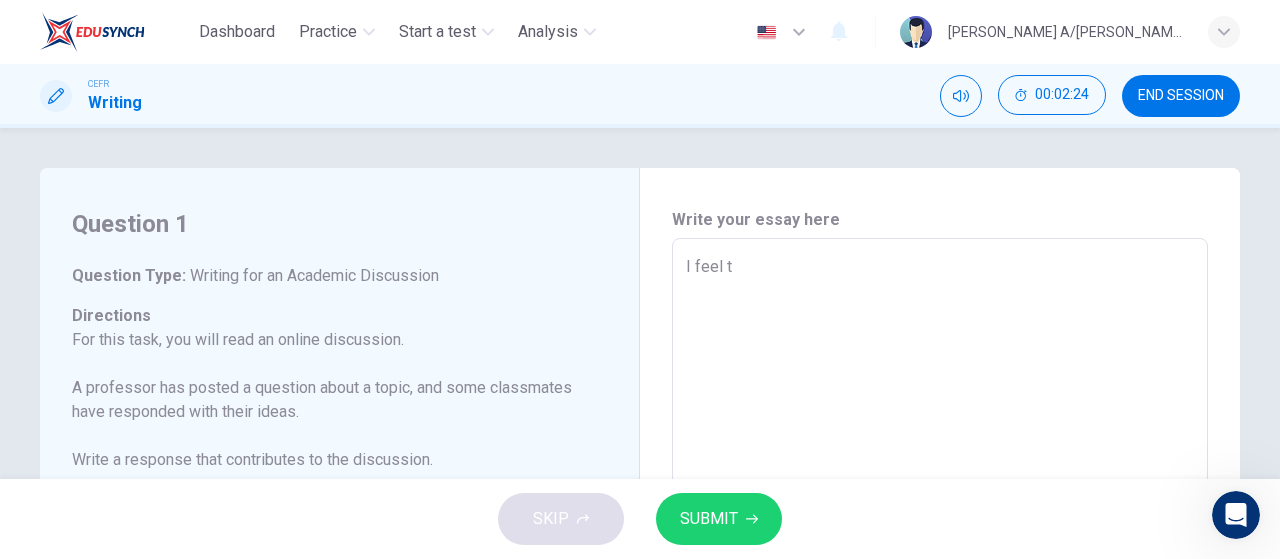 type on "x" 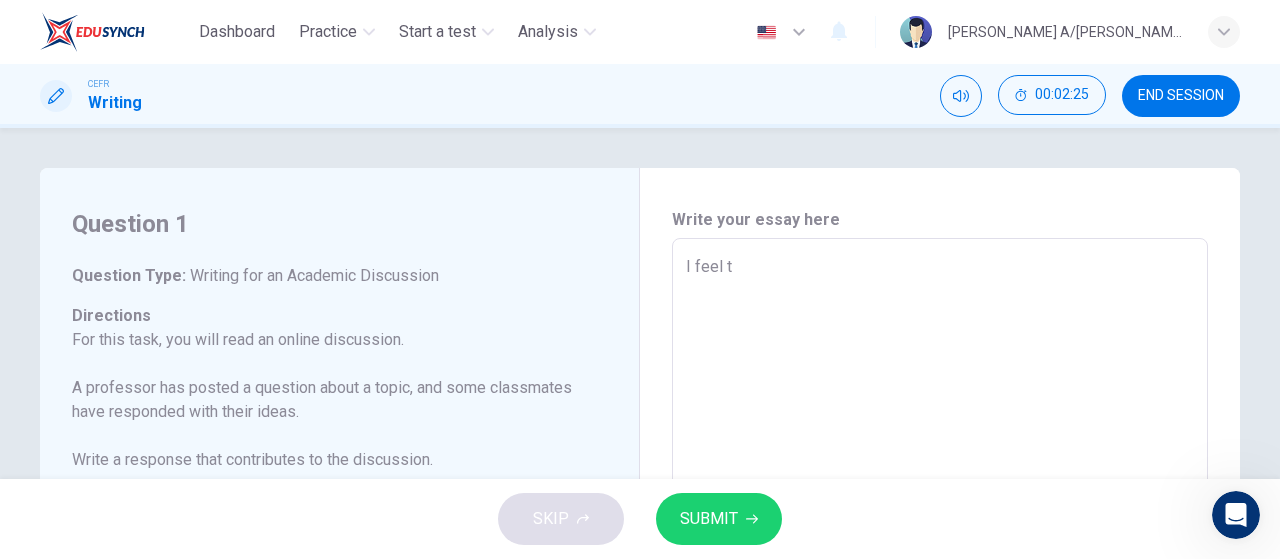 type on "I feel ta" 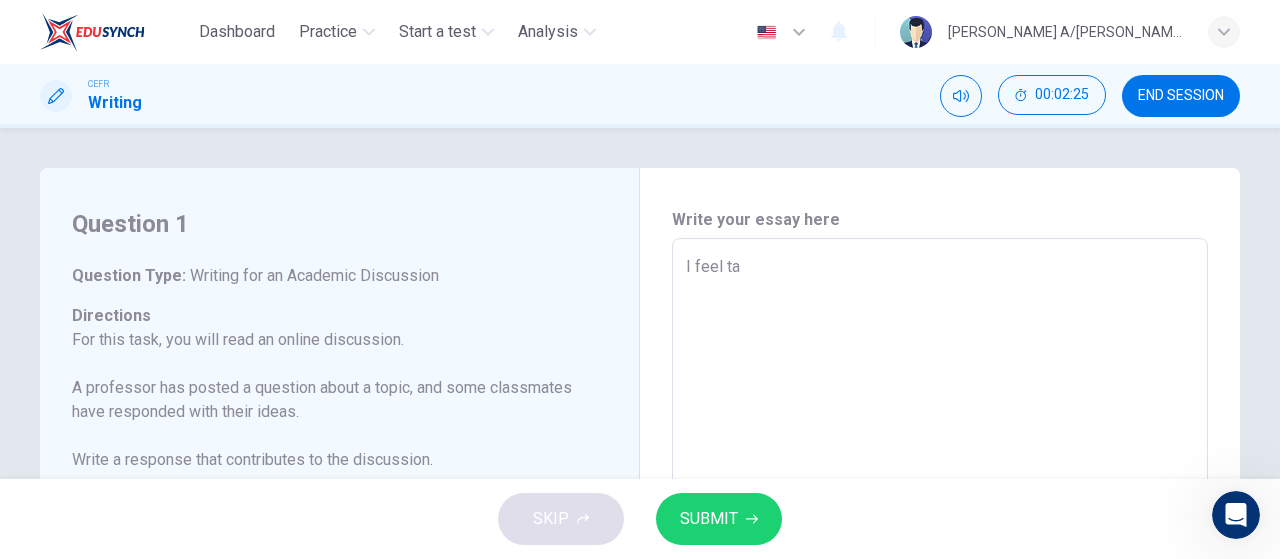 type on "I feel t" 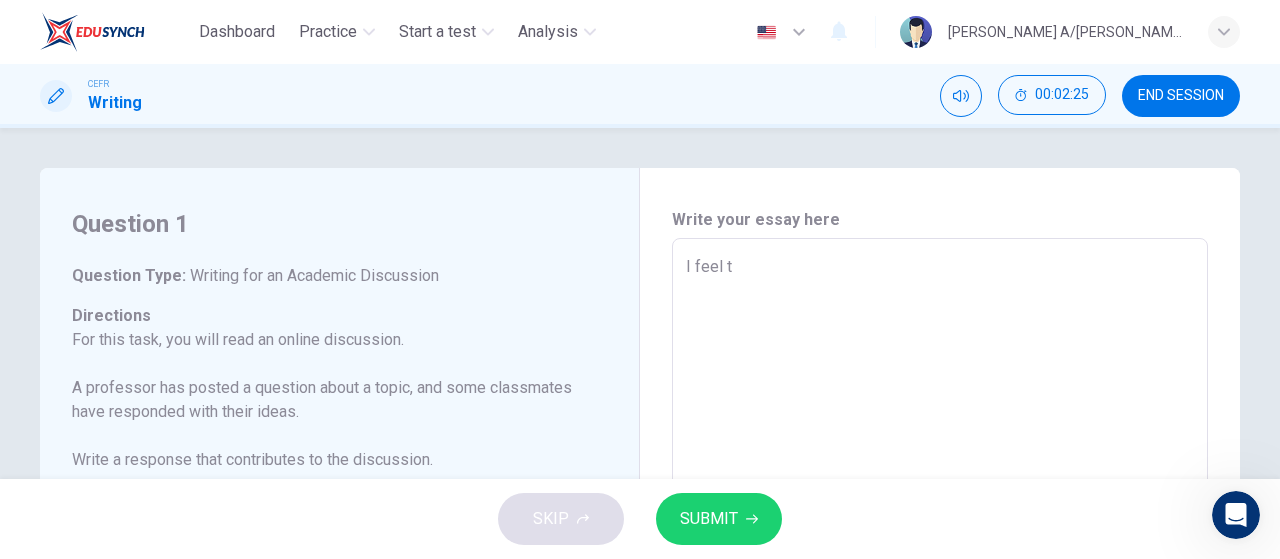 type on "x" 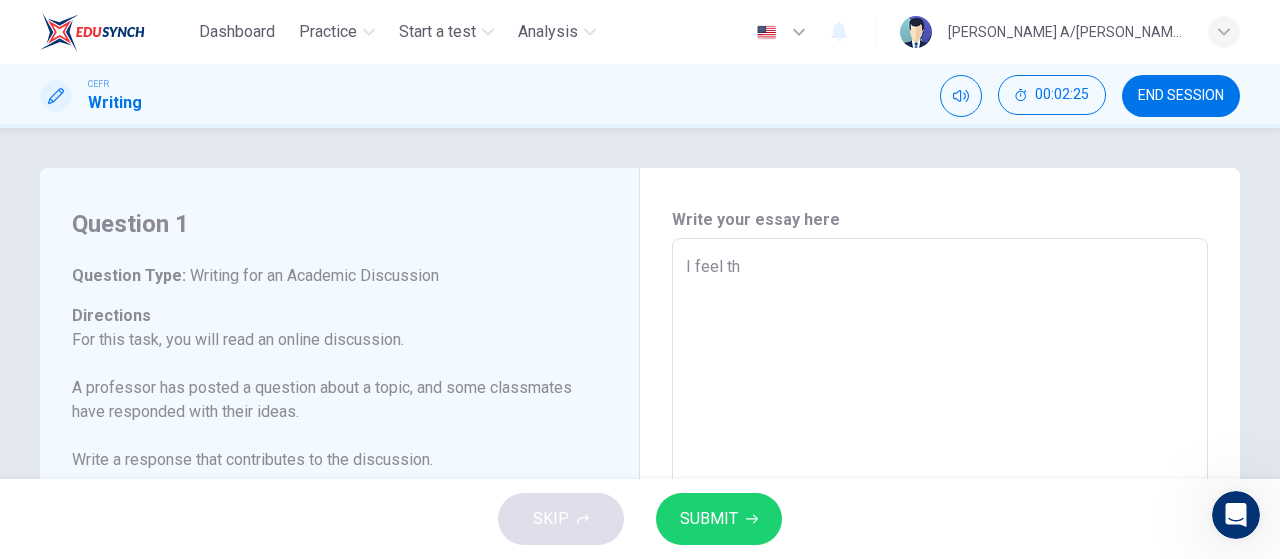 type on "I feel tha" 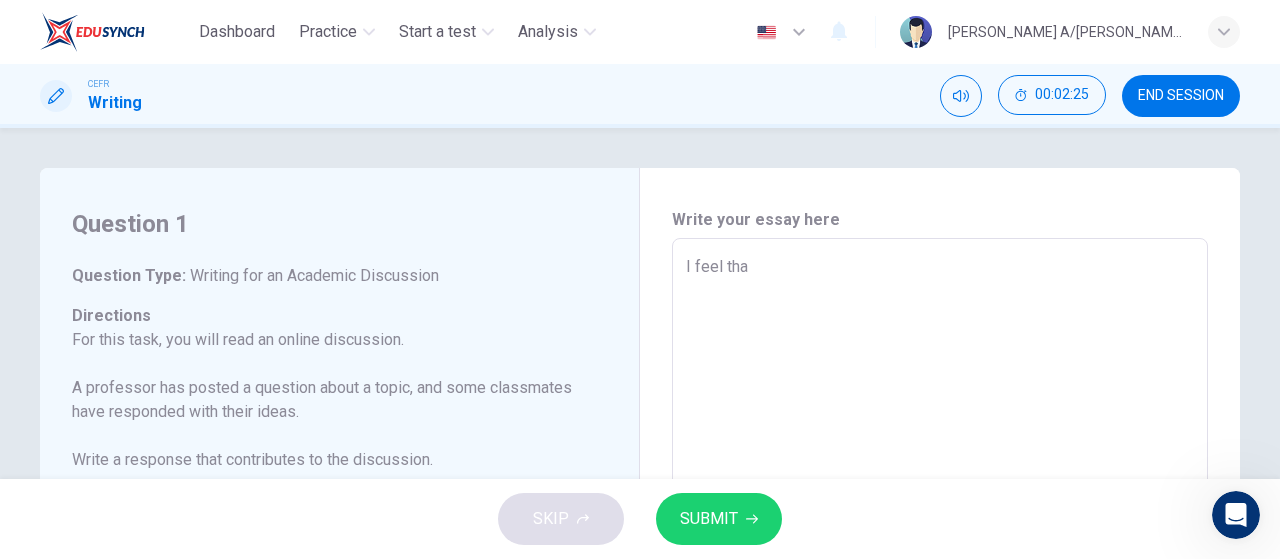 type on "x" 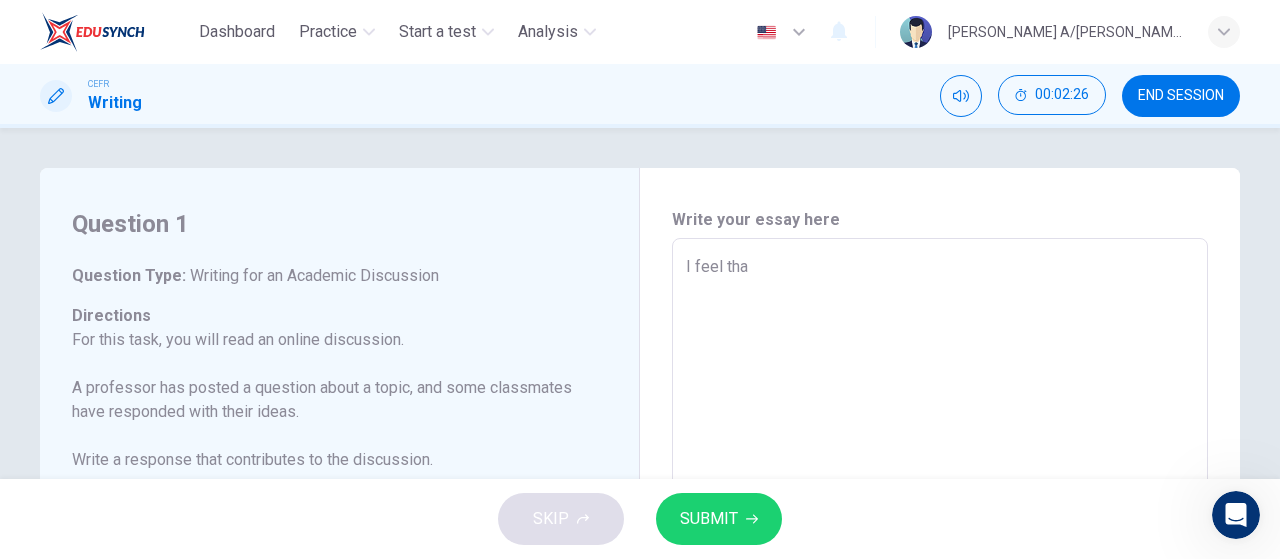 type on "I feel that" 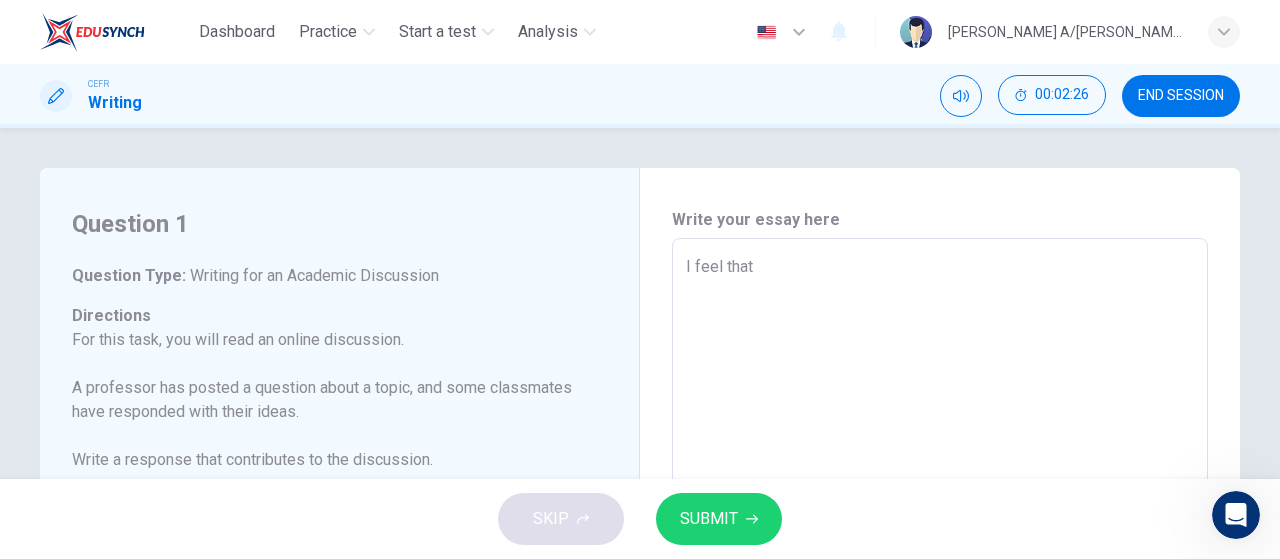 type on "I feel that" 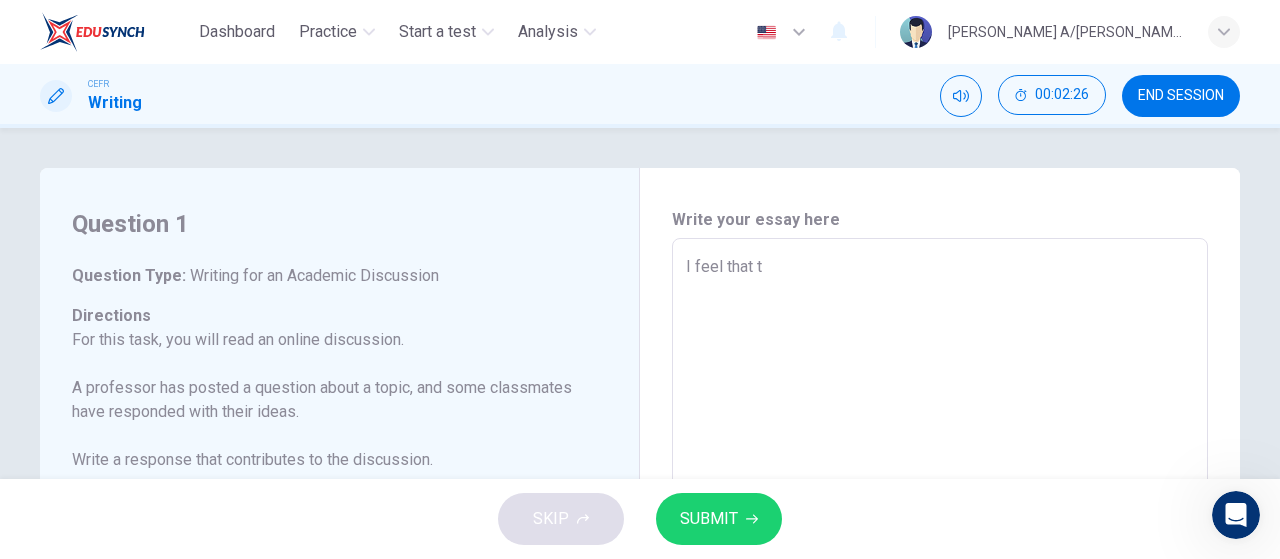 type on "x" 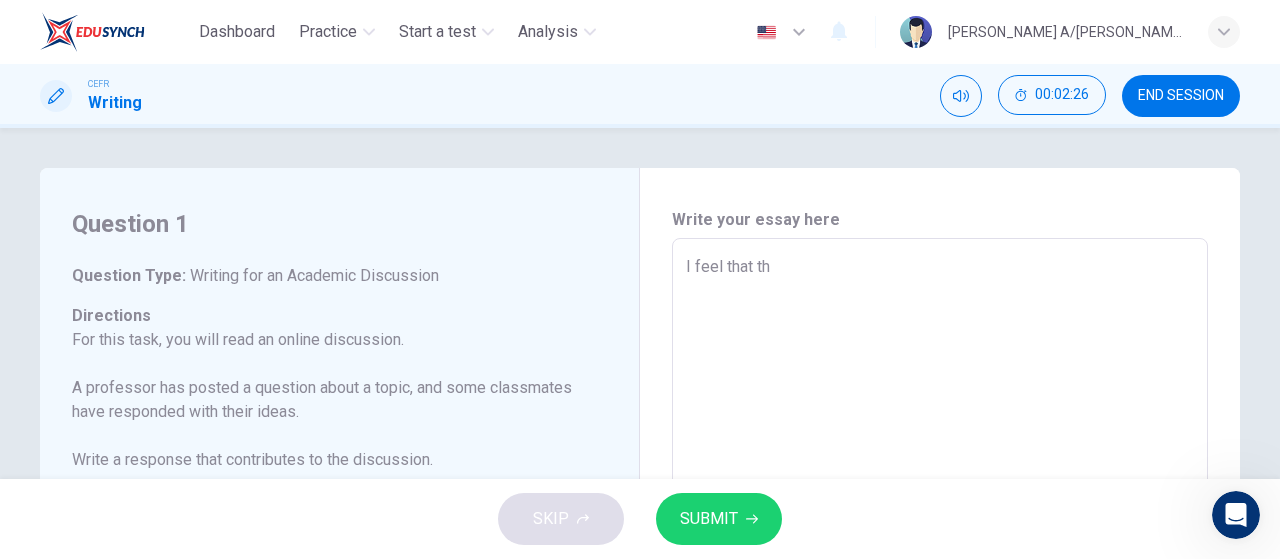 type on "I feel that the" 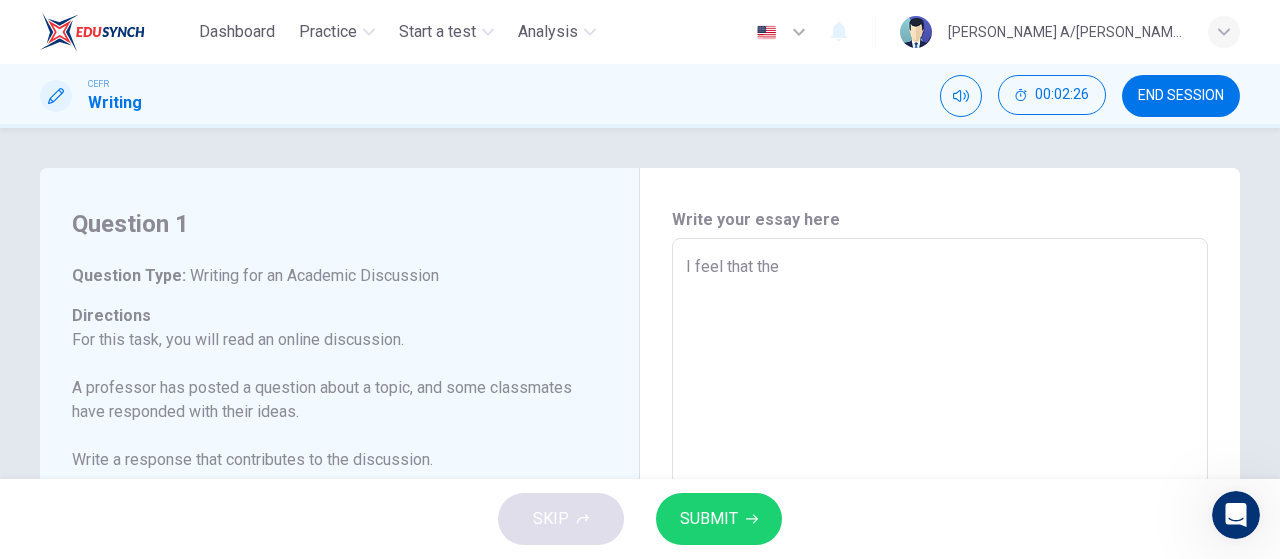 type on "x" 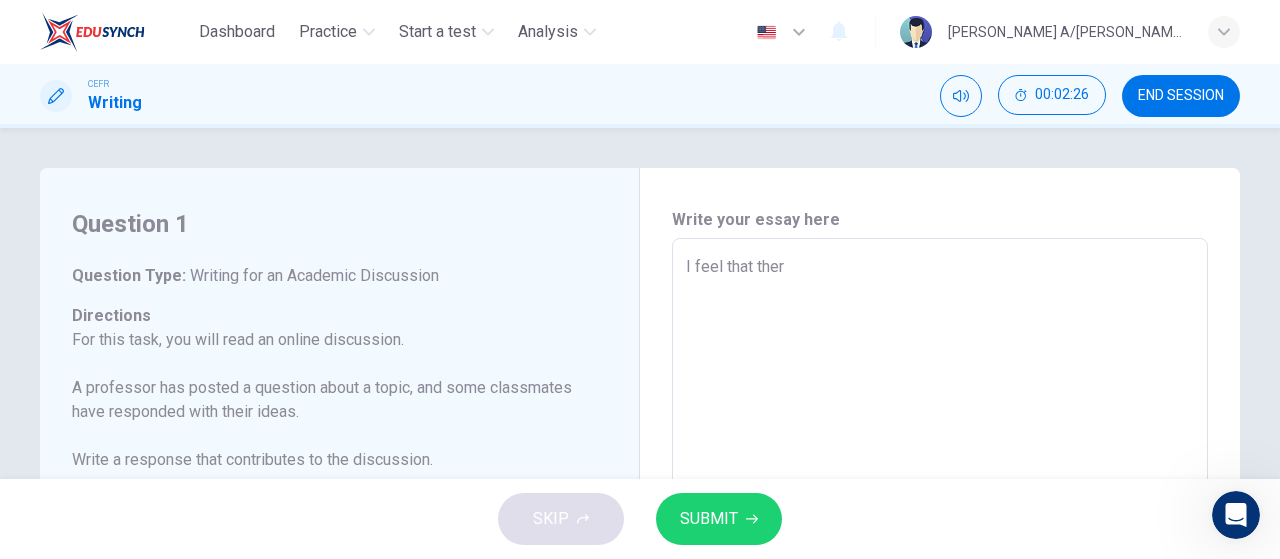 type on "x" 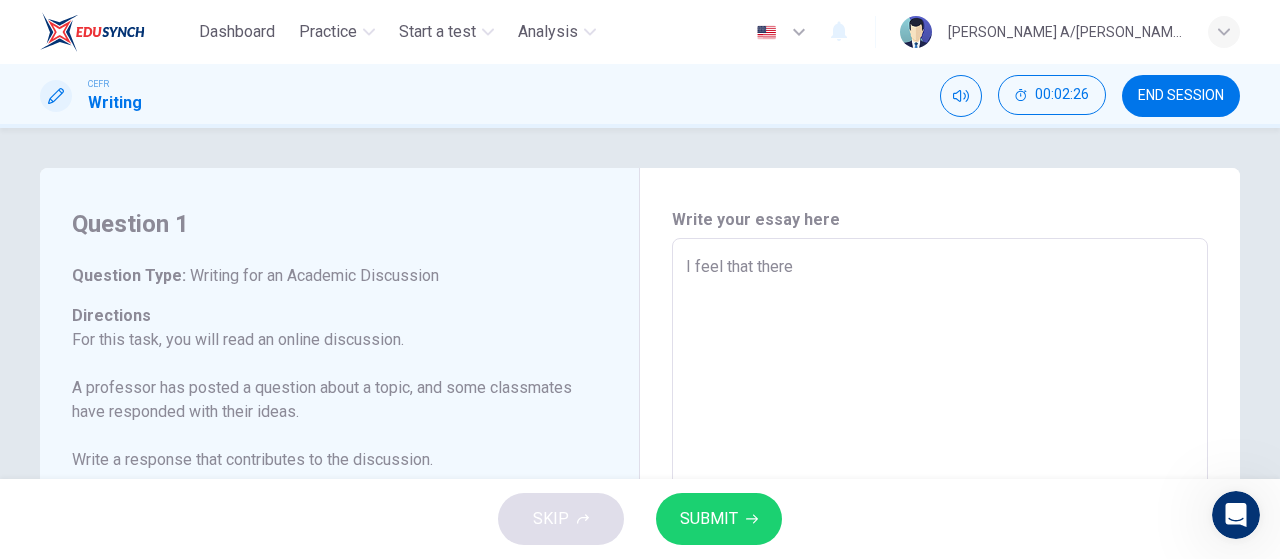 type on "x" 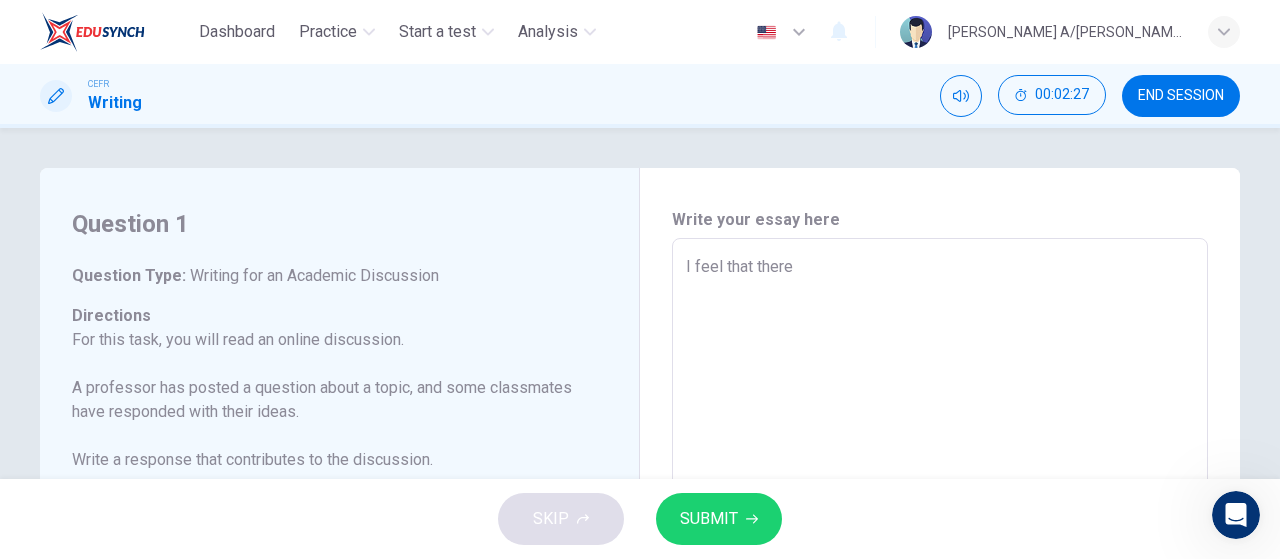 type on "I feel that there" 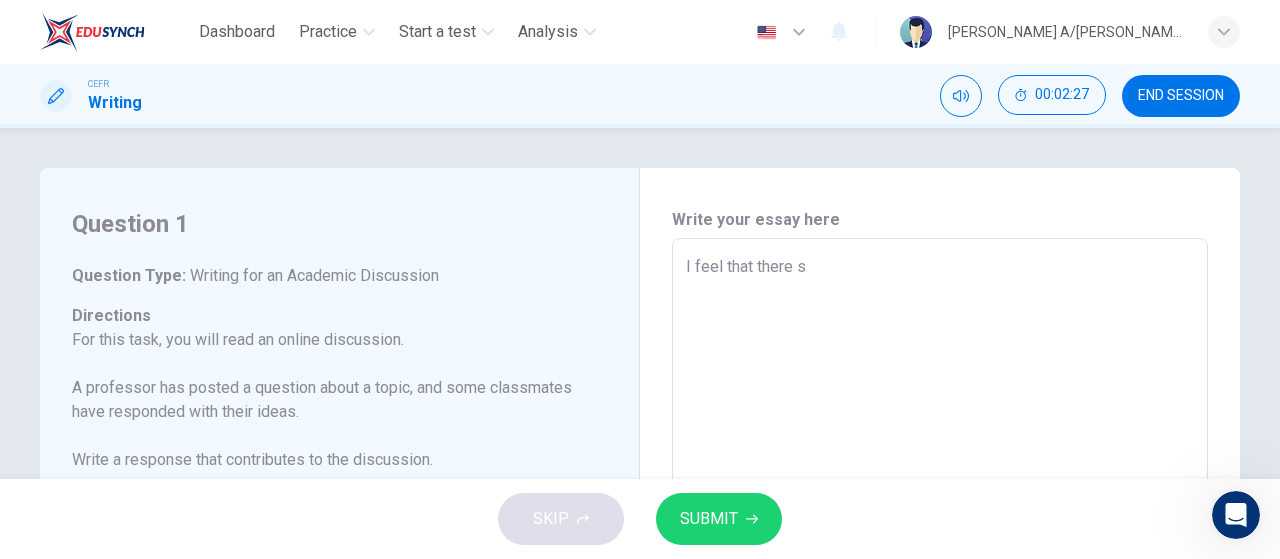 type on "I feel that there sh" 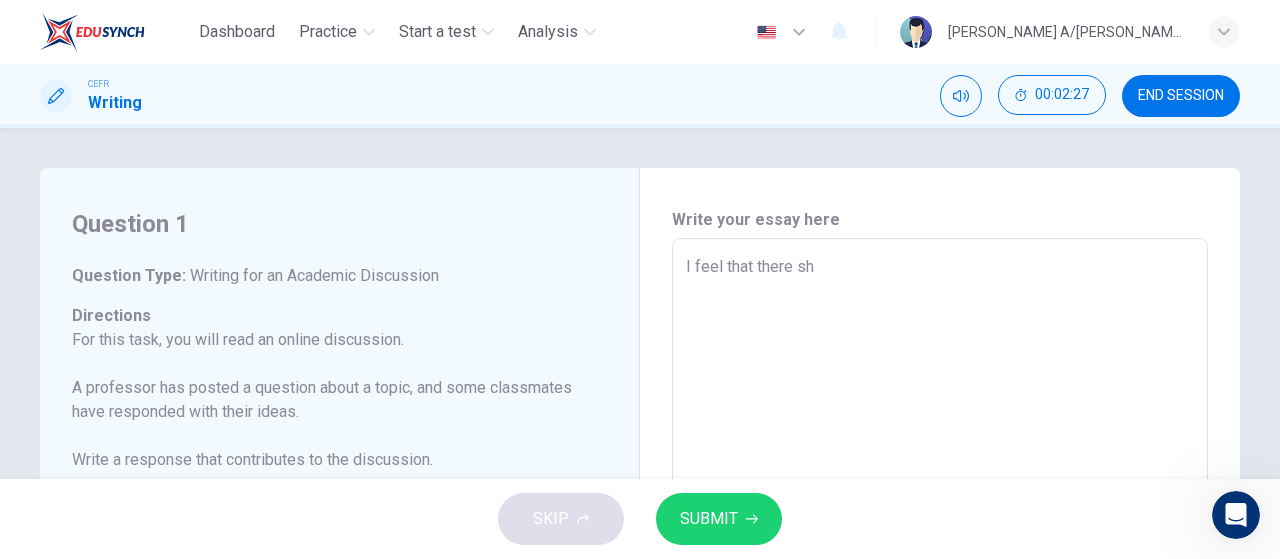 type on "x" 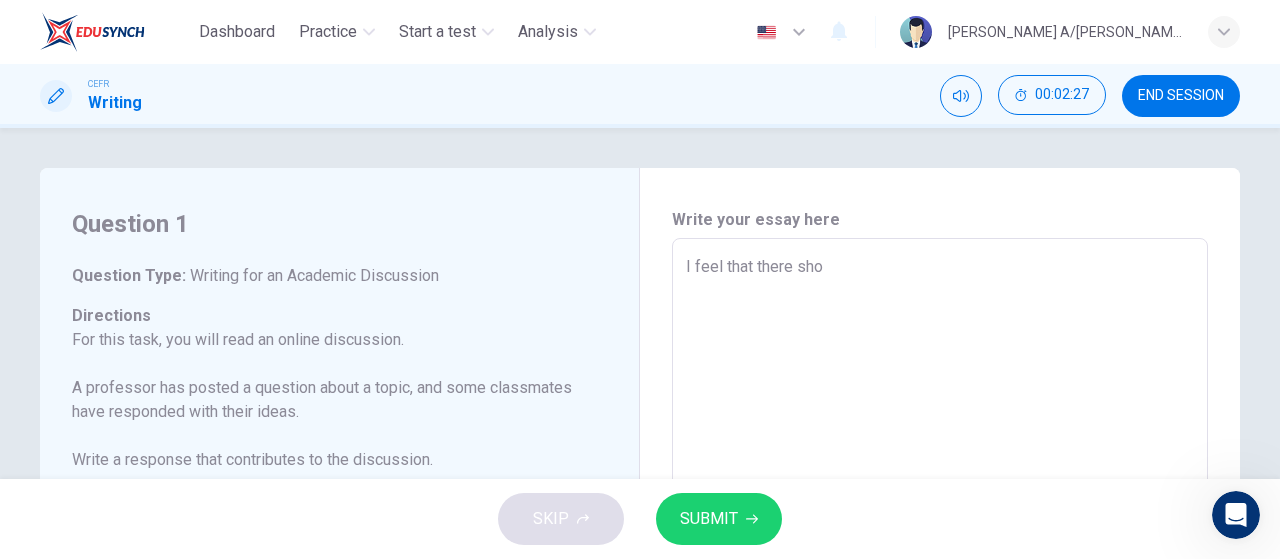 type on "x" 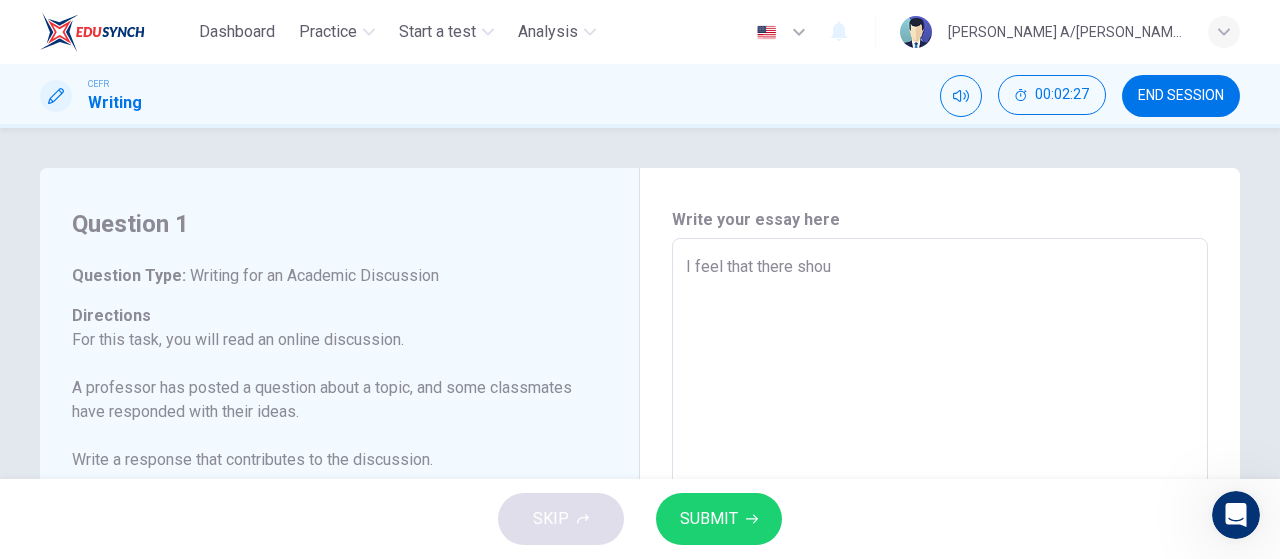 type on "x" 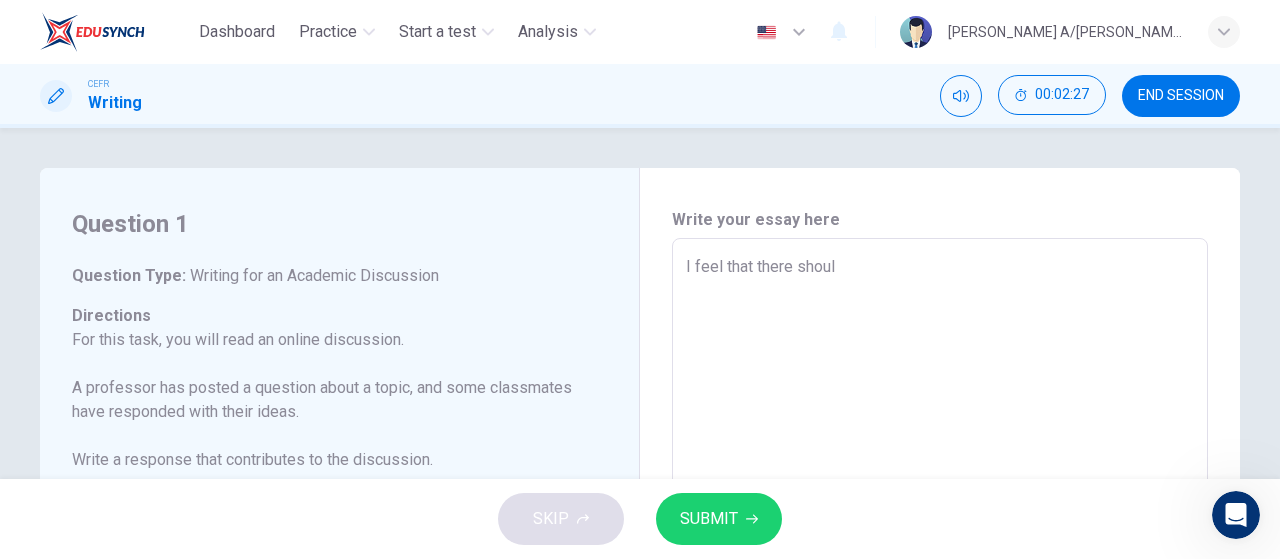 type on "x" 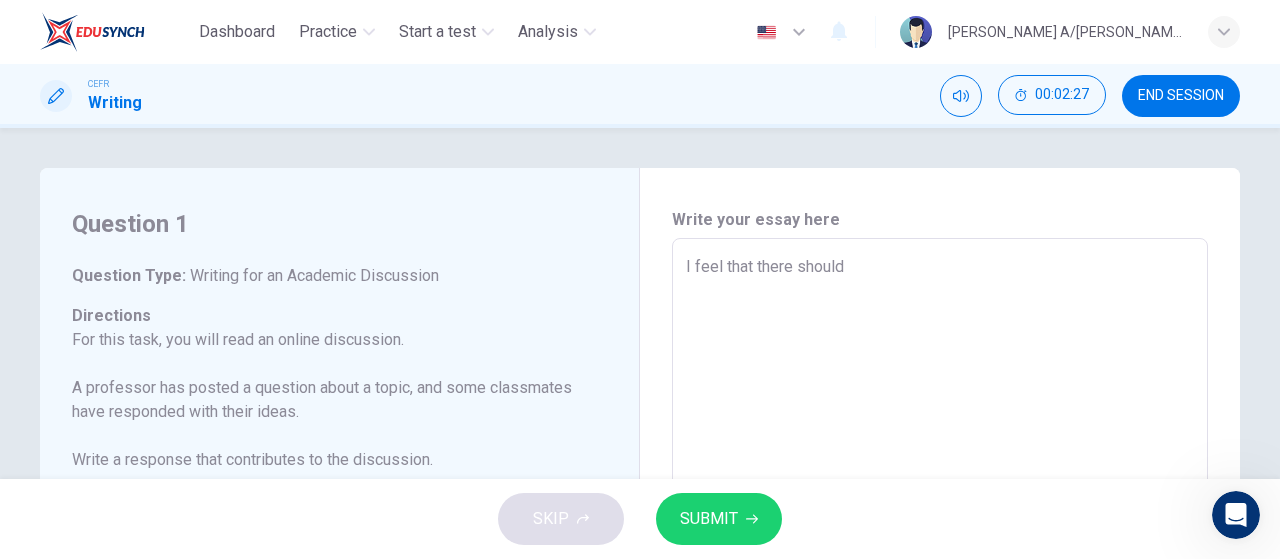 type on "I feel that there should" 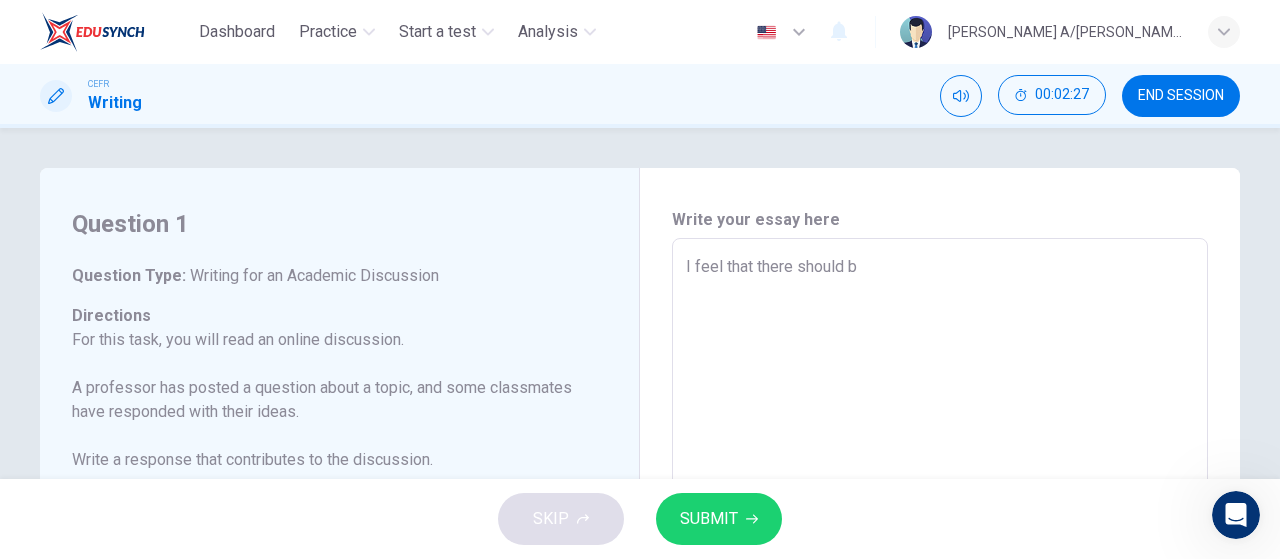 type on "x" 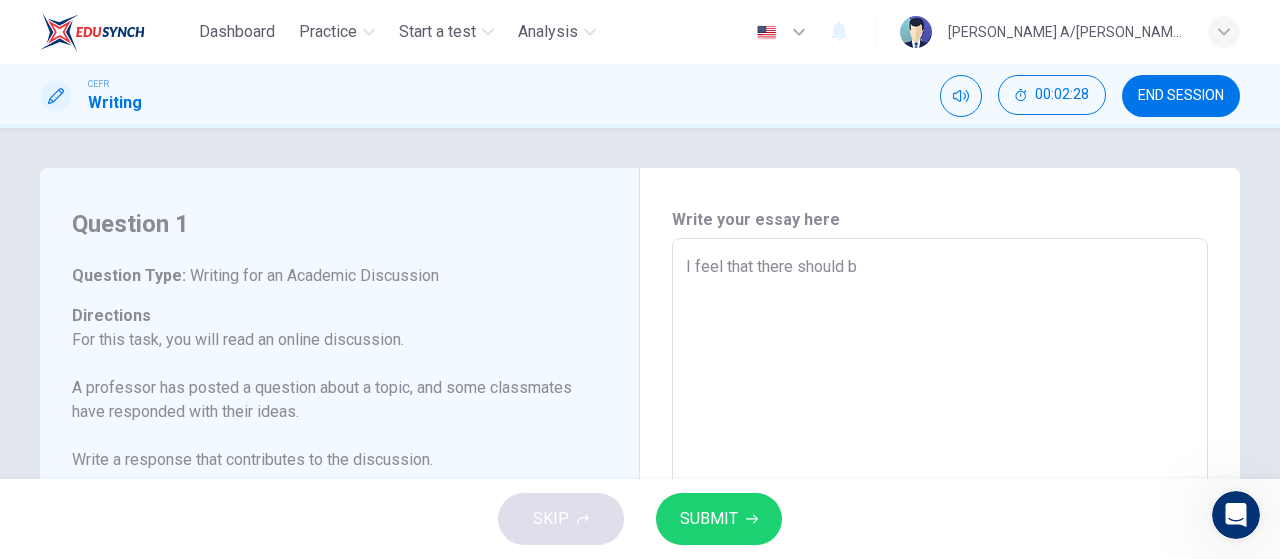 type on "I feel that there should be" 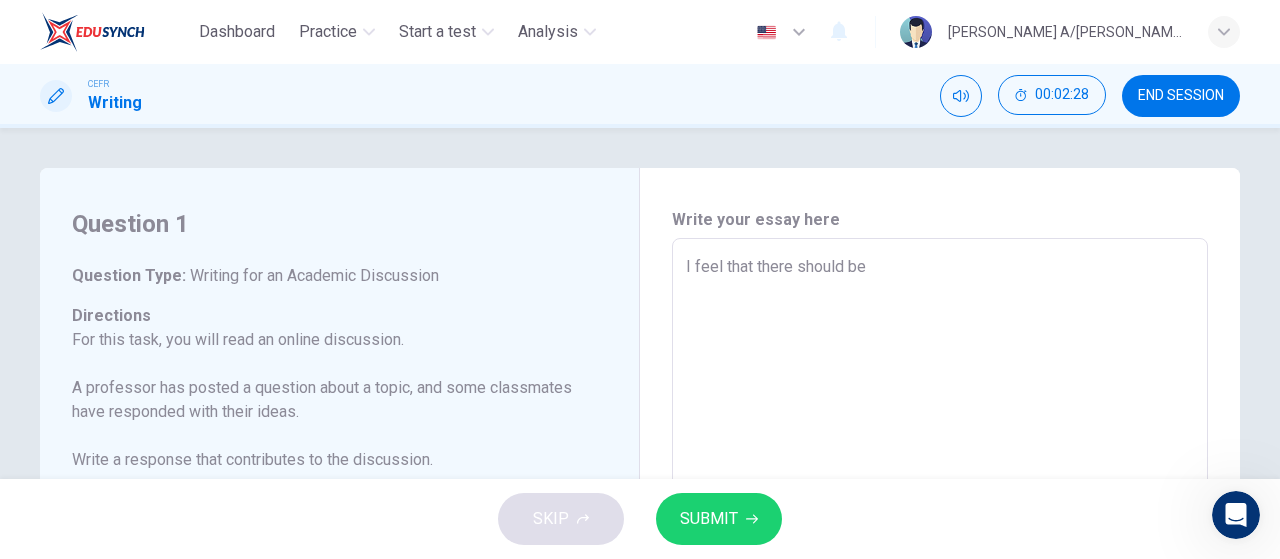 type on "x" 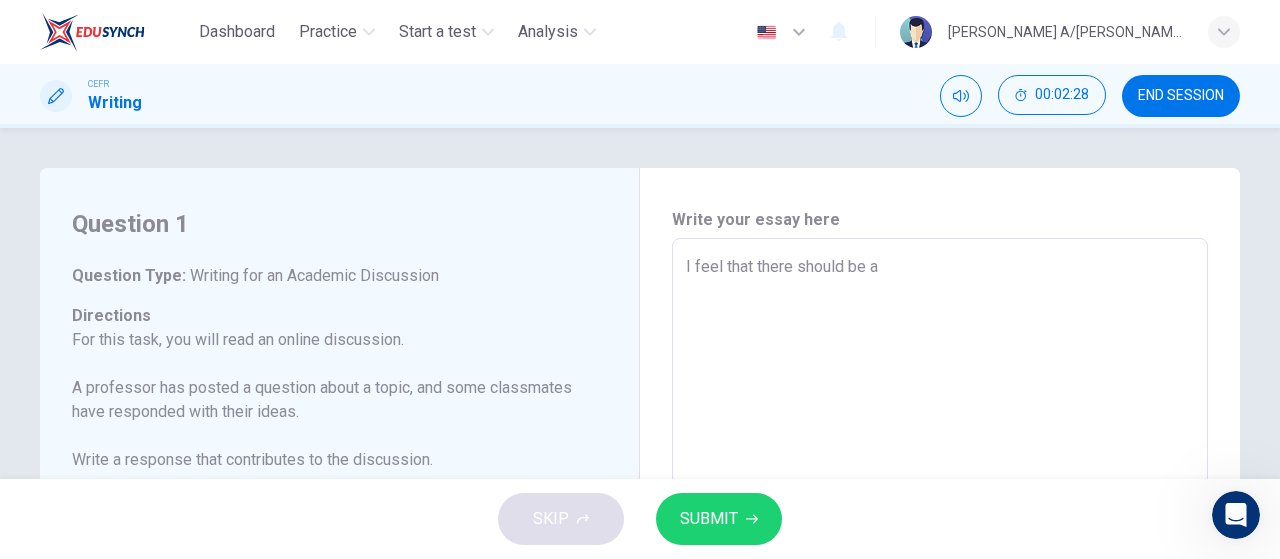type on "x" 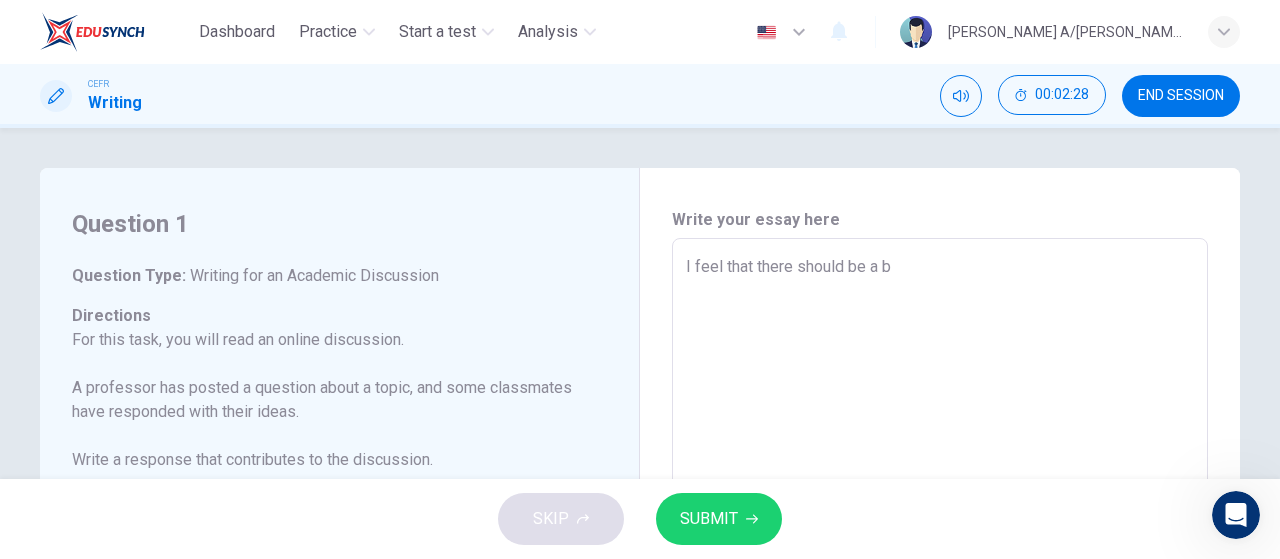 type on "x" 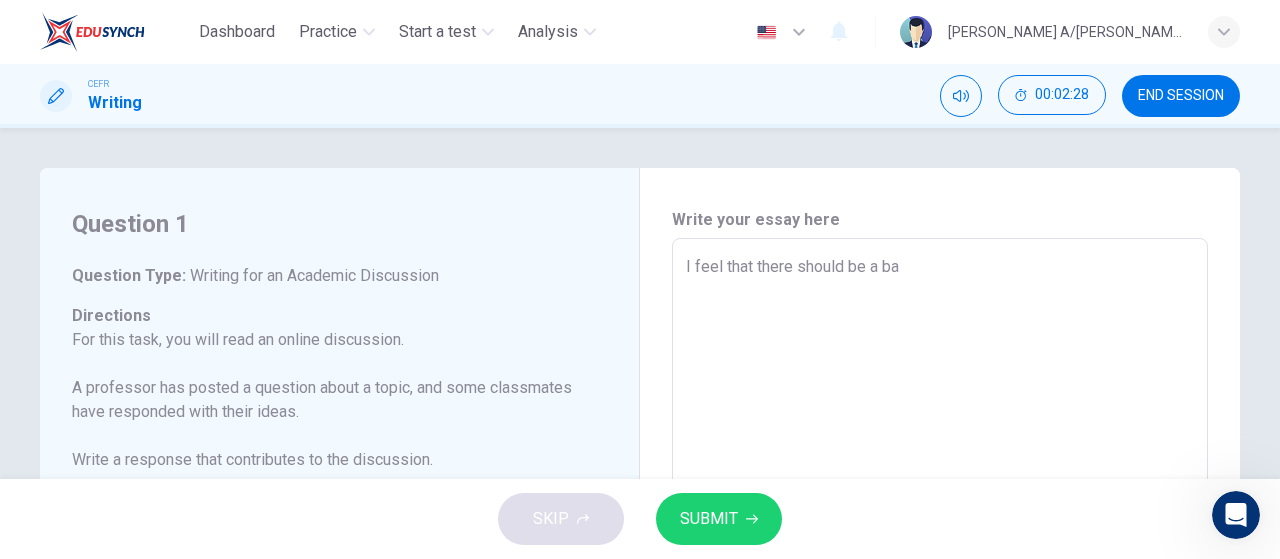 type on "x" 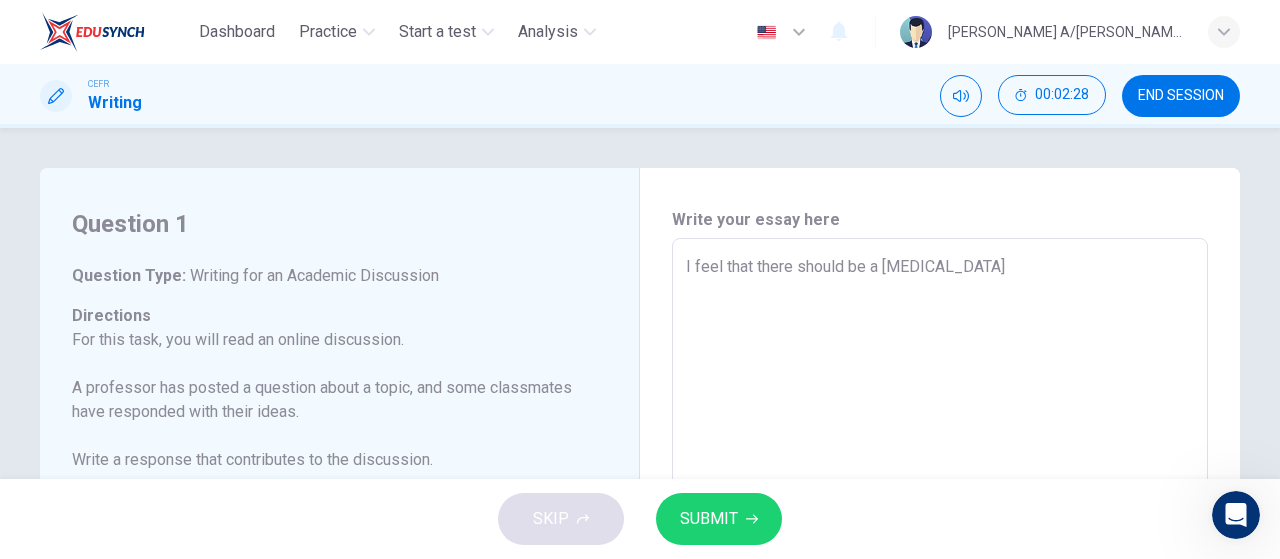 type on "x" 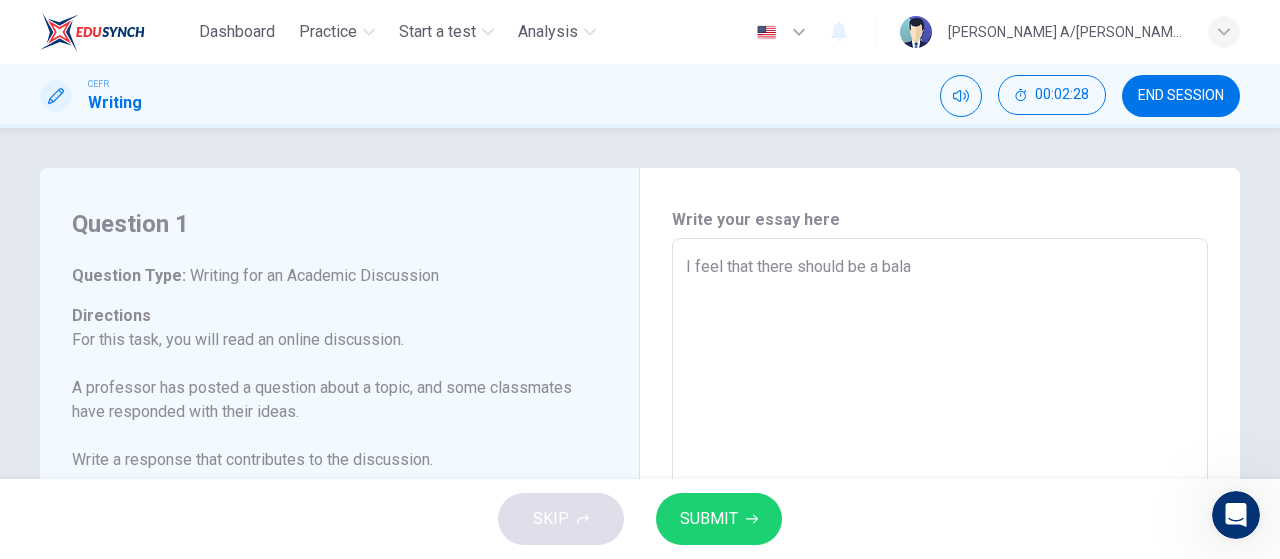 type on "x" 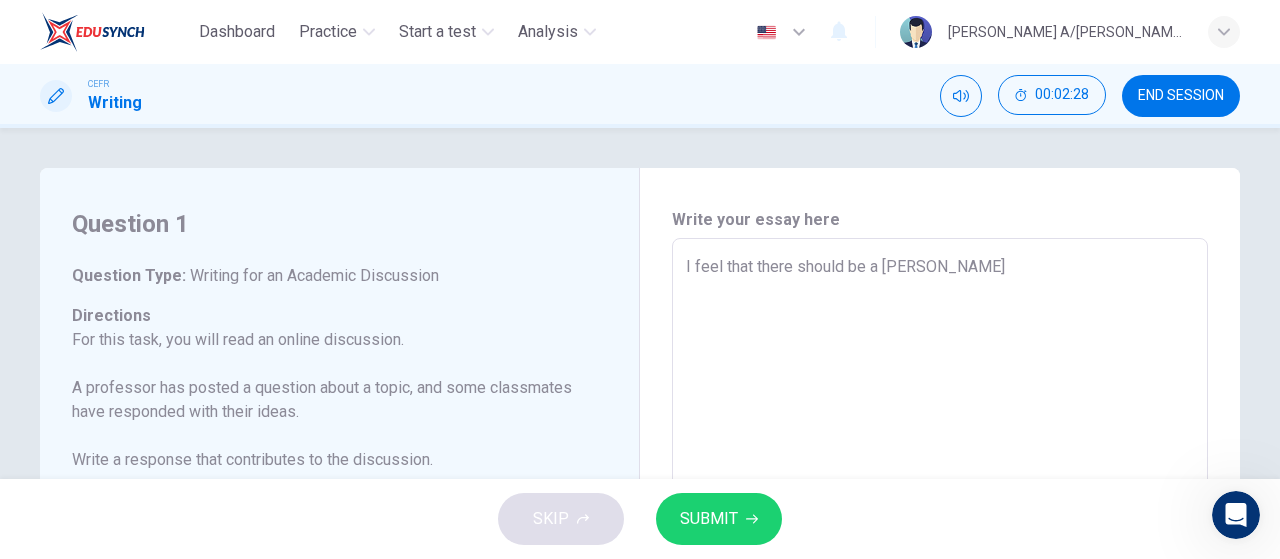 type on "I feel that there should be a balanc" 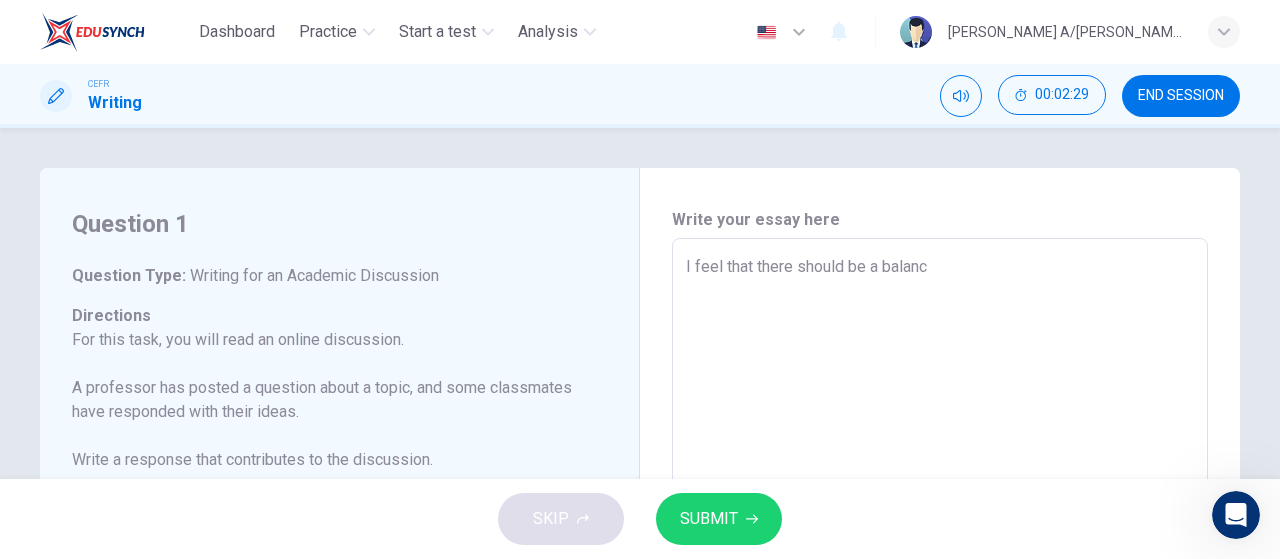 type on "I feel that there should be a balance" 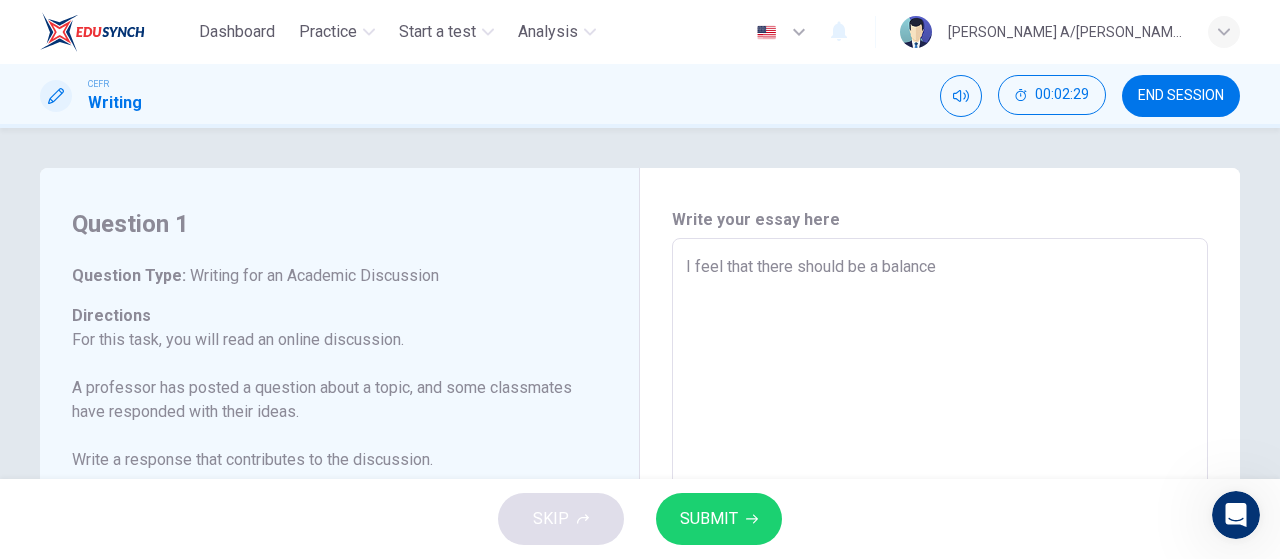 type on "x" 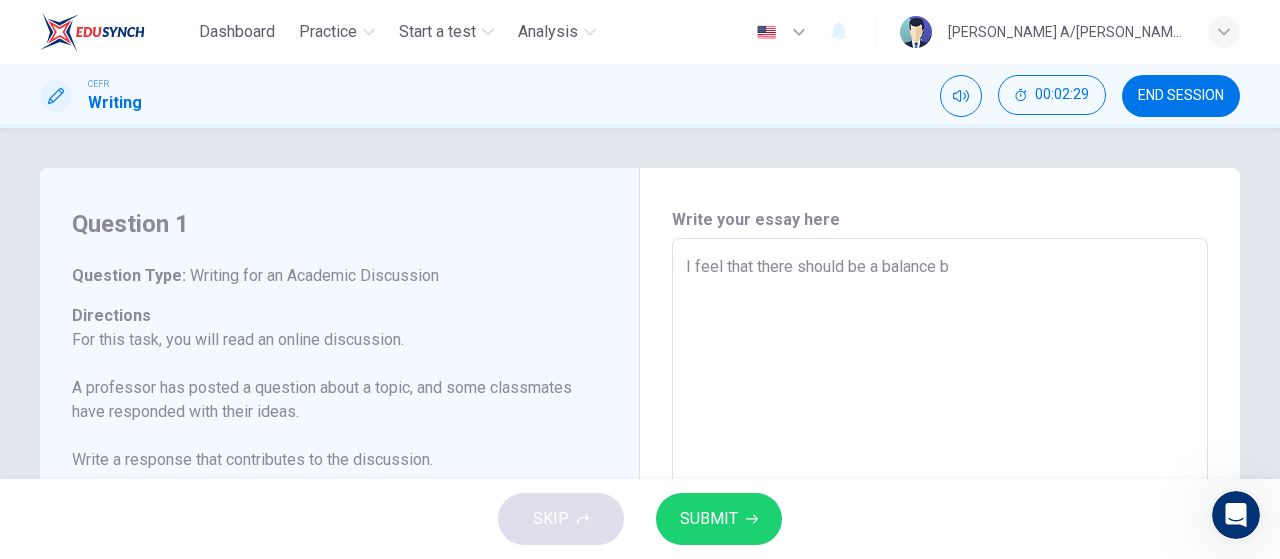 type on "x" 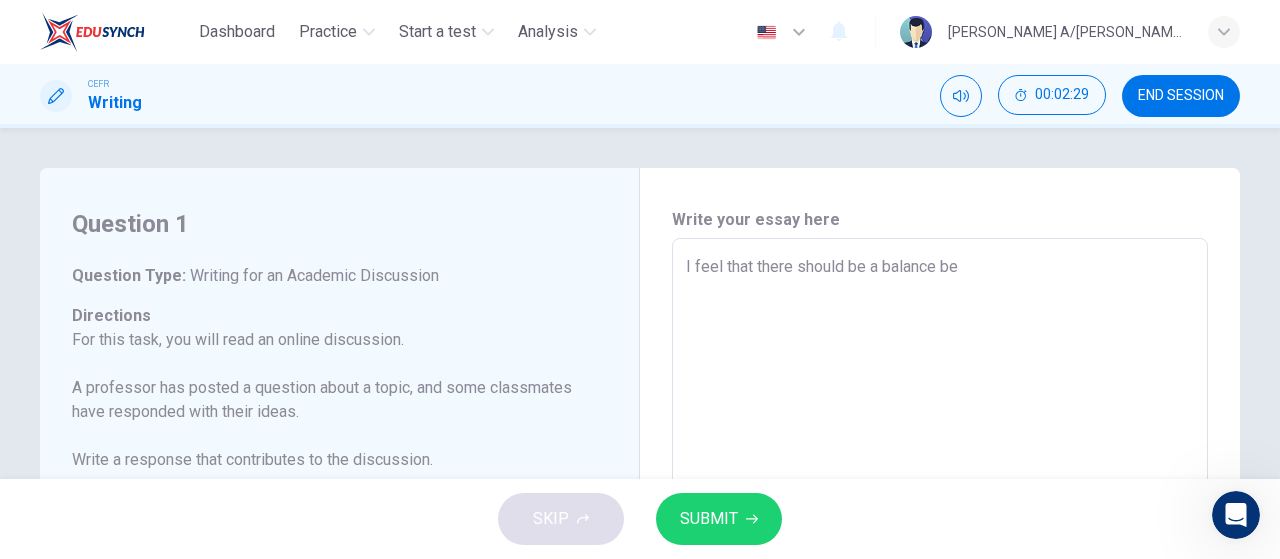 type on "x" 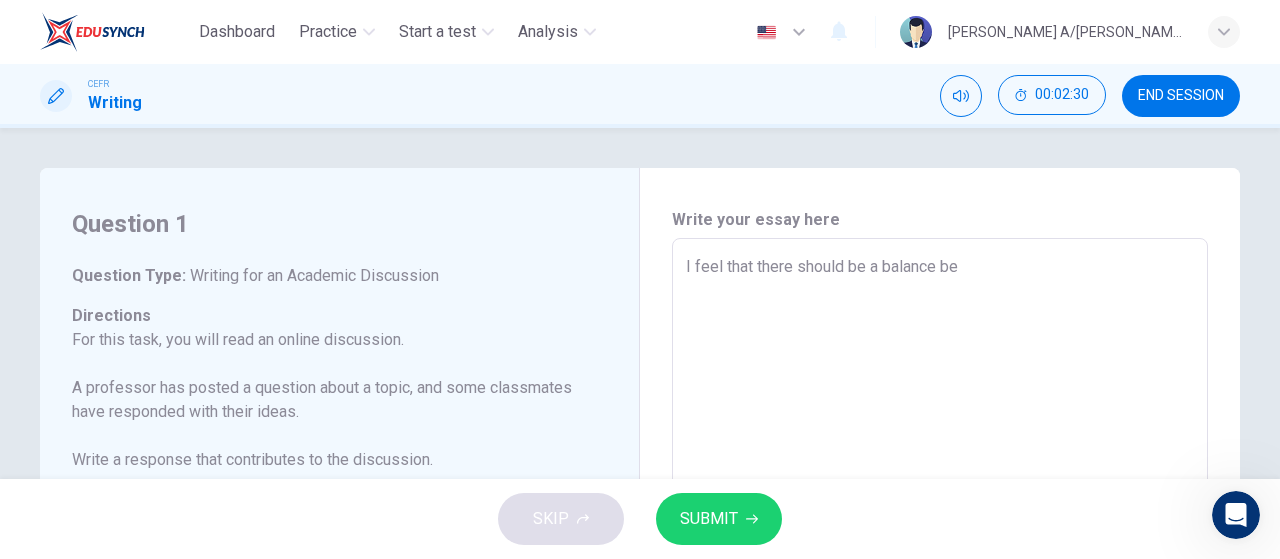 type on "I feel that there should be a balance bet" 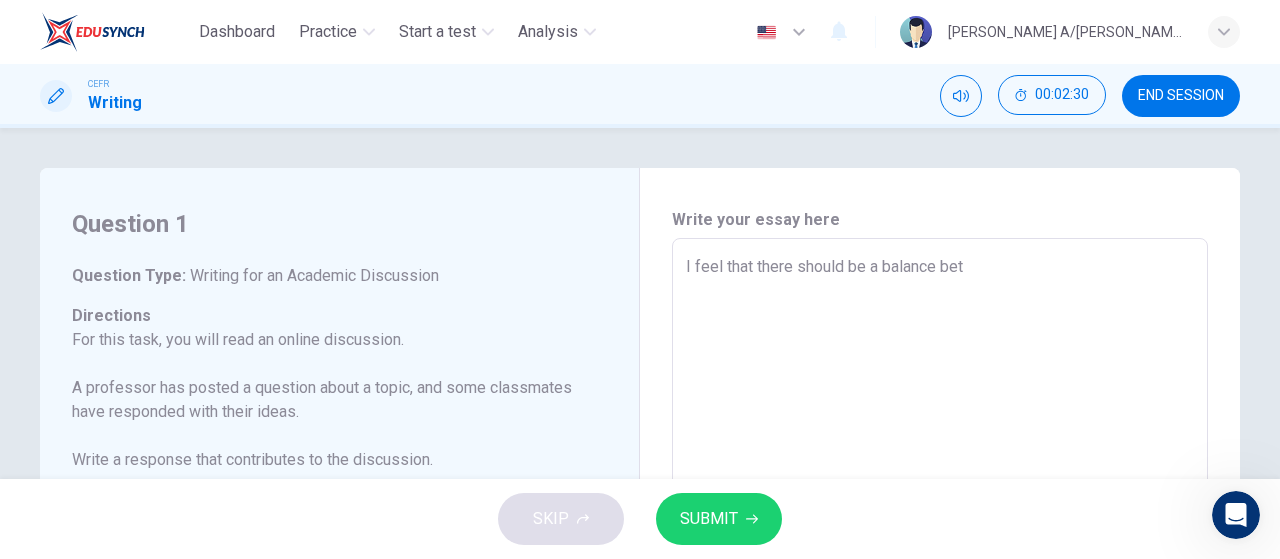 type on "I feel that there should be a balance betw" 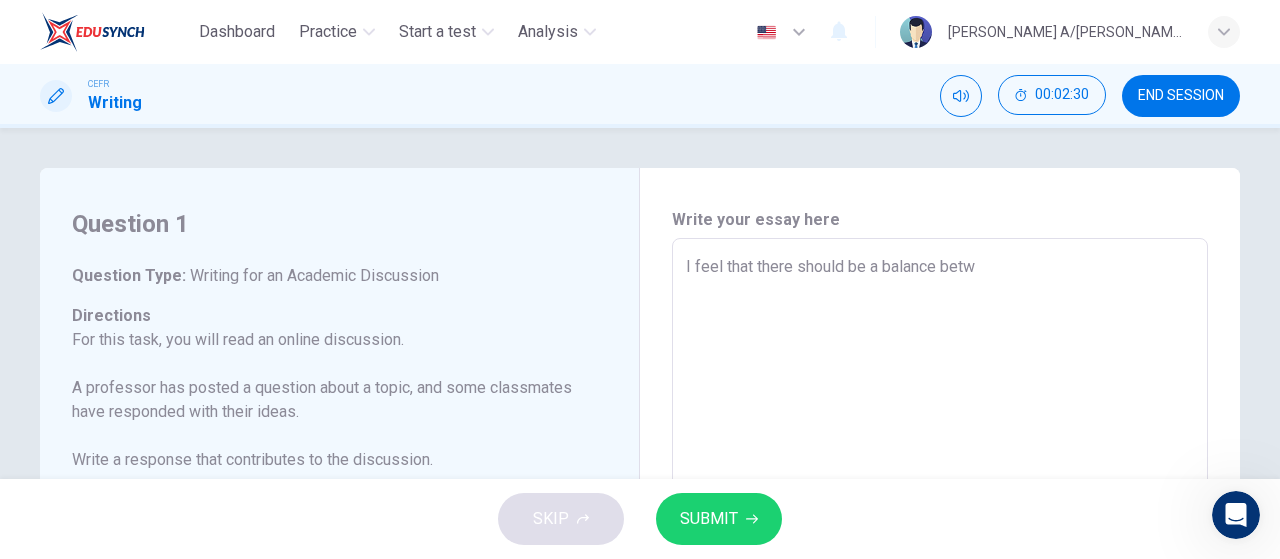 type on "x" 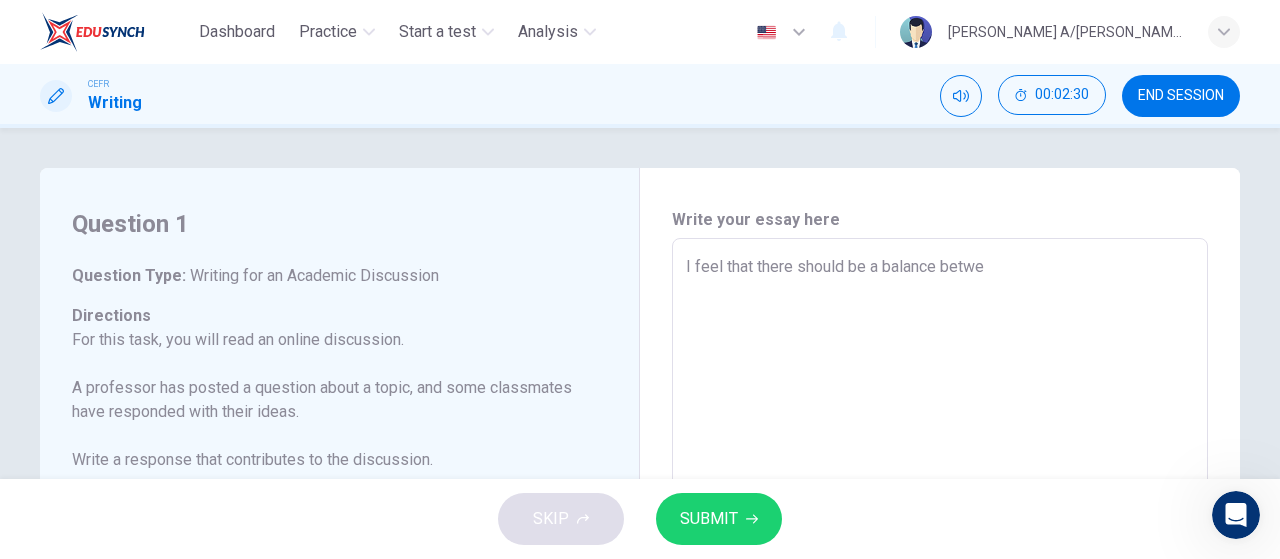 type on "x" 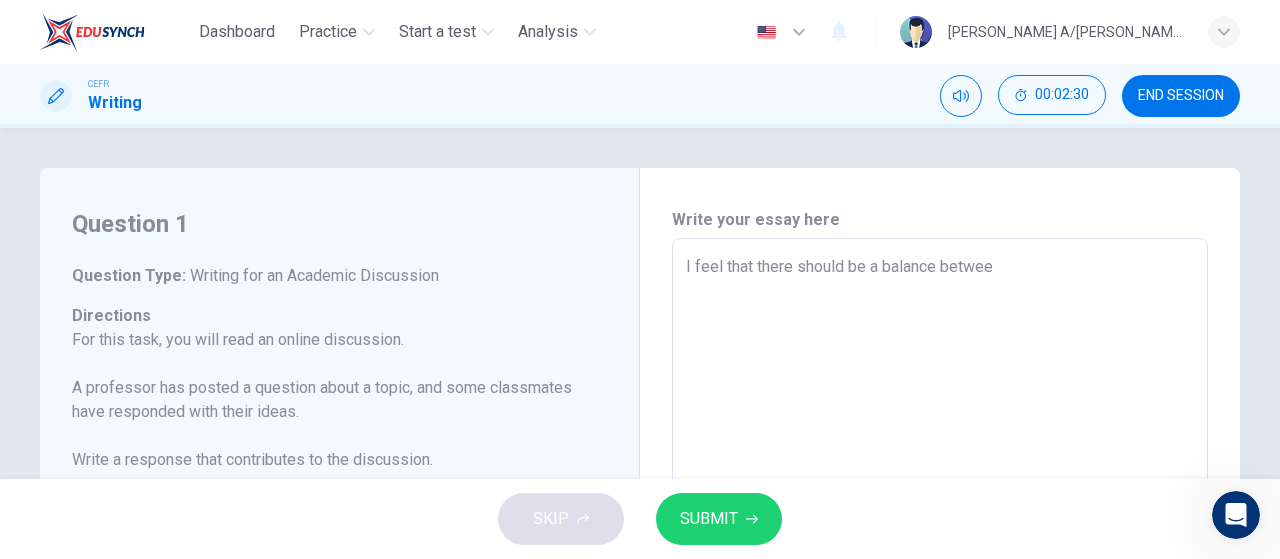 type on "I feel that there should be a balance between" 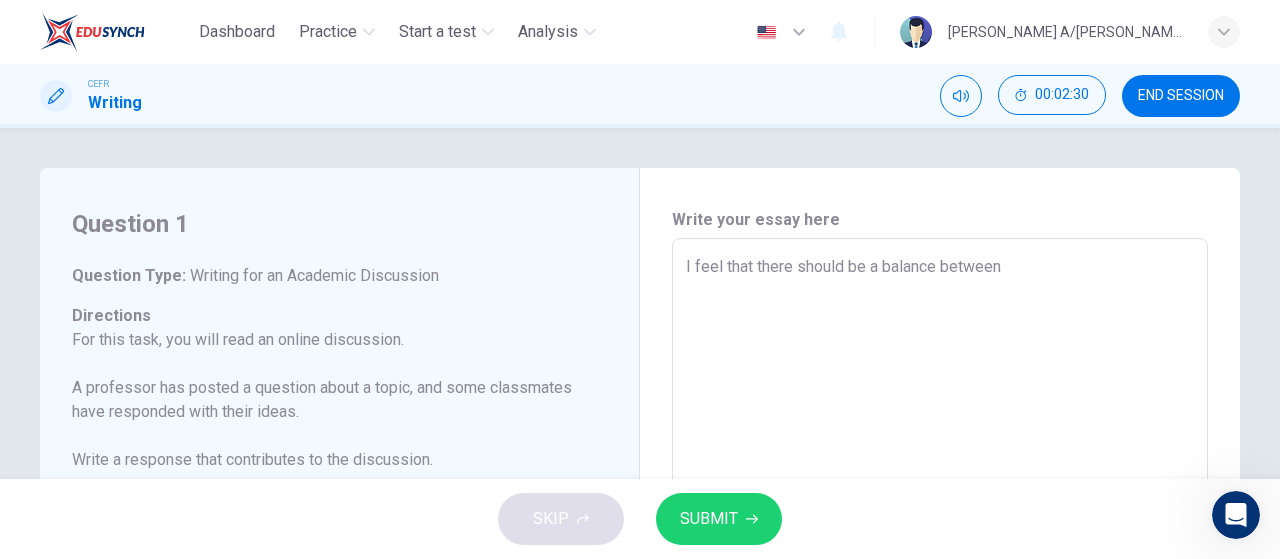 type on "x" 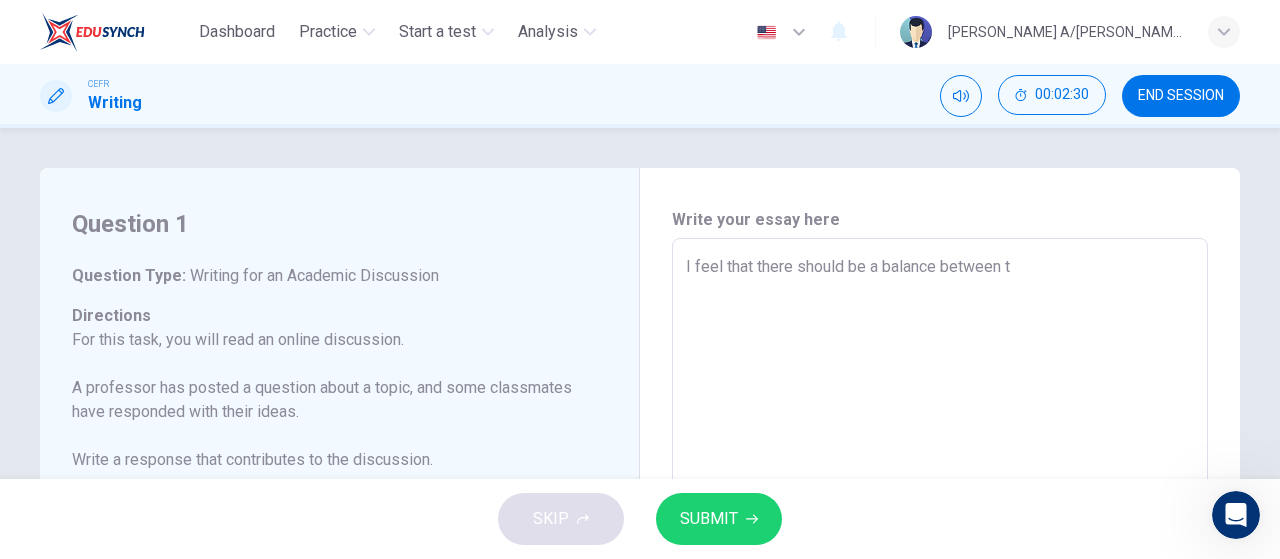 type on "x" 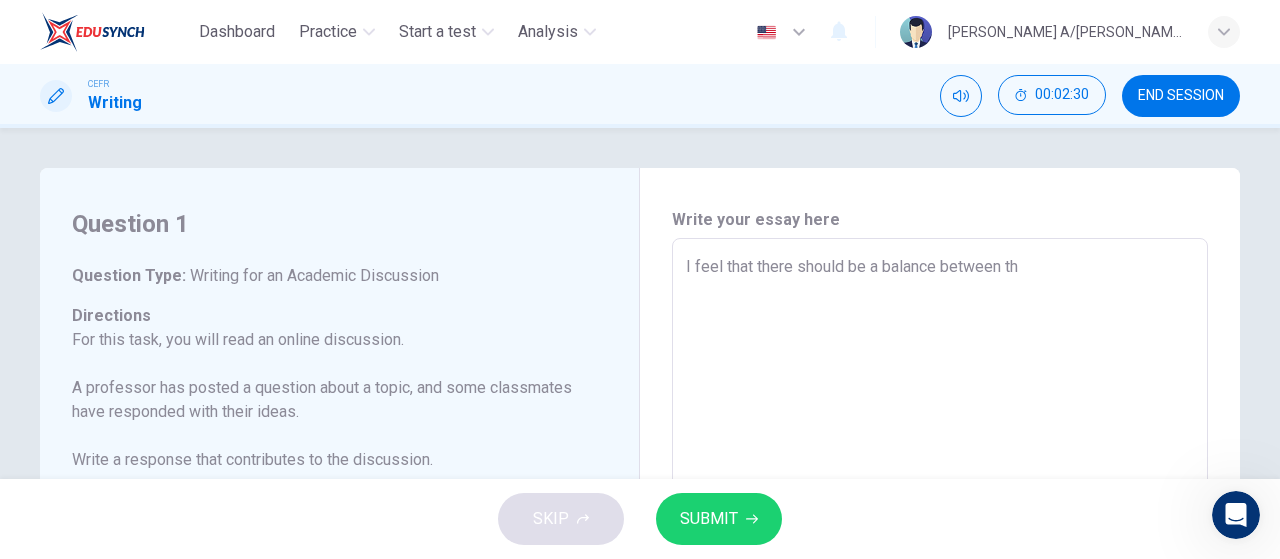 type on "x" 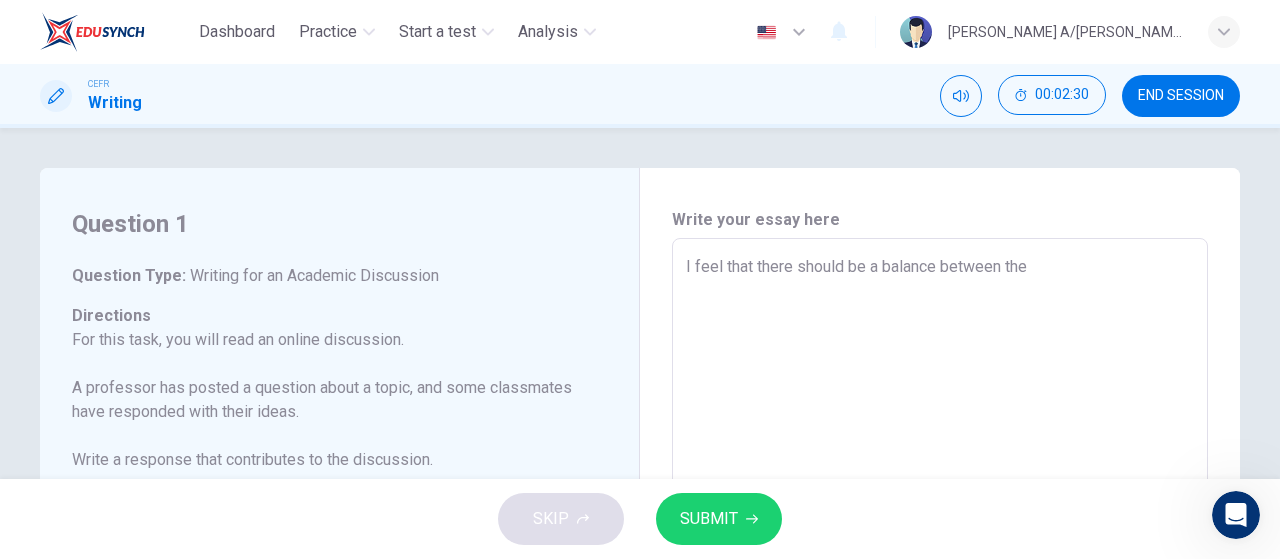 type on "I feel that there should be a balance between the" 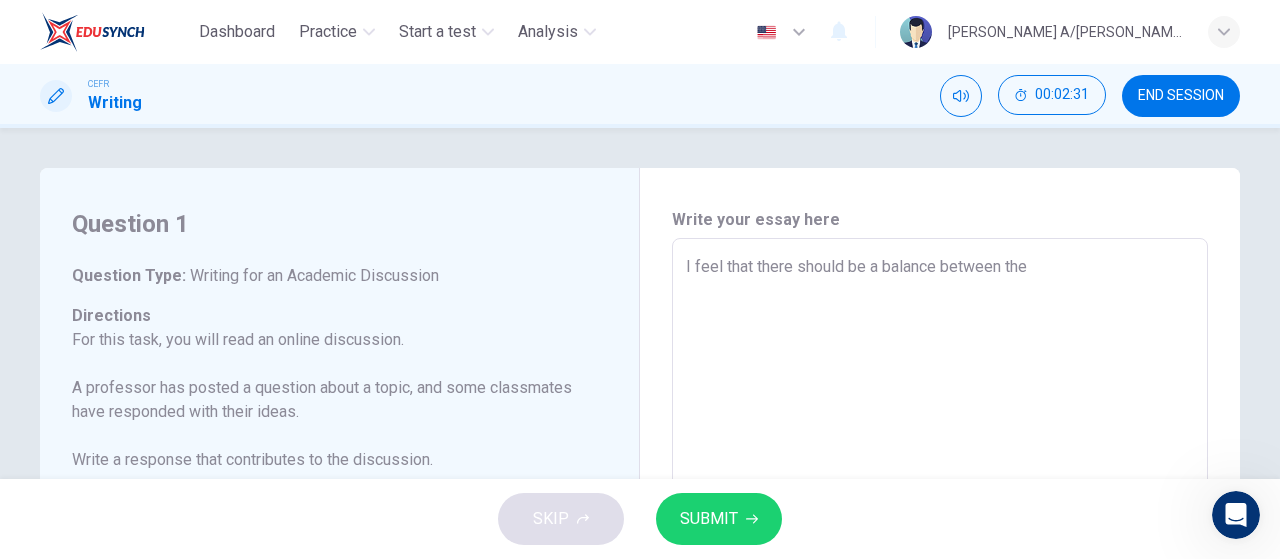 type on "x" 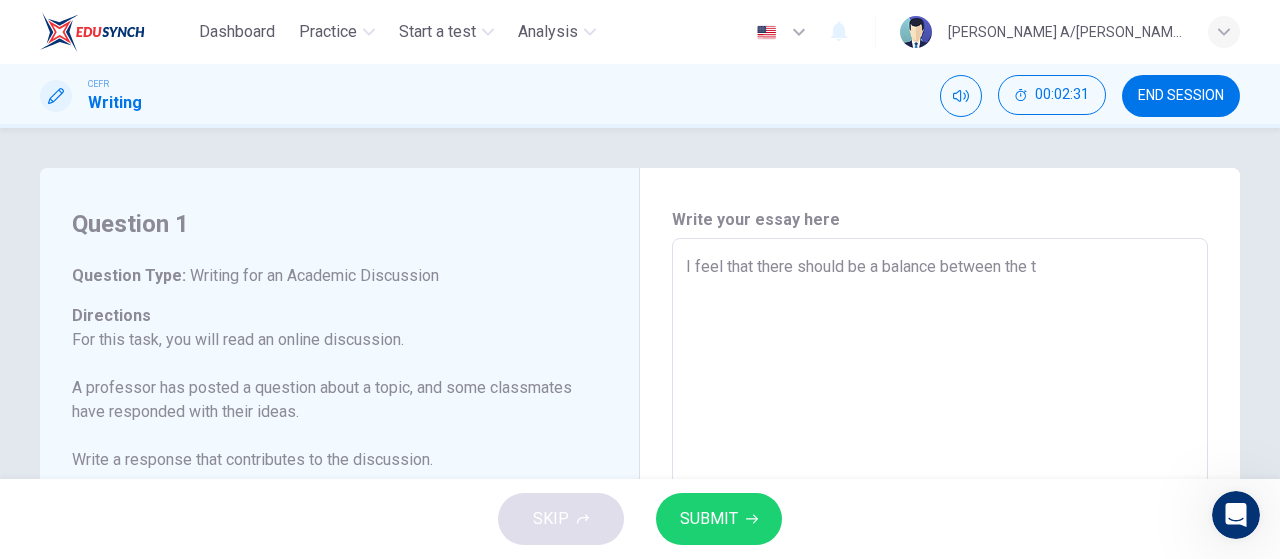 type on "x" 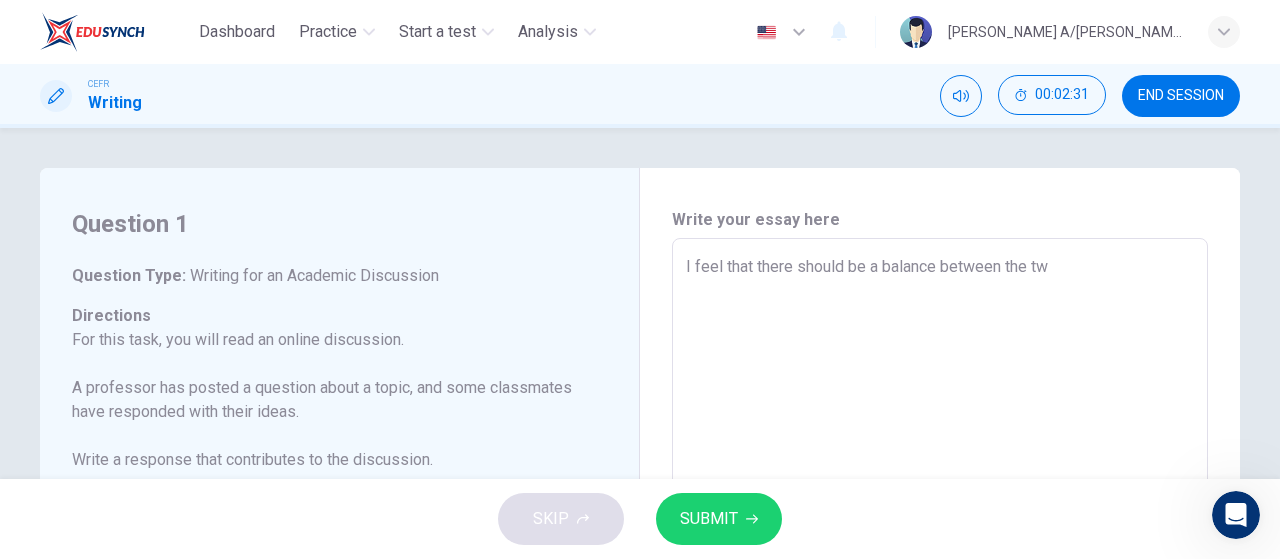 type on "x" 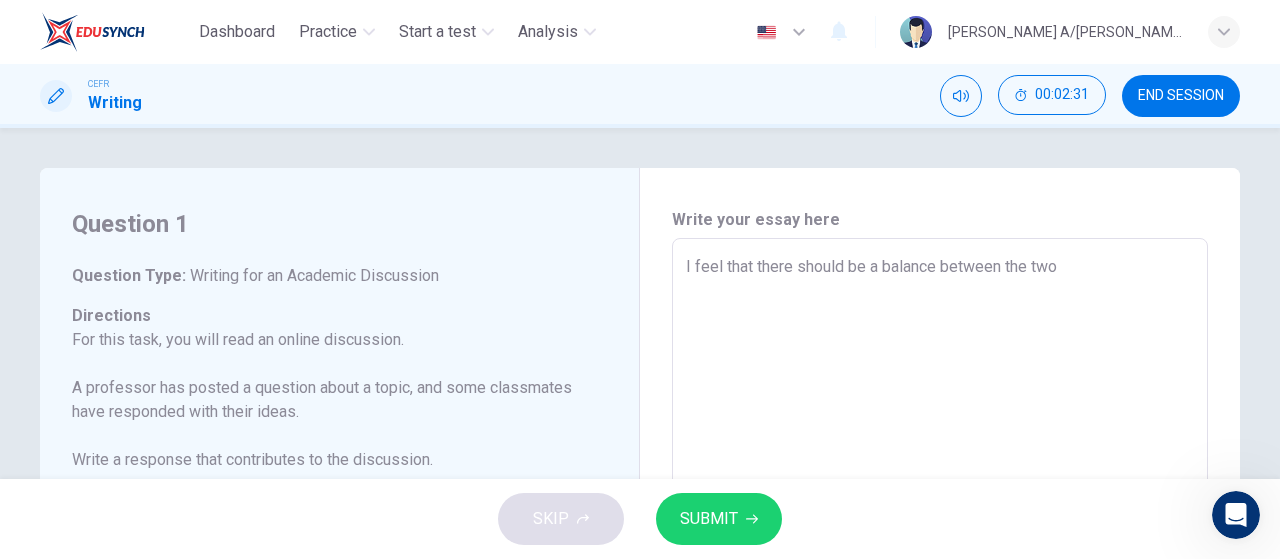type on "x" 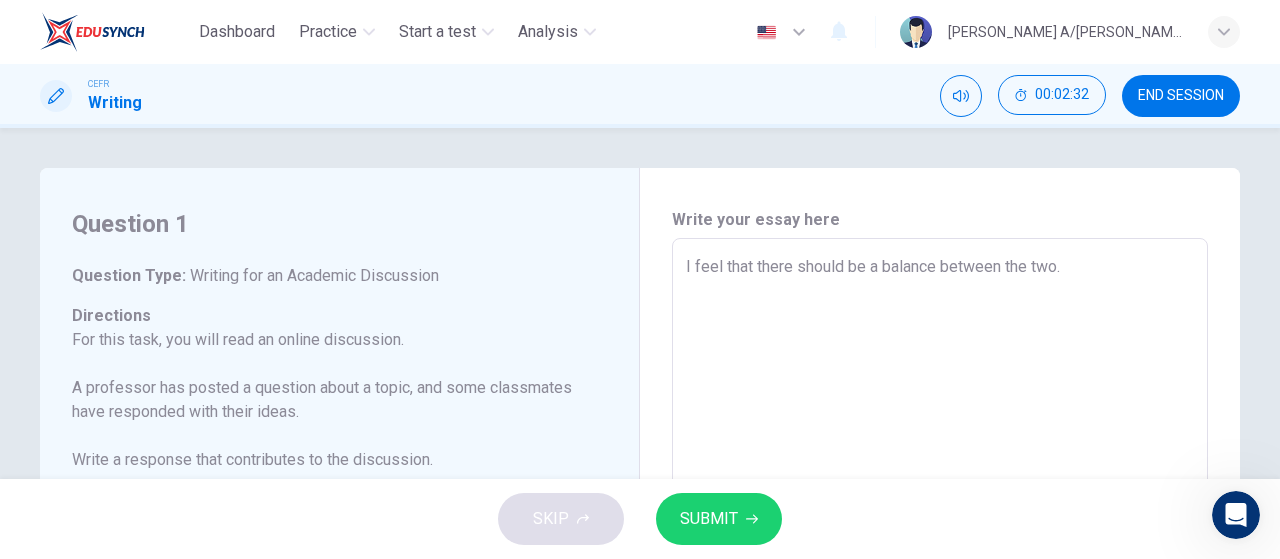 type on "I feel that there should be a balance between the two." 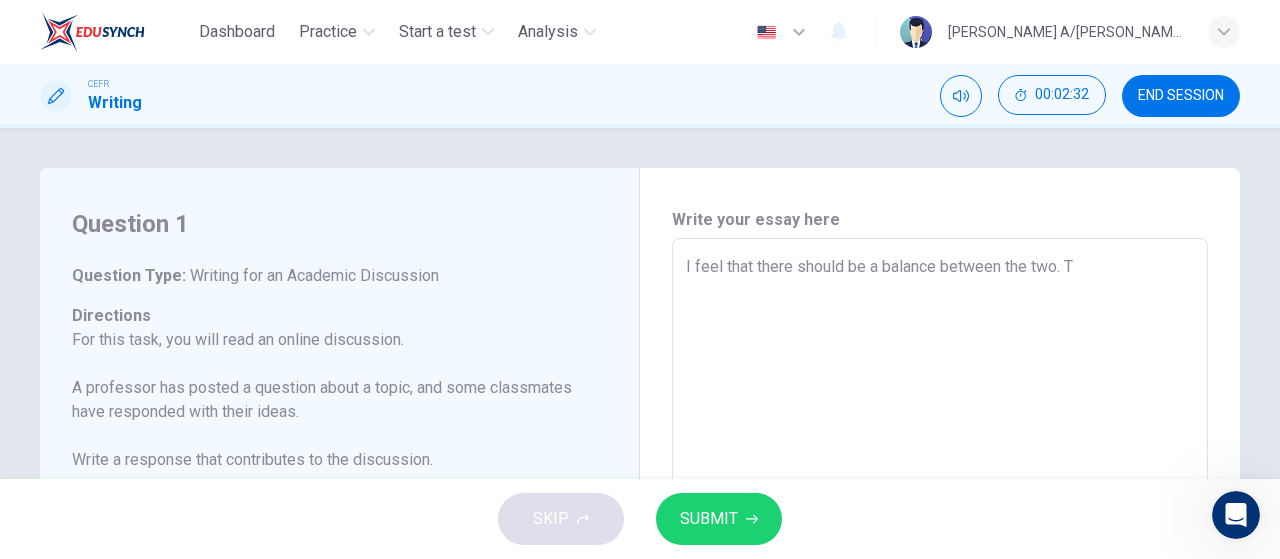 type on "x" 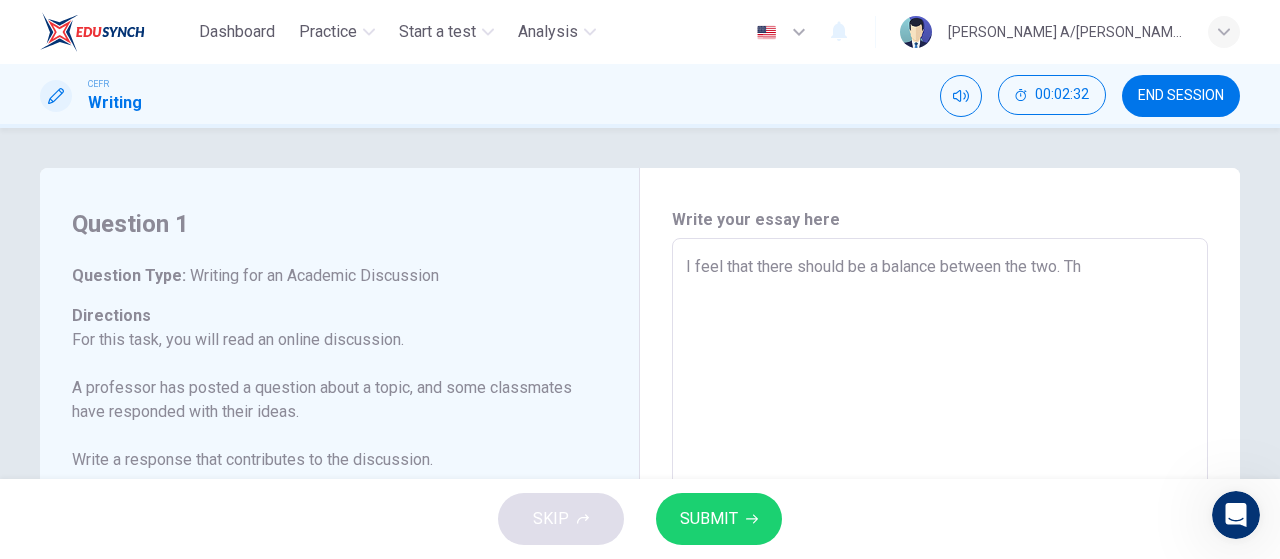 type on "x" 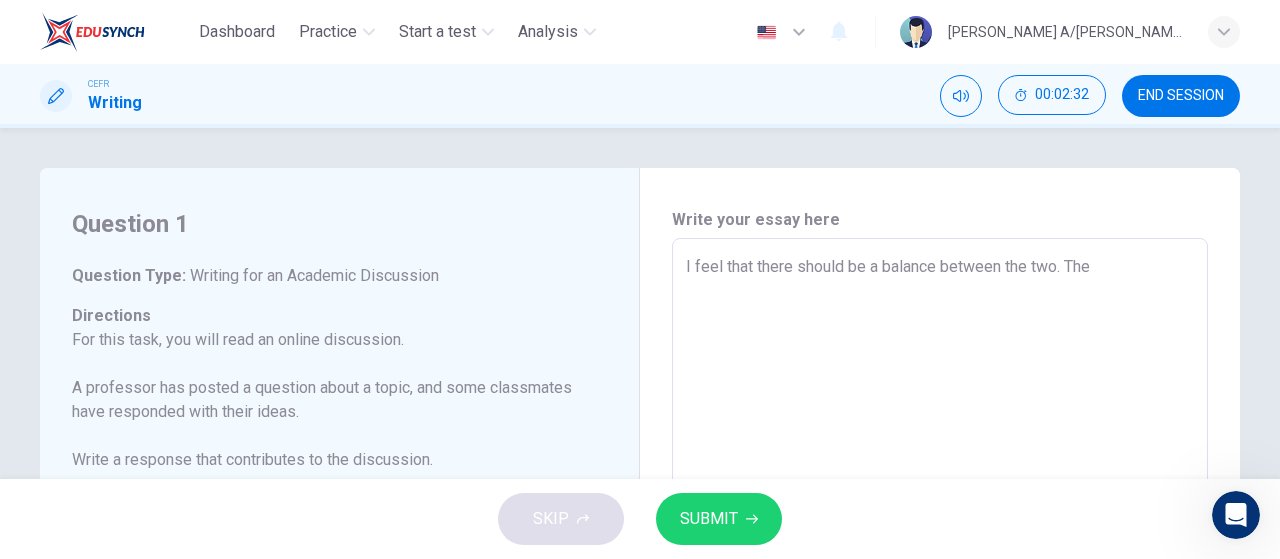 type on "x" 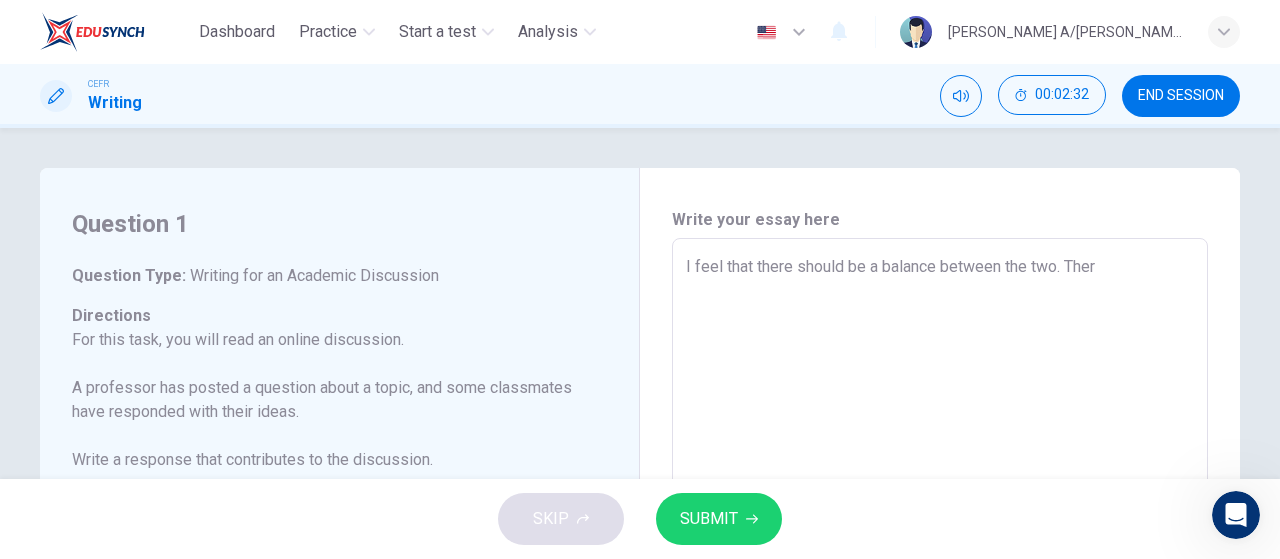 type on "x" 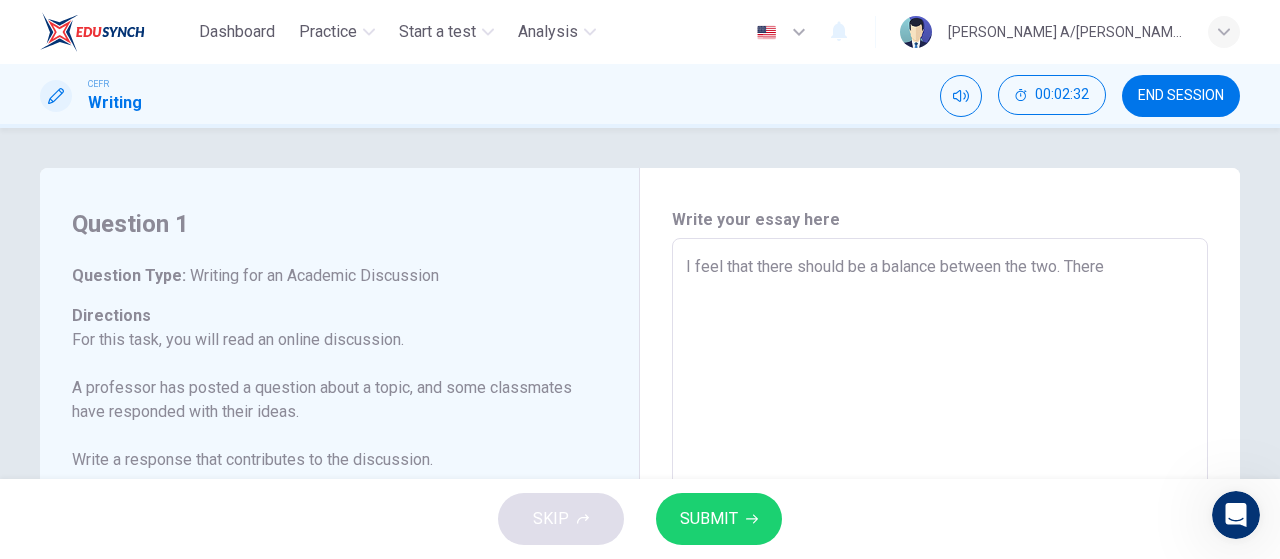 type on "x" 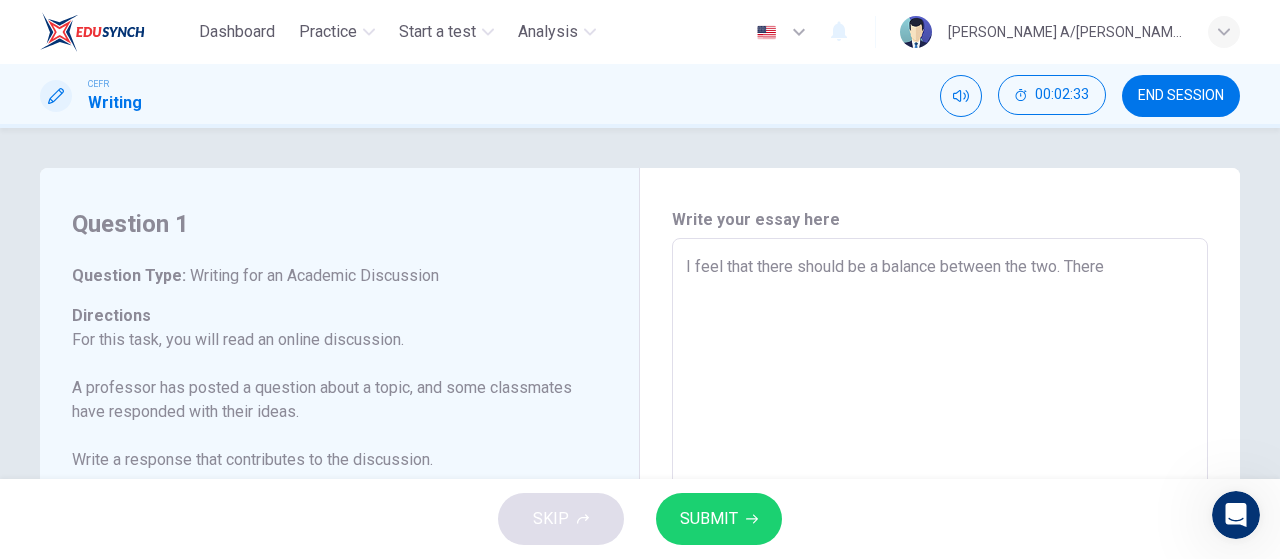 type on "I feel that there should be a balance between the two. There n" 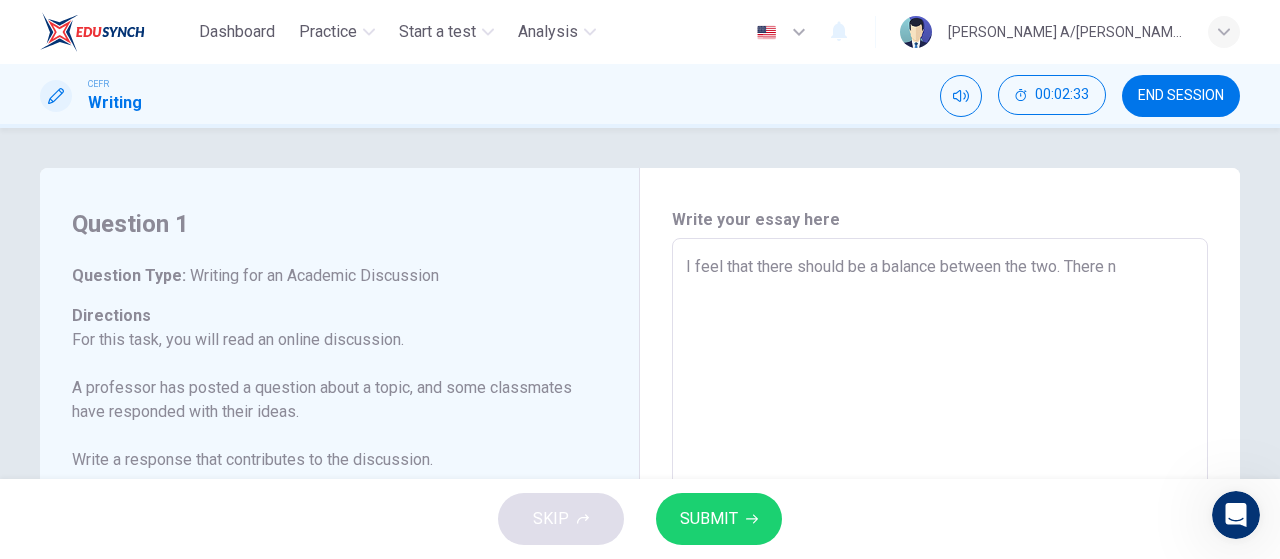 type on "I feel that there should be a balance between the two. There ne" 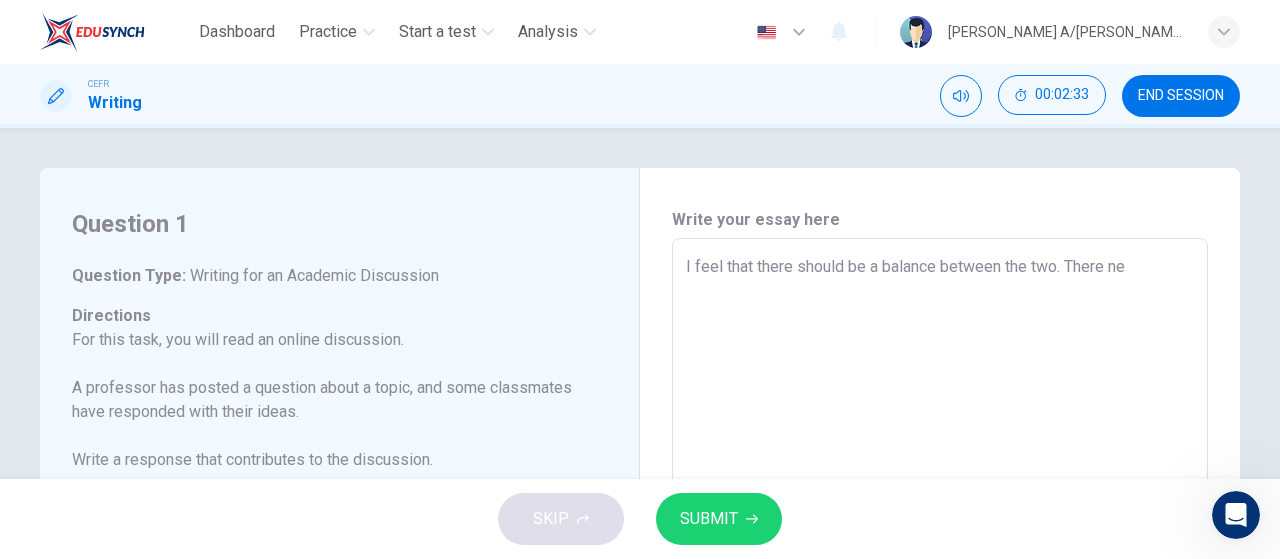 type on "x" 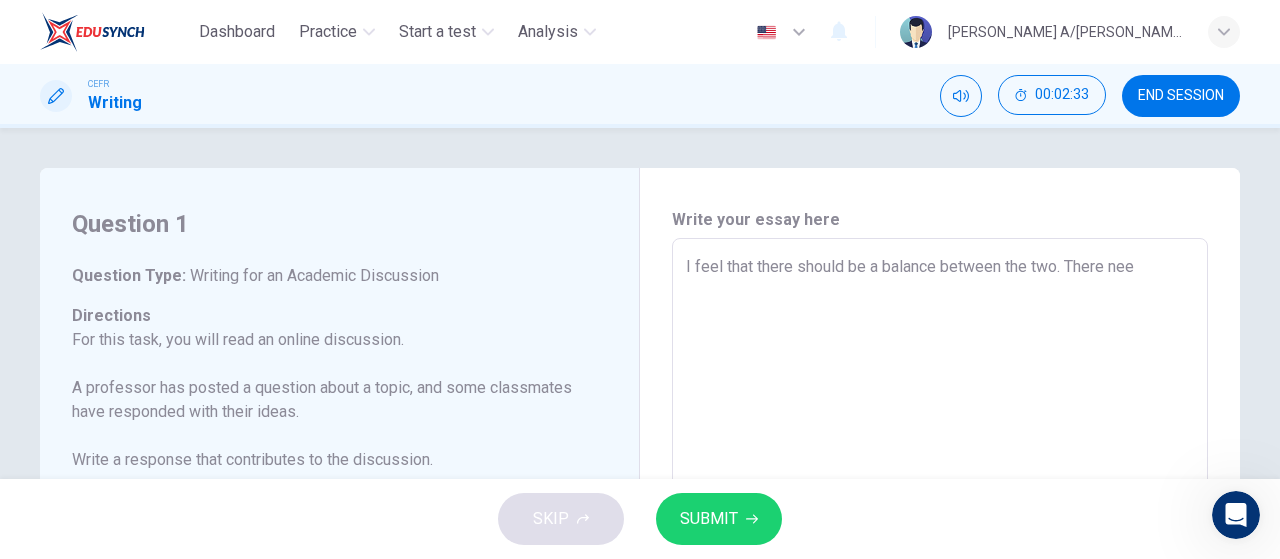 type on "x" 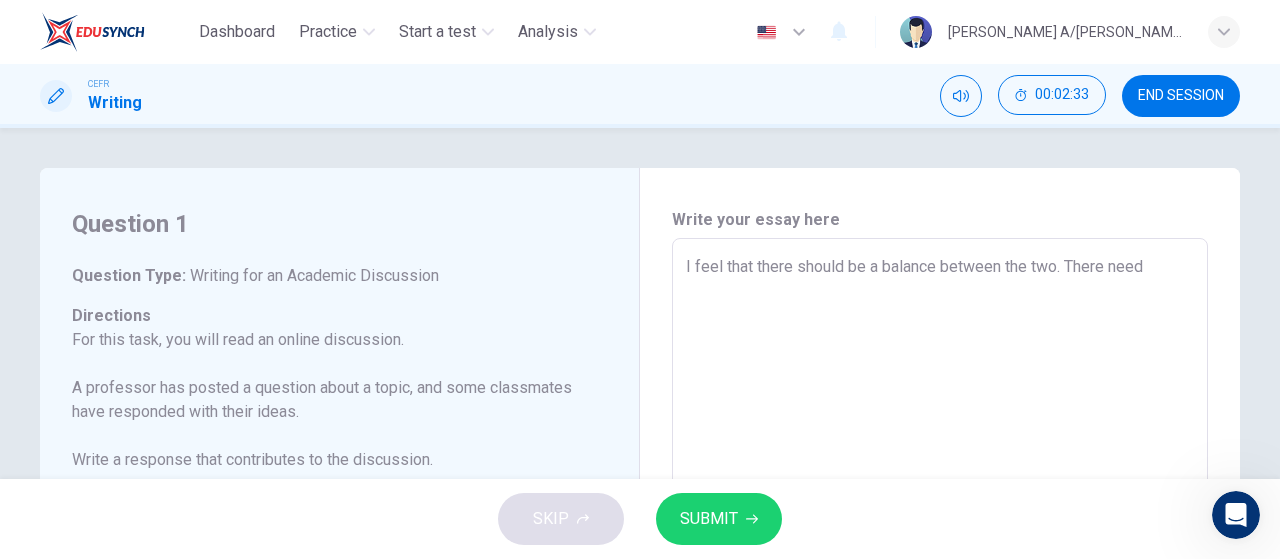 type on "x" 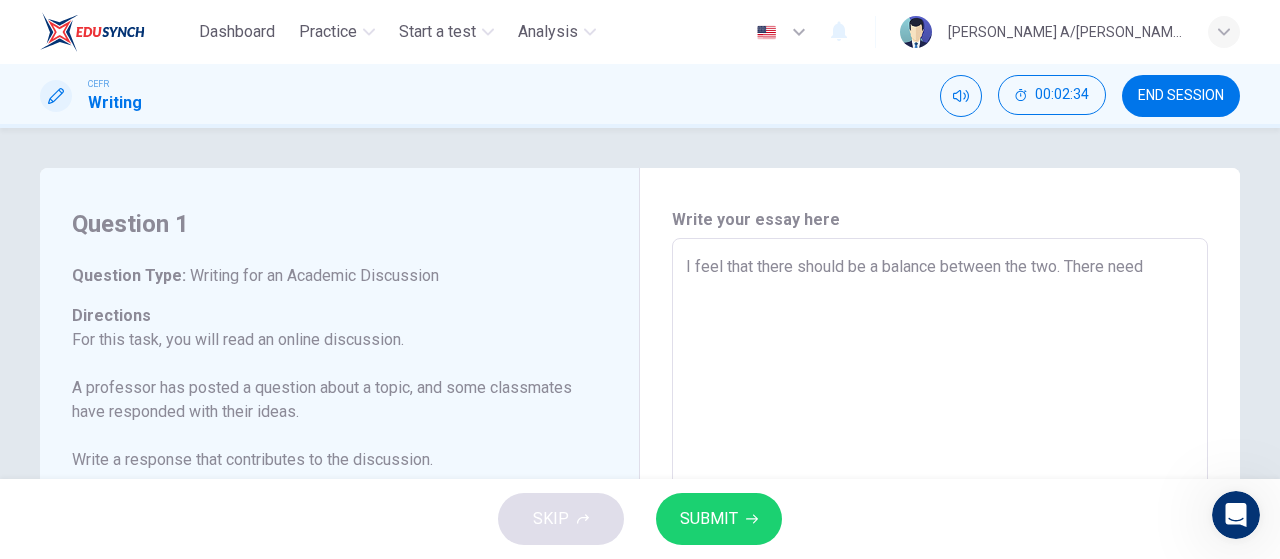 type on "I feel that there should be a balance between the two. There needs" 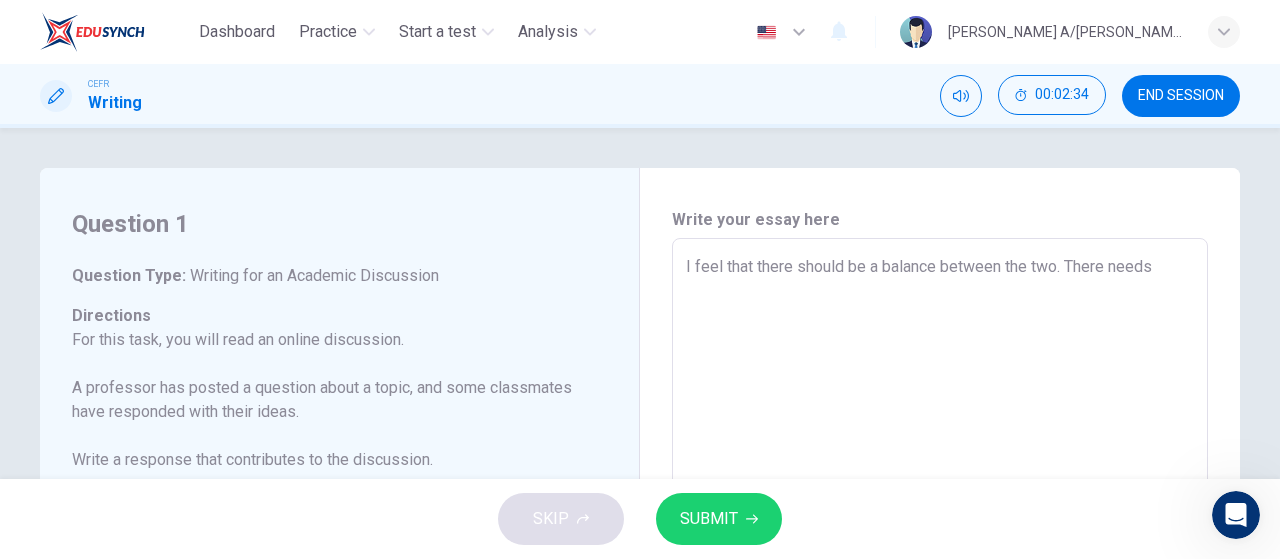 type on "I feel that there should be a balance between the two. There needs" 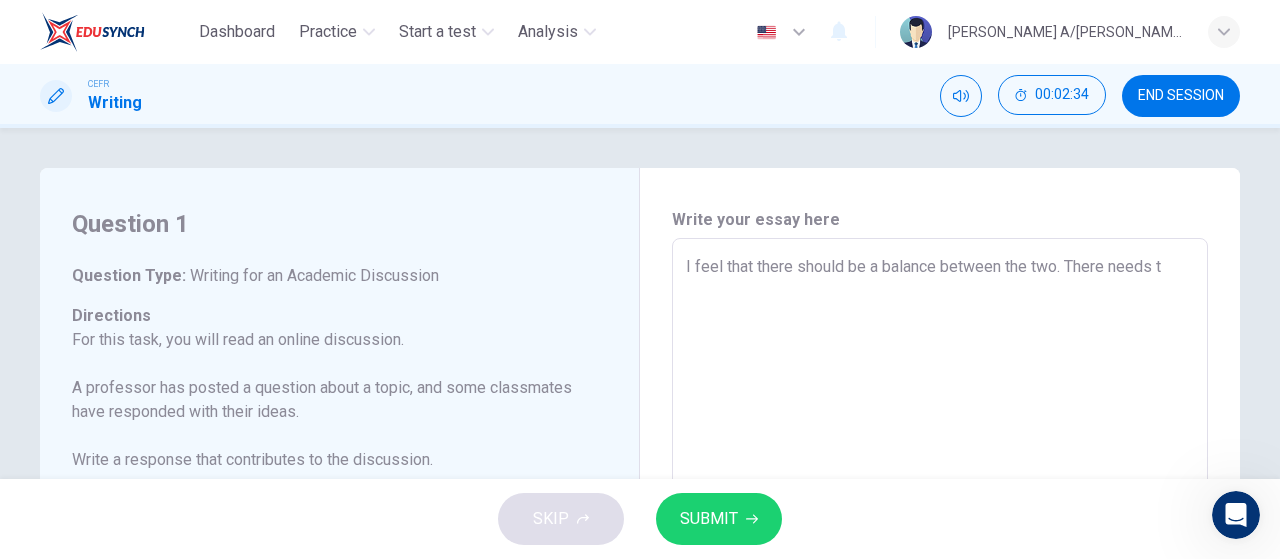 type on "I feel that there should be a balance between the two. There needs to" 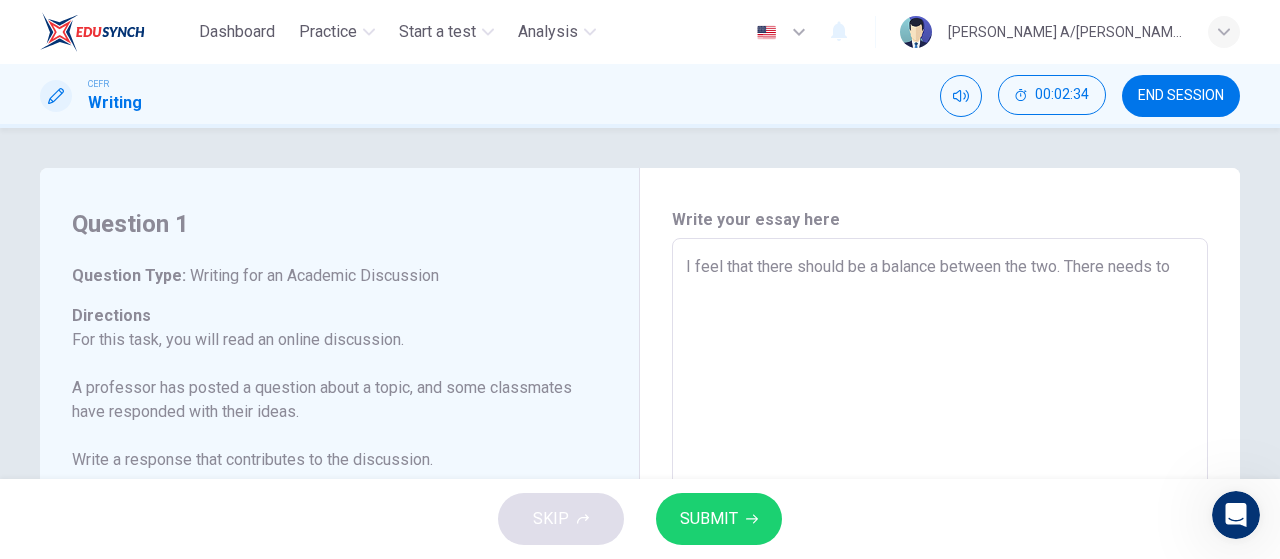 type on "x" 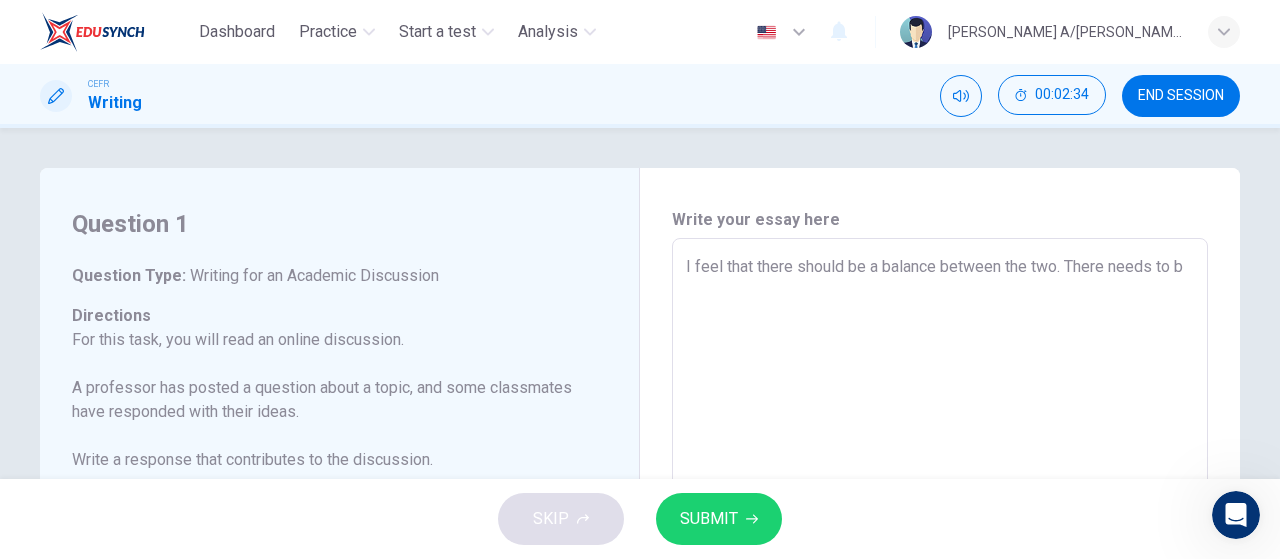 type on "x" 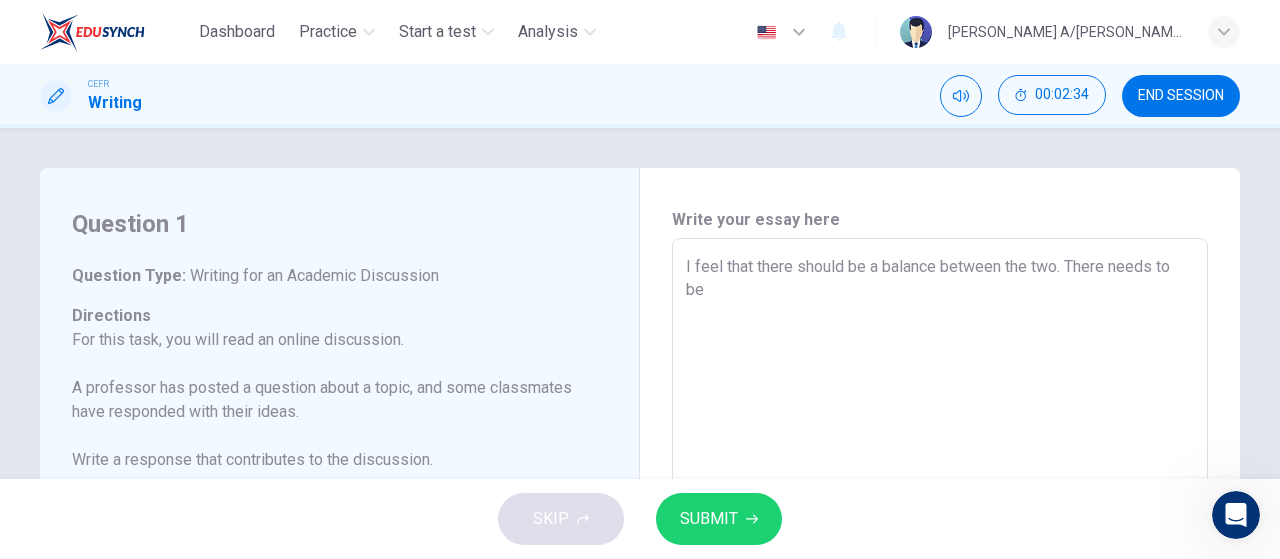 type on "x" 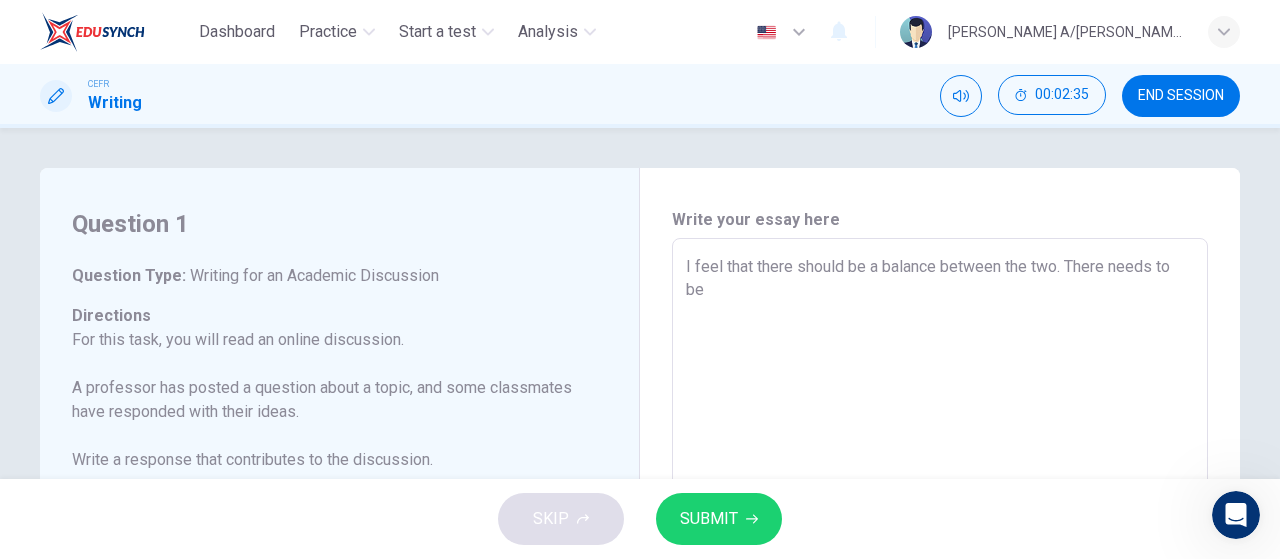 type on "I feel that there should be a balance between the two. There needs to be o" 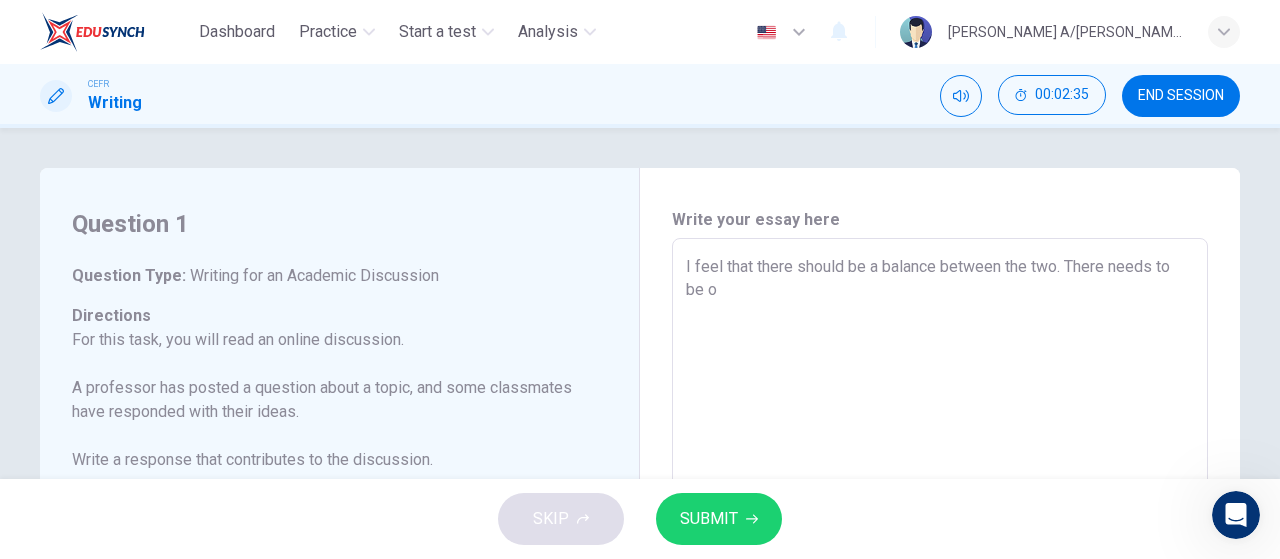 type on "I feel that there should be a balance between the two. There needs to be" 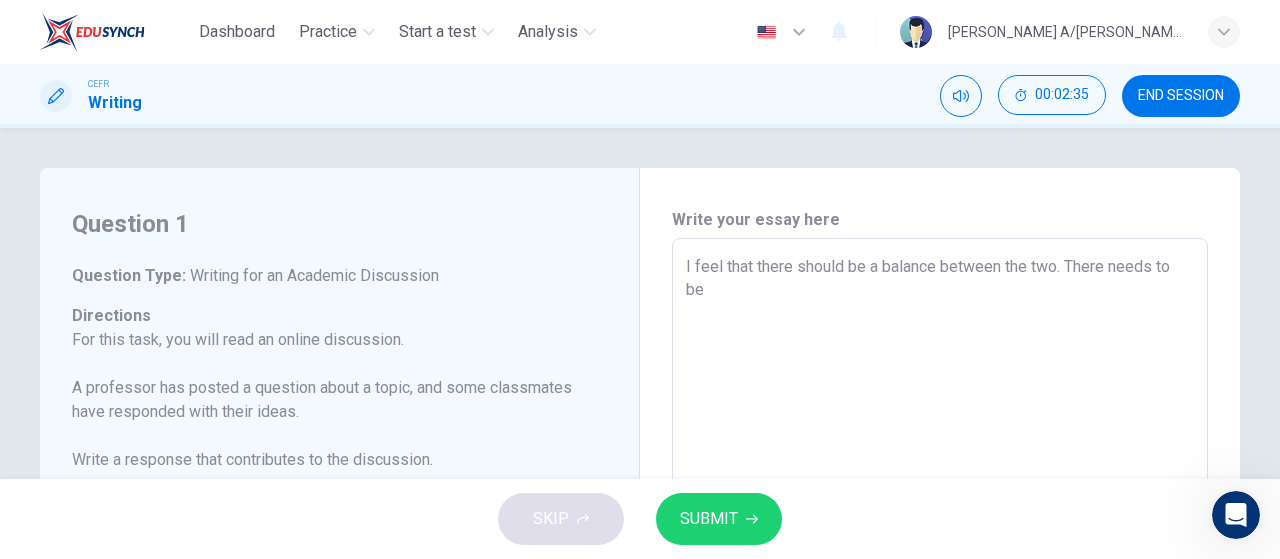 type on "x" 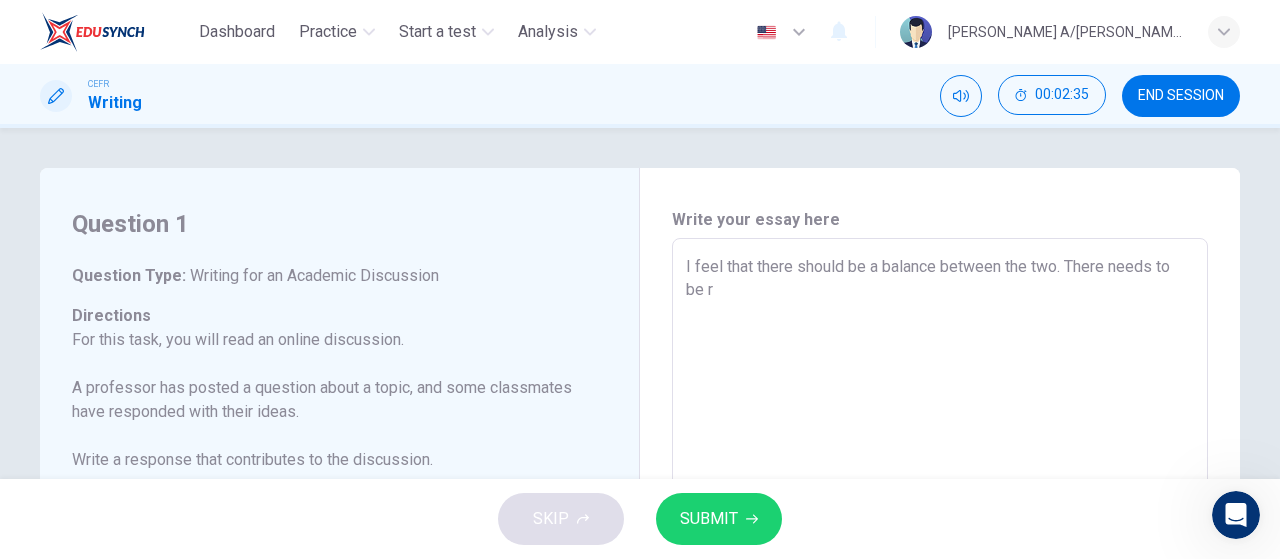 type on "x" 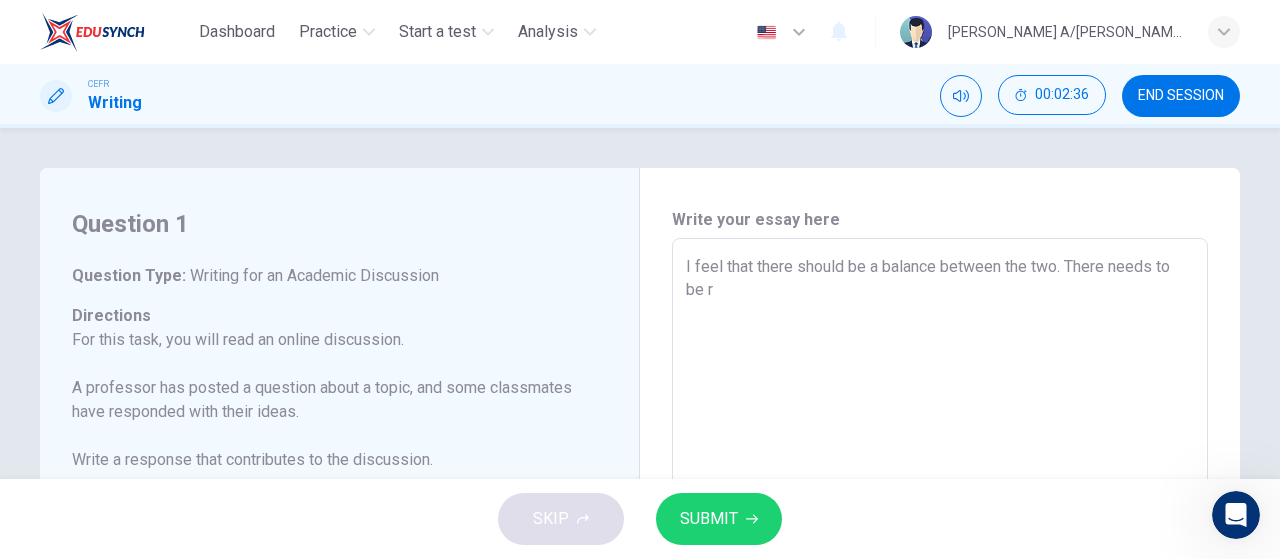 type on "I feel that there should be a balance between the two. There needs to be" 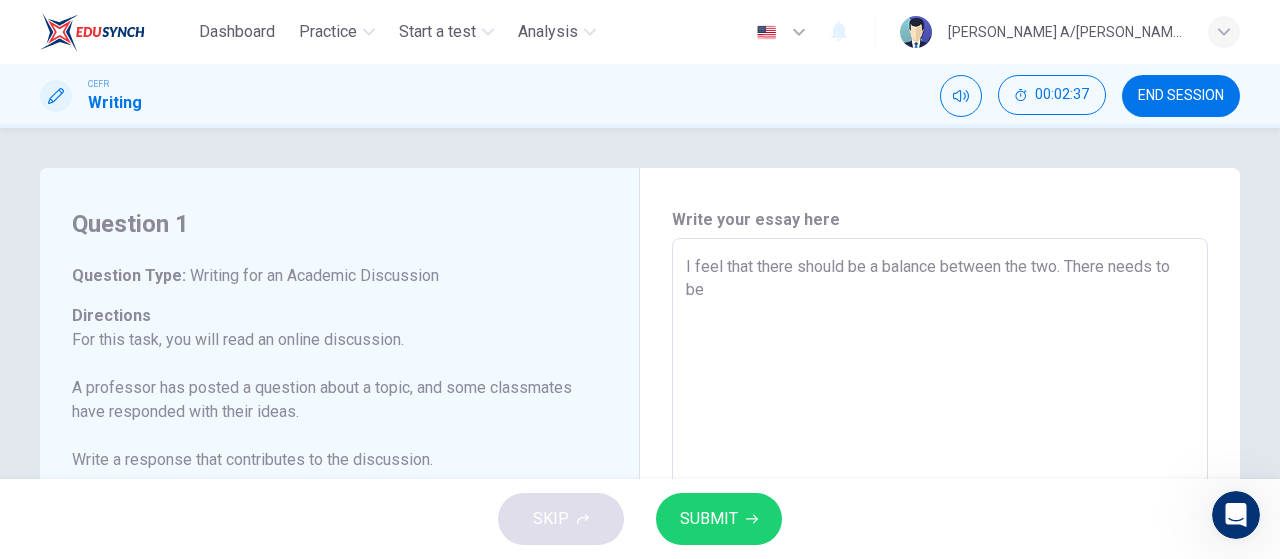 type on "I feel that there should be a balance between the two. There needs to be" 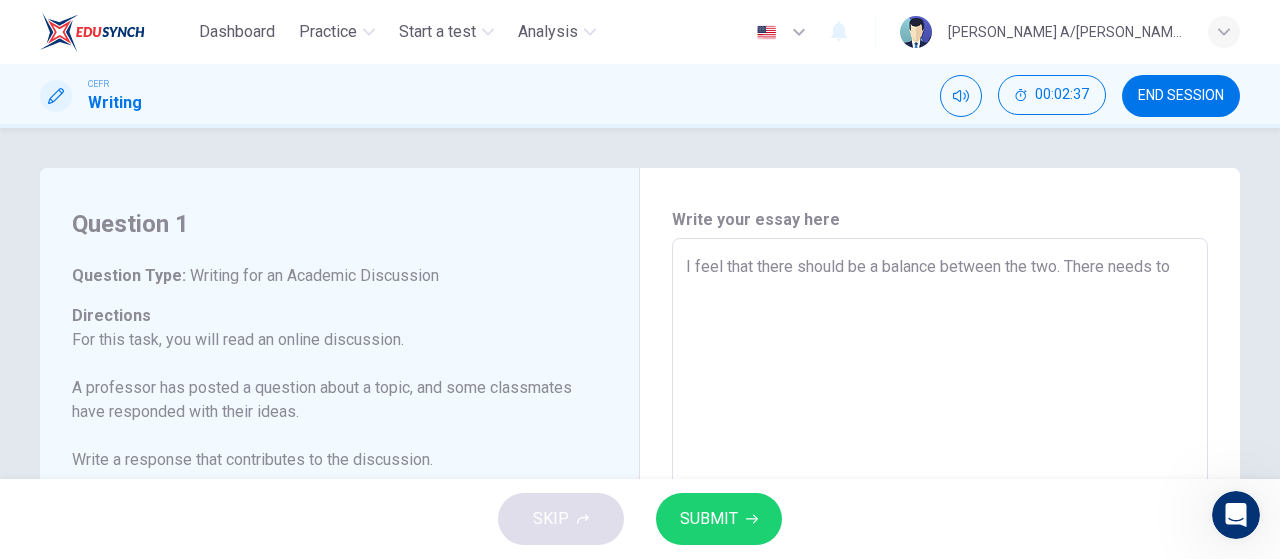type on "I feel that there should be a balance between the two. There needs t" 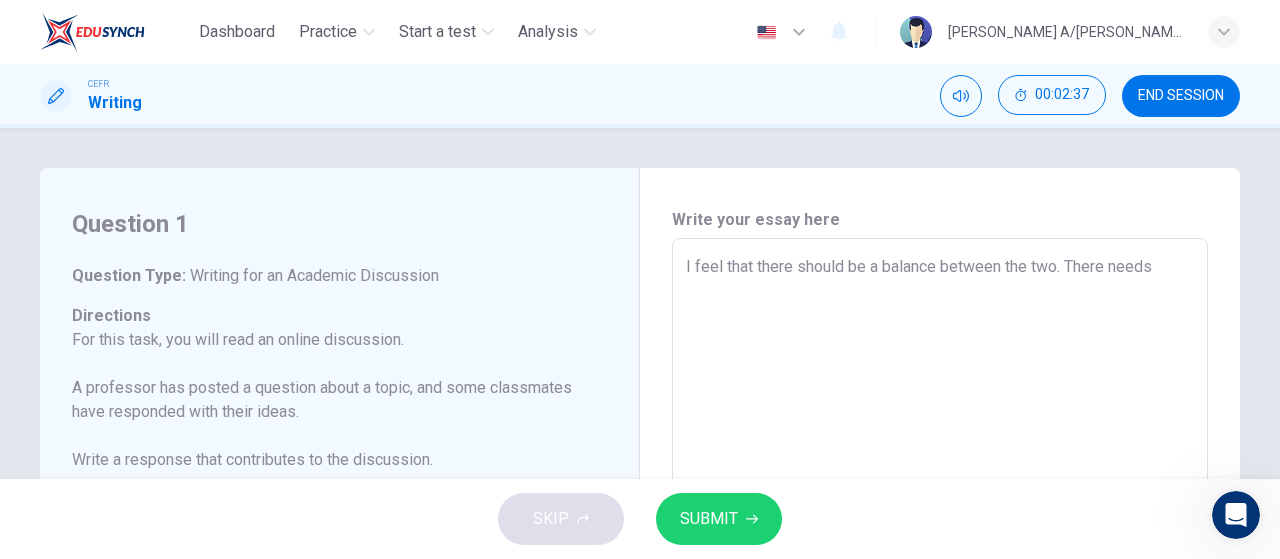 type on "I feel that there should be a balance between the two. There needs" 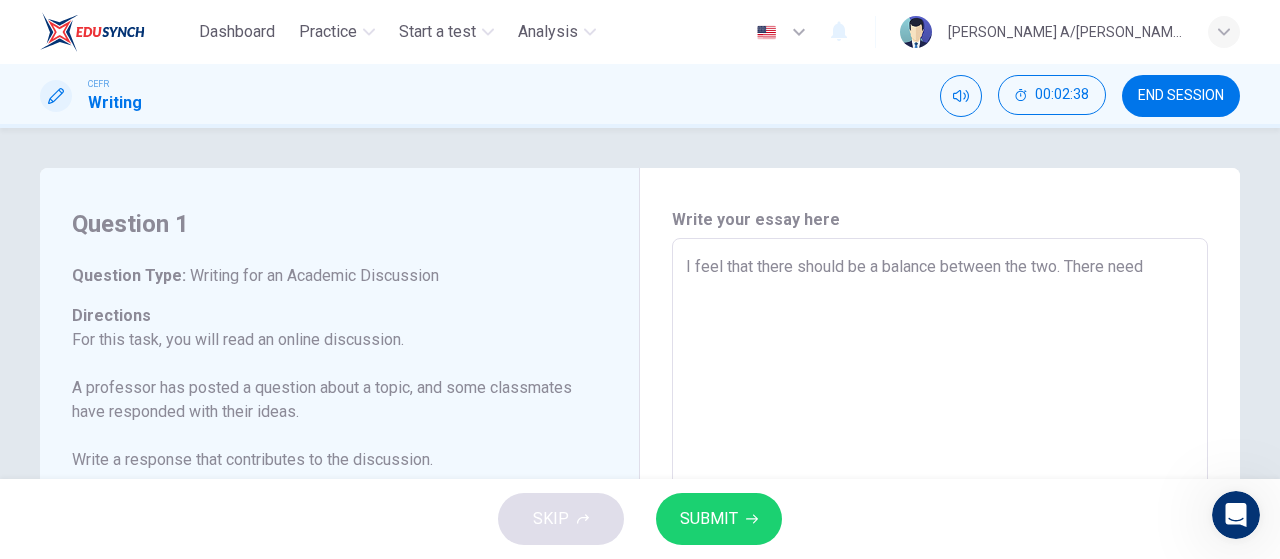 type on "I feel that there should be a balance between the two. There nee" 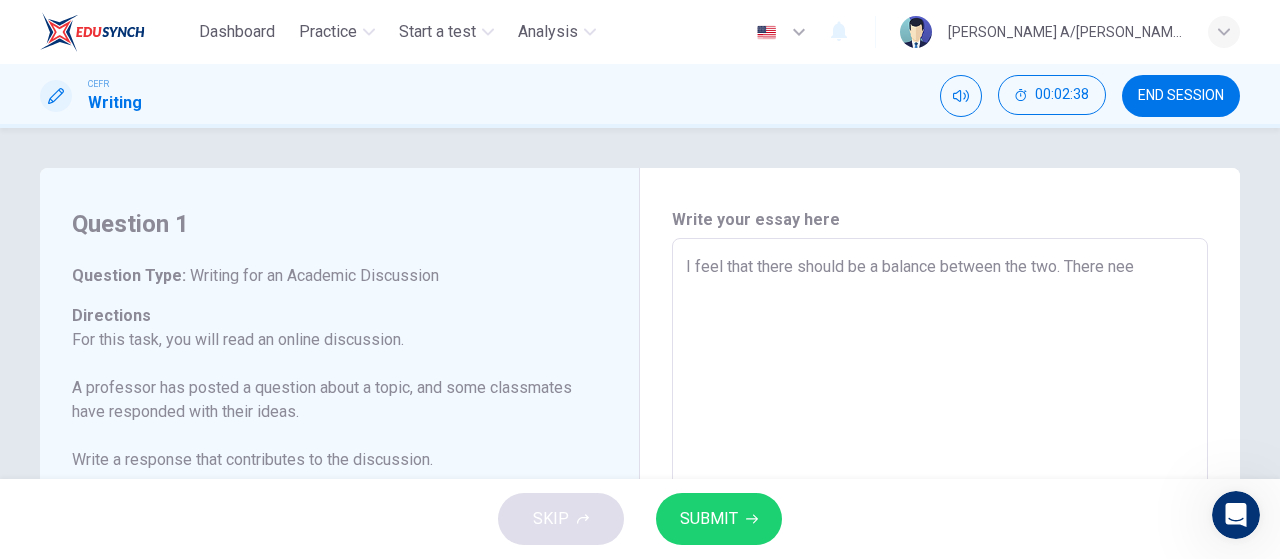 type on "I feel that there should be a balance between the two. There ne" 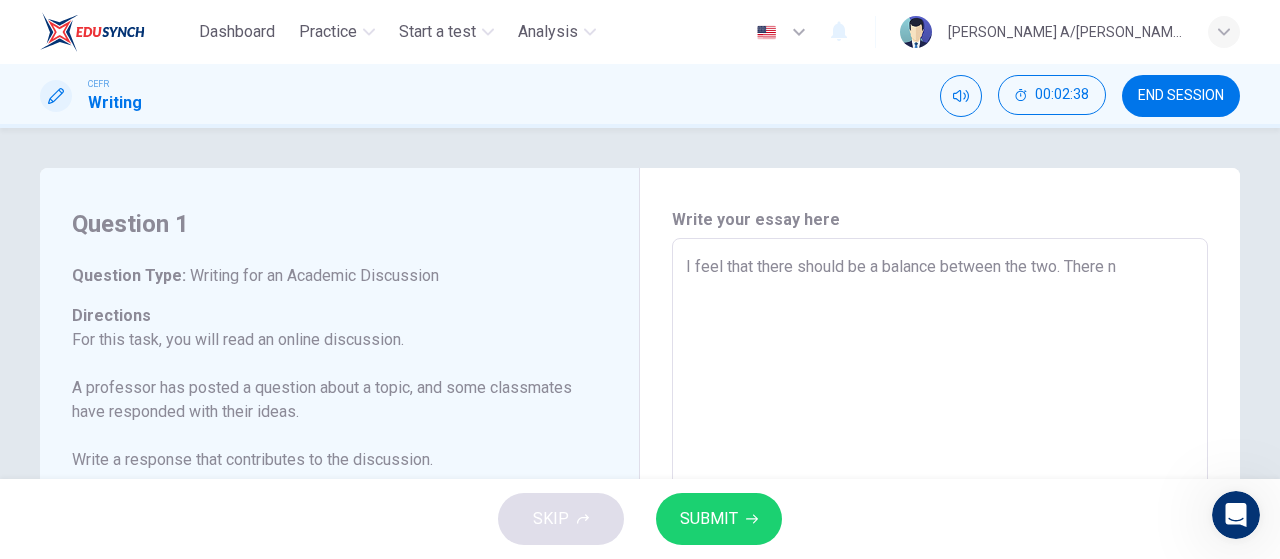 type on "I feel that there should be a balance between the two. There" 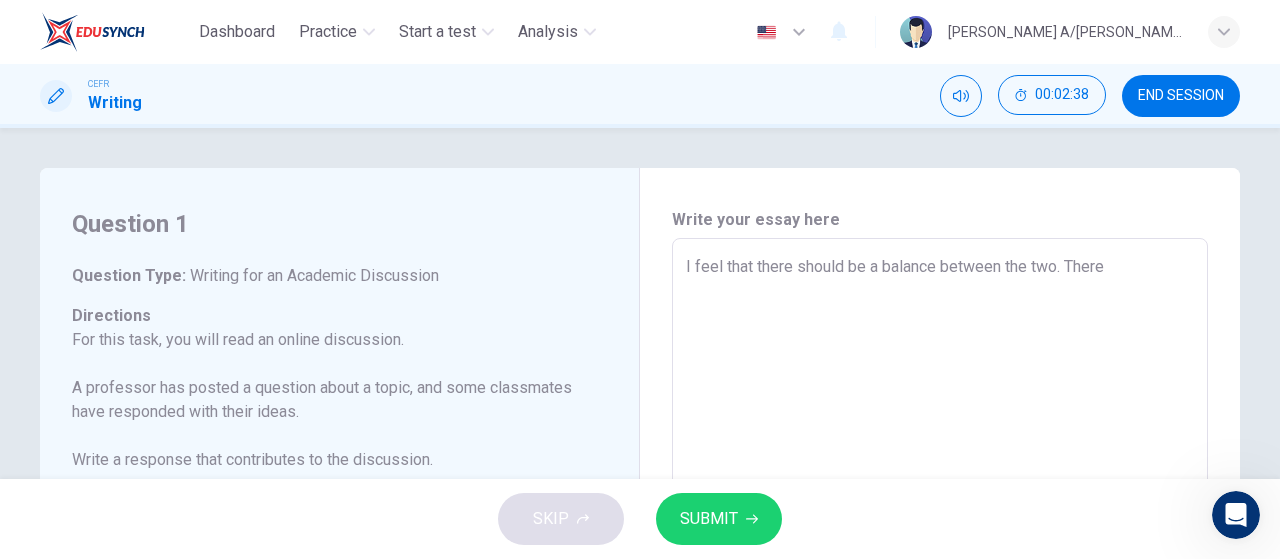 type on "I feel that there should be a balance between the two. Ther" 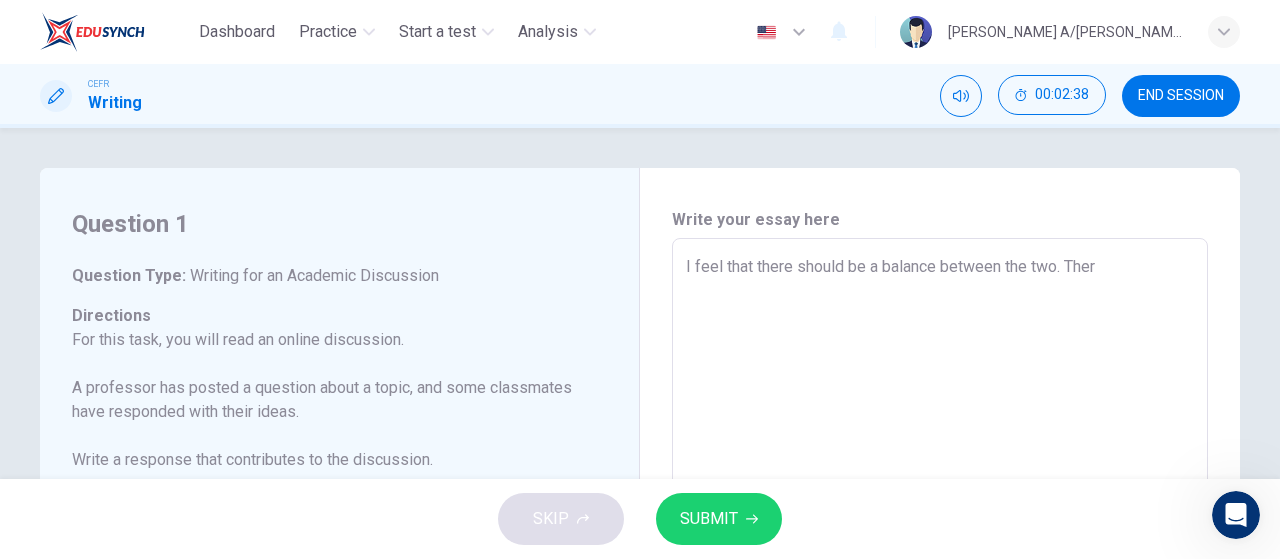 type on "x" 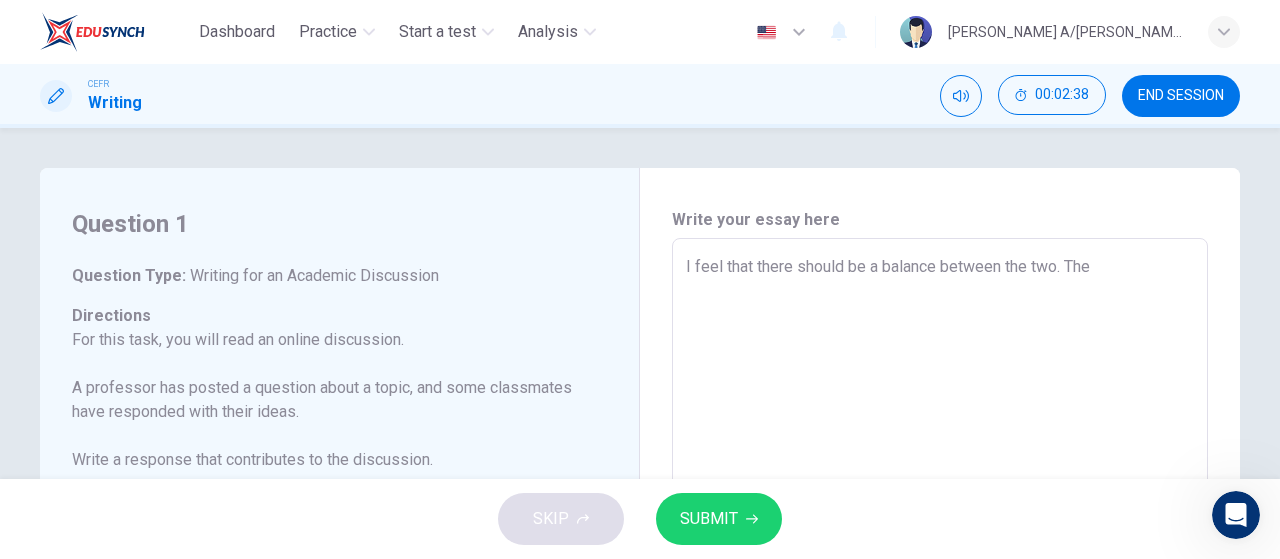 type on "x" 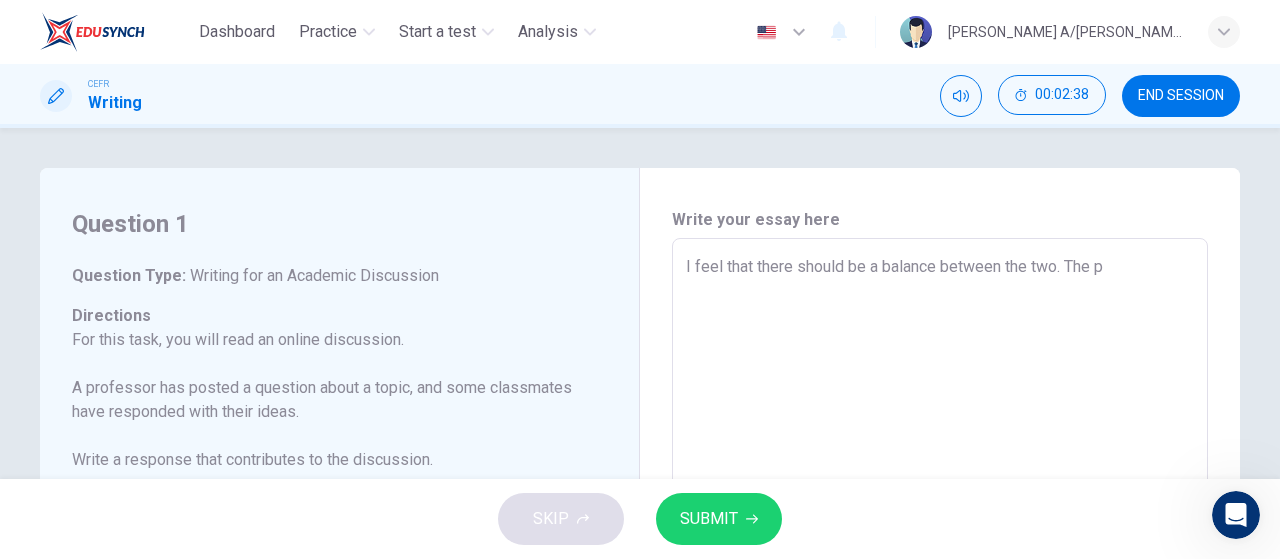 type on "x" 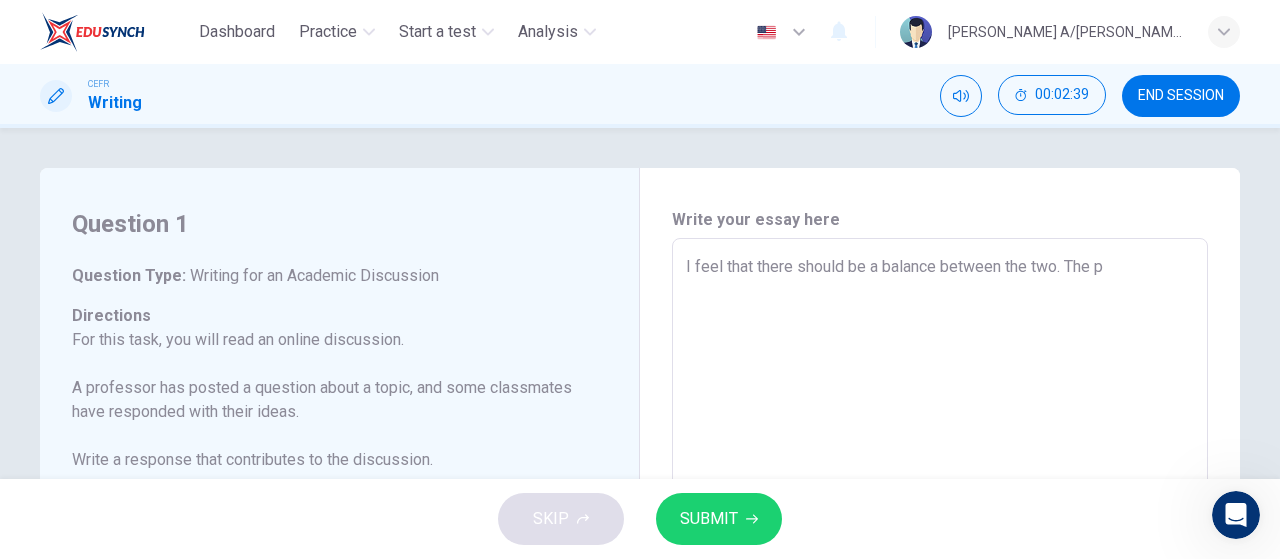 type on "I feel that there should be a balance between the two. The pe" 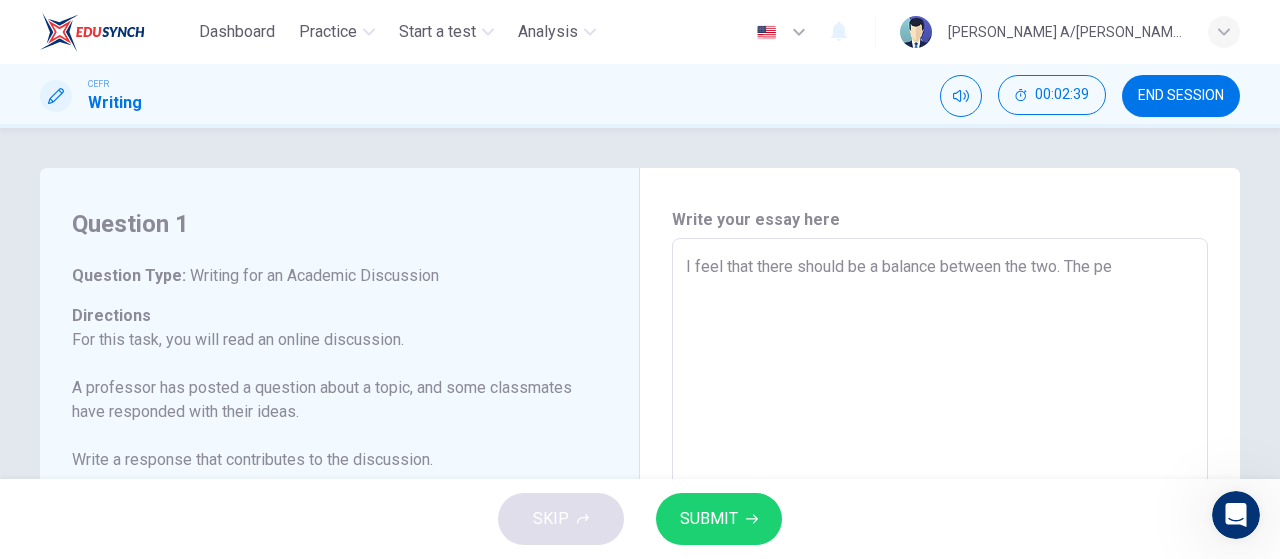 type on "x" 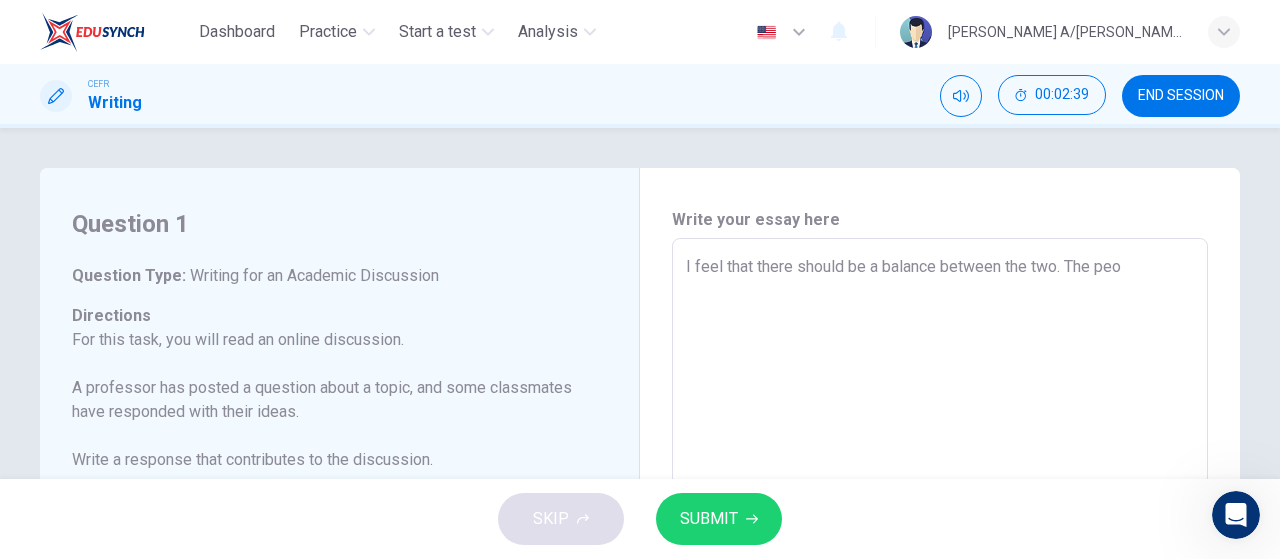 type on "x" 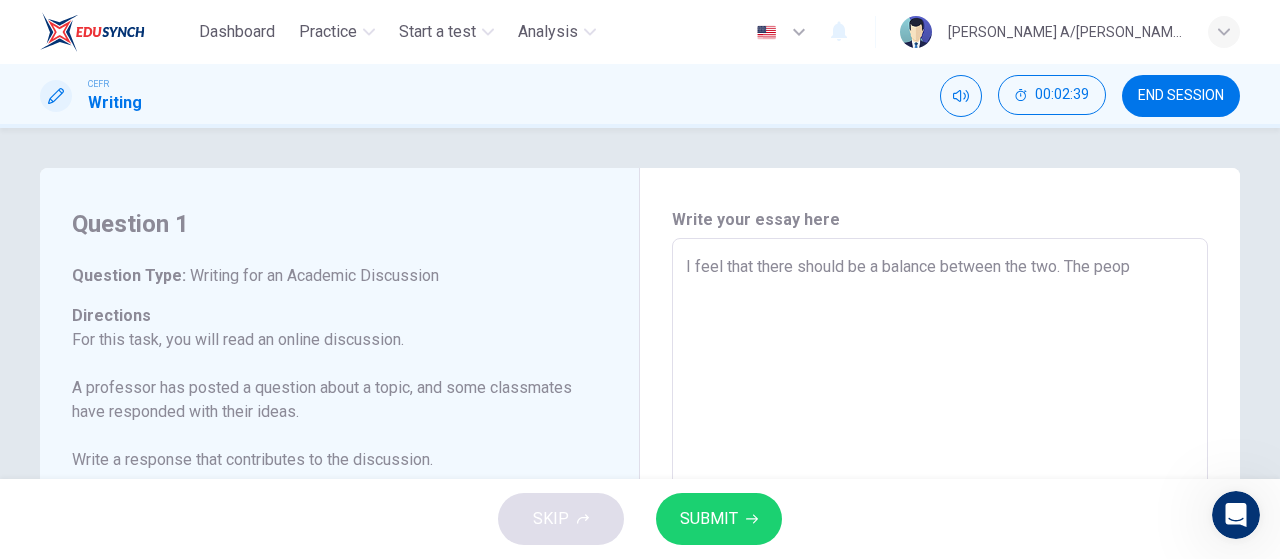 type on "x" 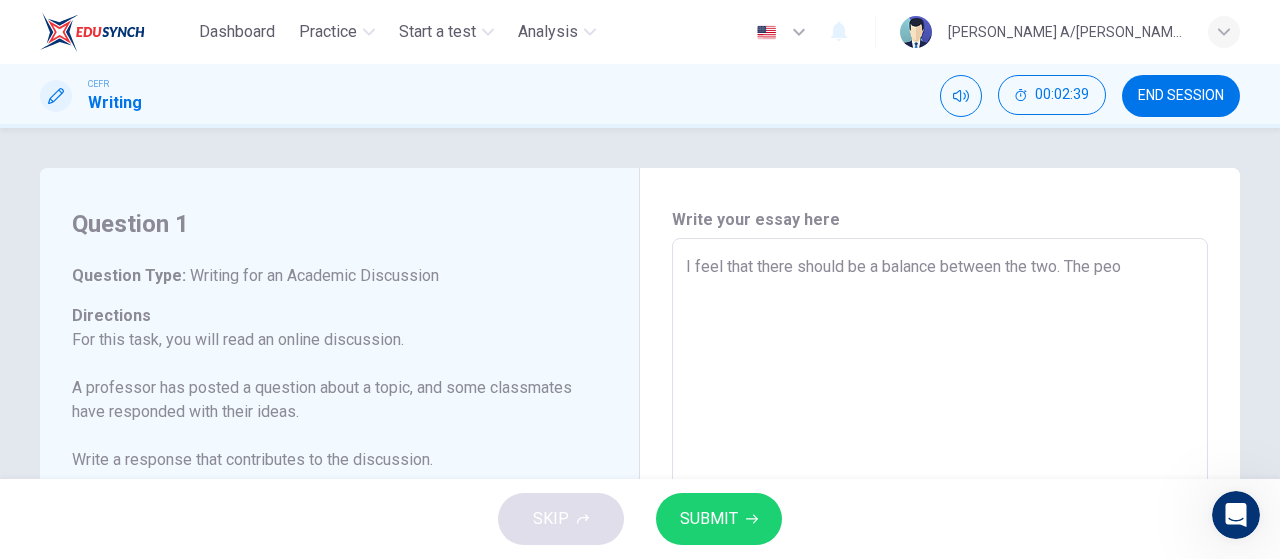 type on "x" 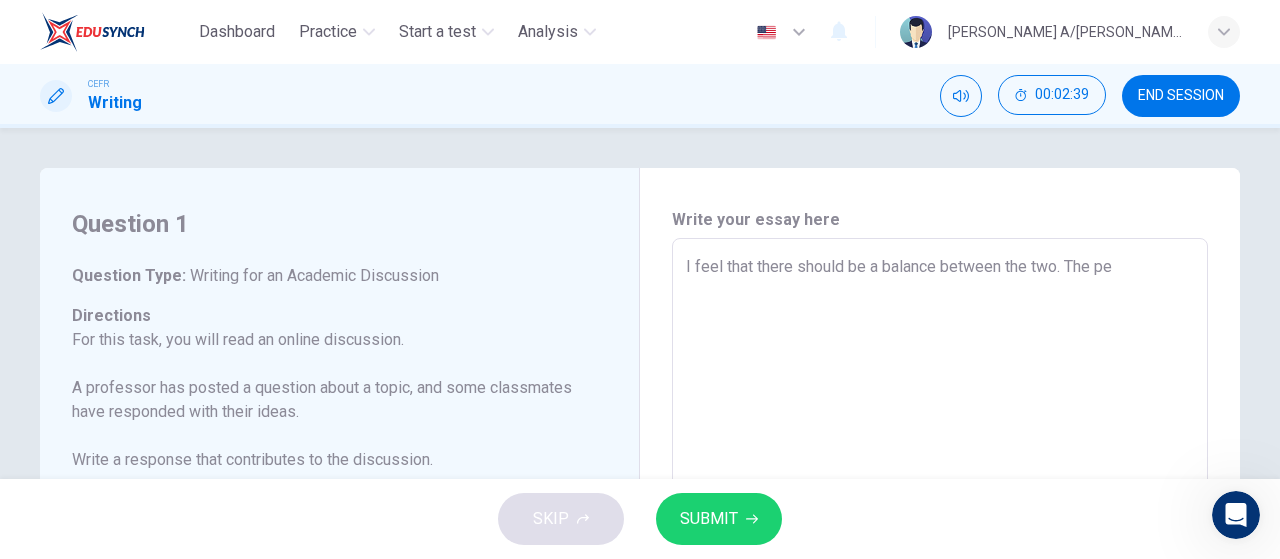 type on "x" 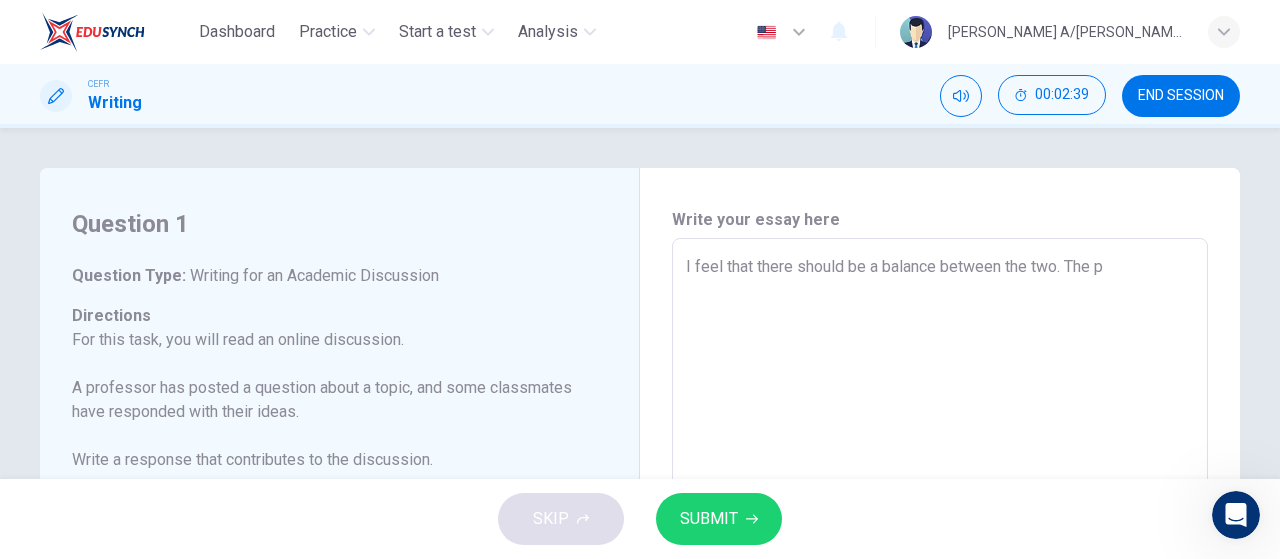 type on "x" 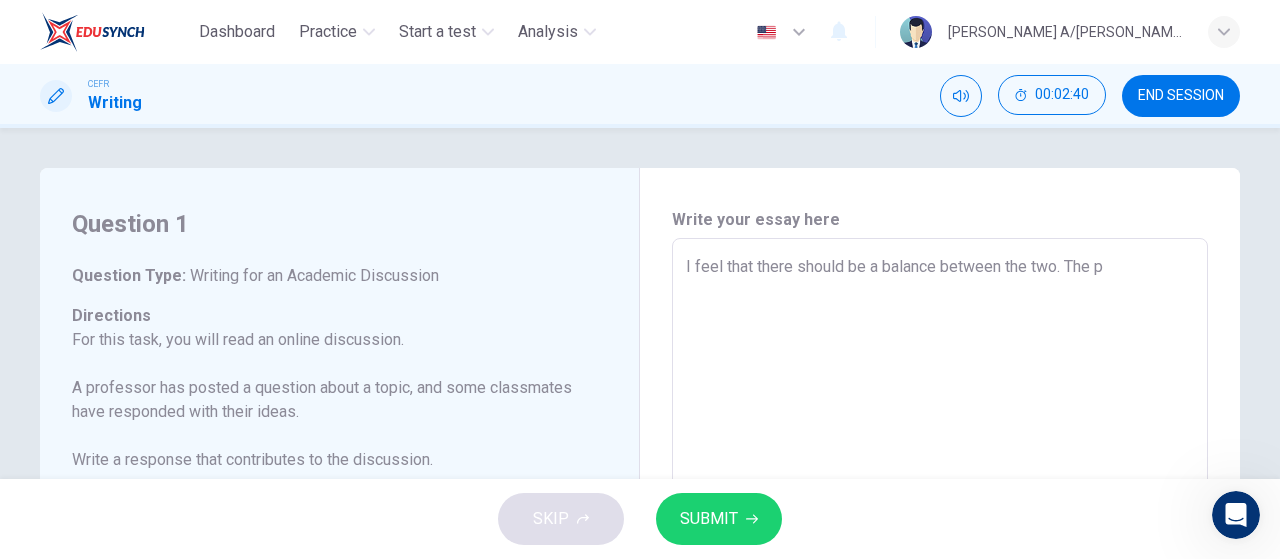 type on "I feel that there should be a balance between the two. The" 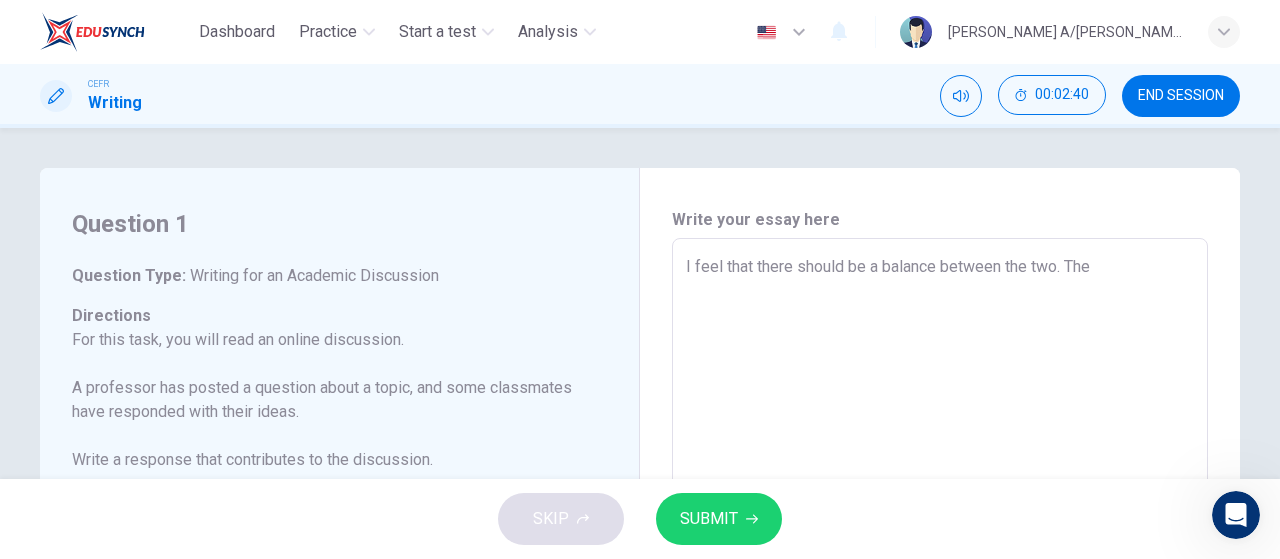 type on "x" 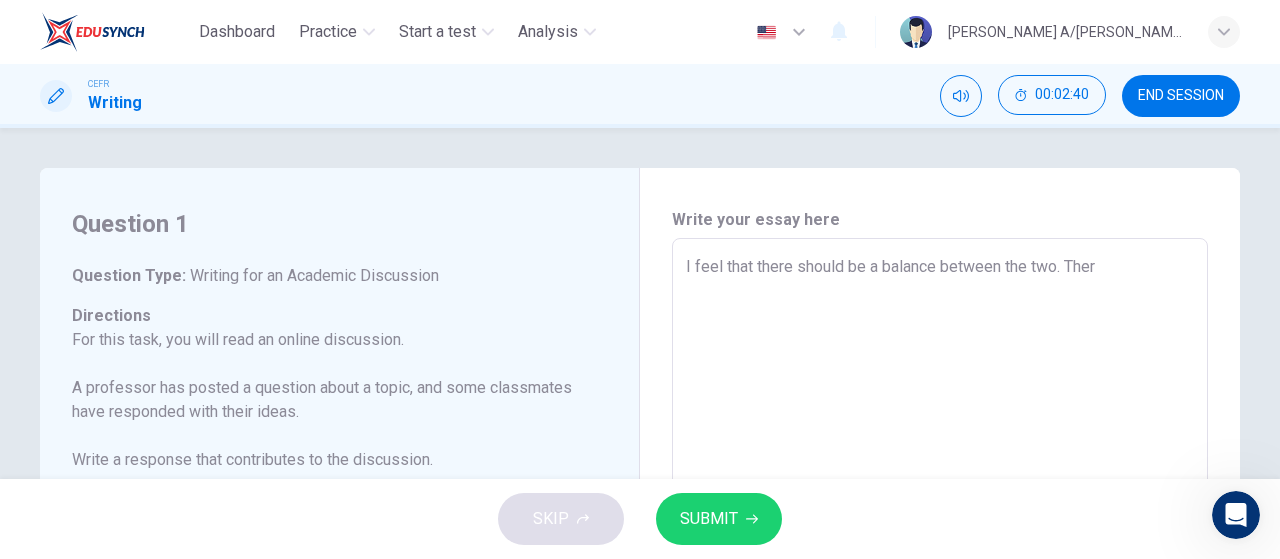 type on "x" 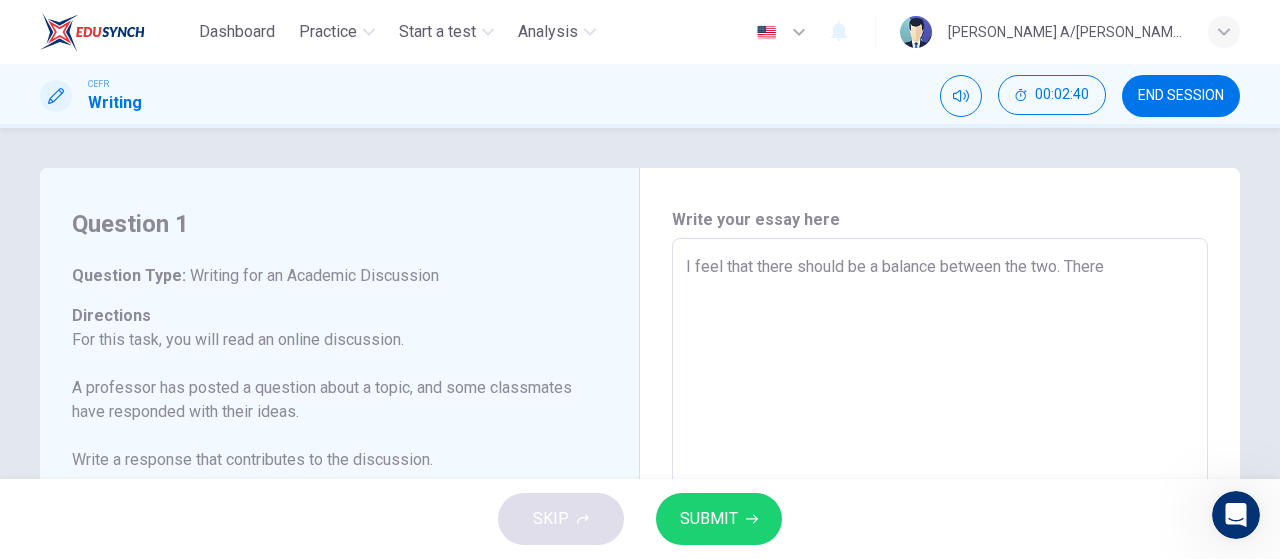 type on "x" 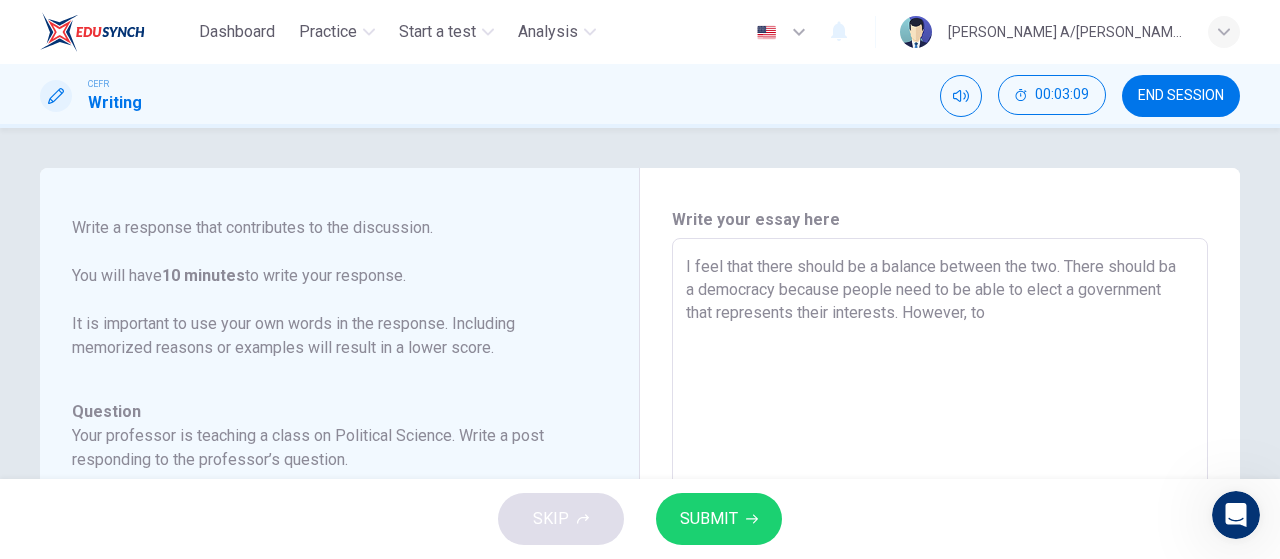 scroll, scrollTop: 294, scrollLeft: 0, axis: vertical 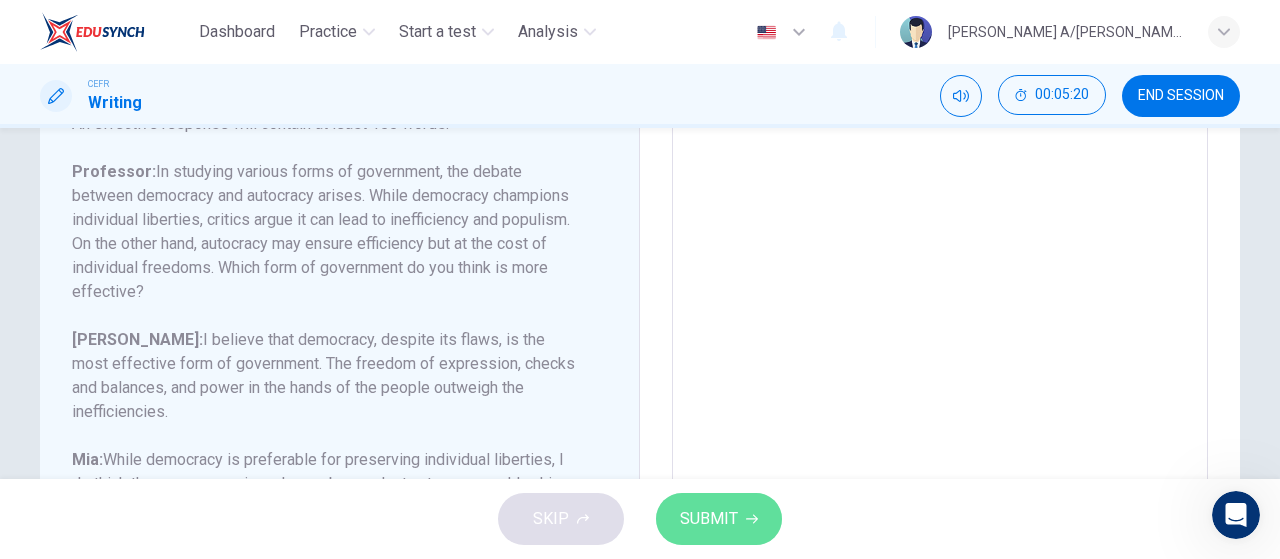 click on "SUBMIT" at bounding box center (709, 519) 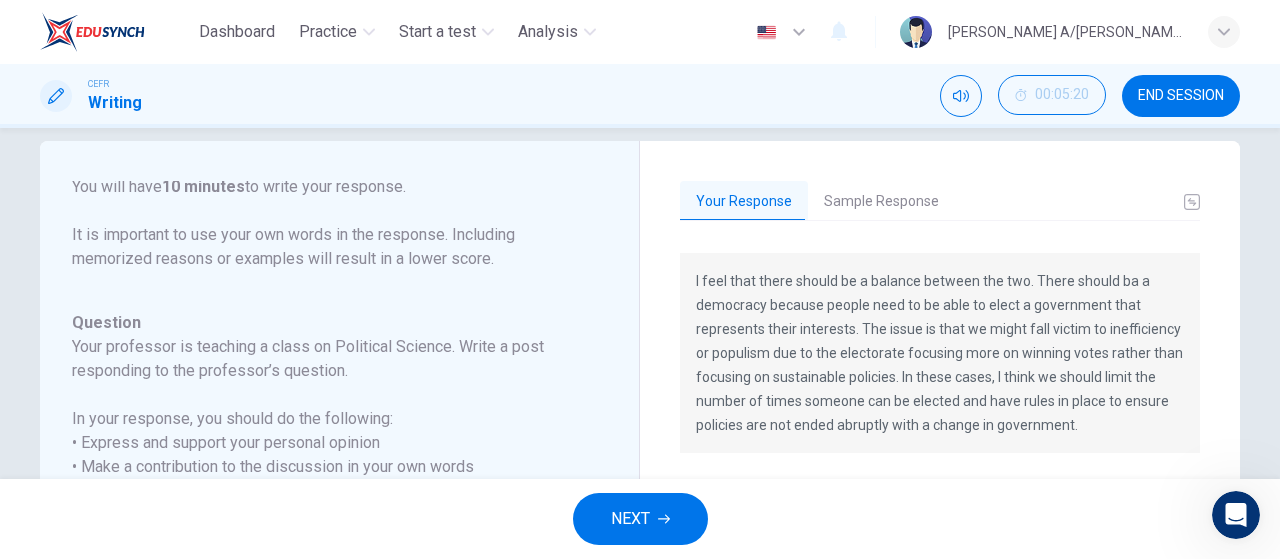 scroll, scrollTop: 22, scrollLeft: 0, axis: vertical 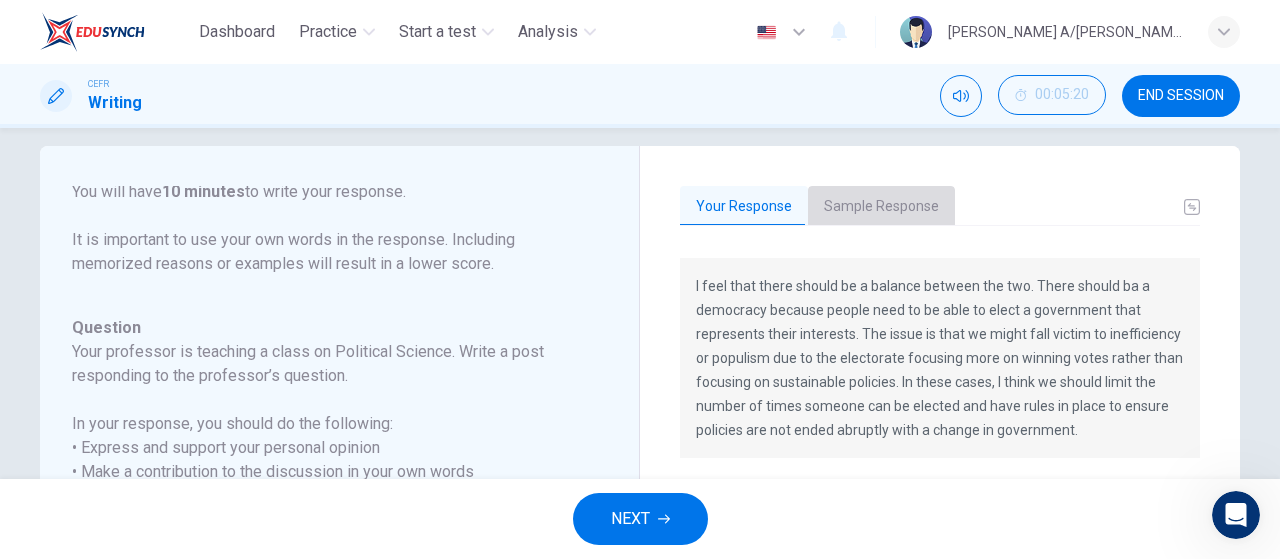 click on "Sample Response" at bounding box center (881, 207) 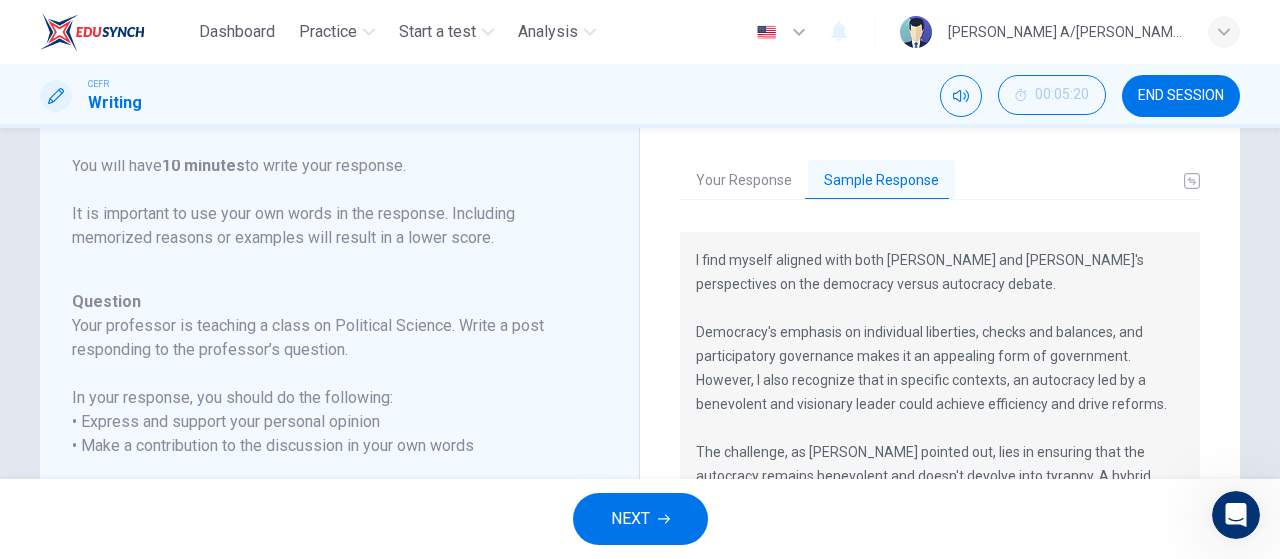 scroll, scrollTop: 7, scrollLeft: 0, axis: vertical 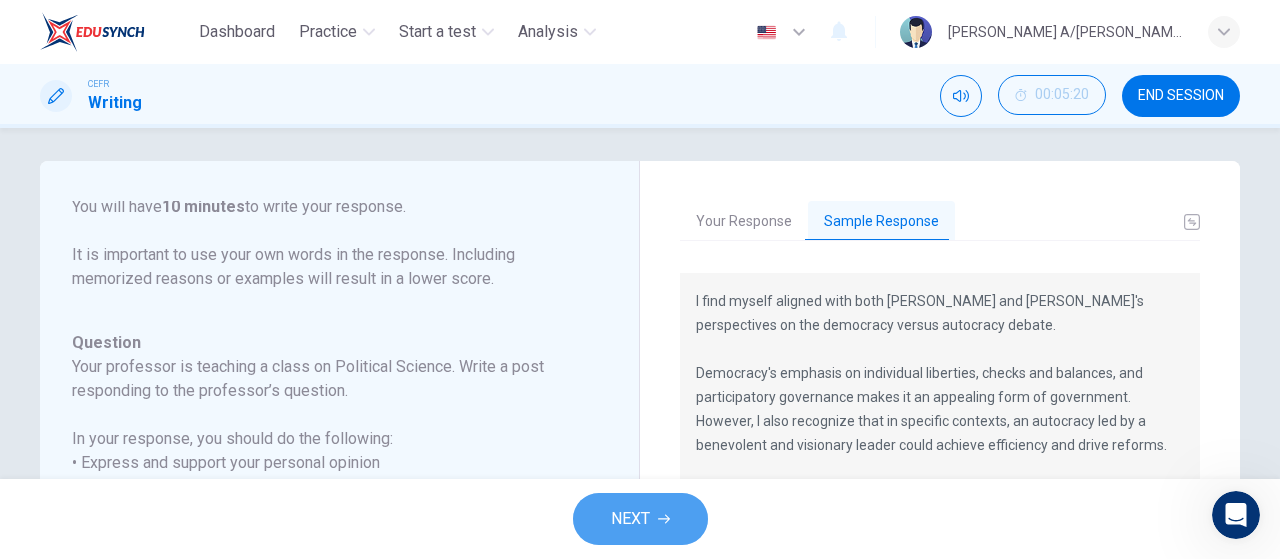 click on "NEXT" at bounding box center [630, 519] 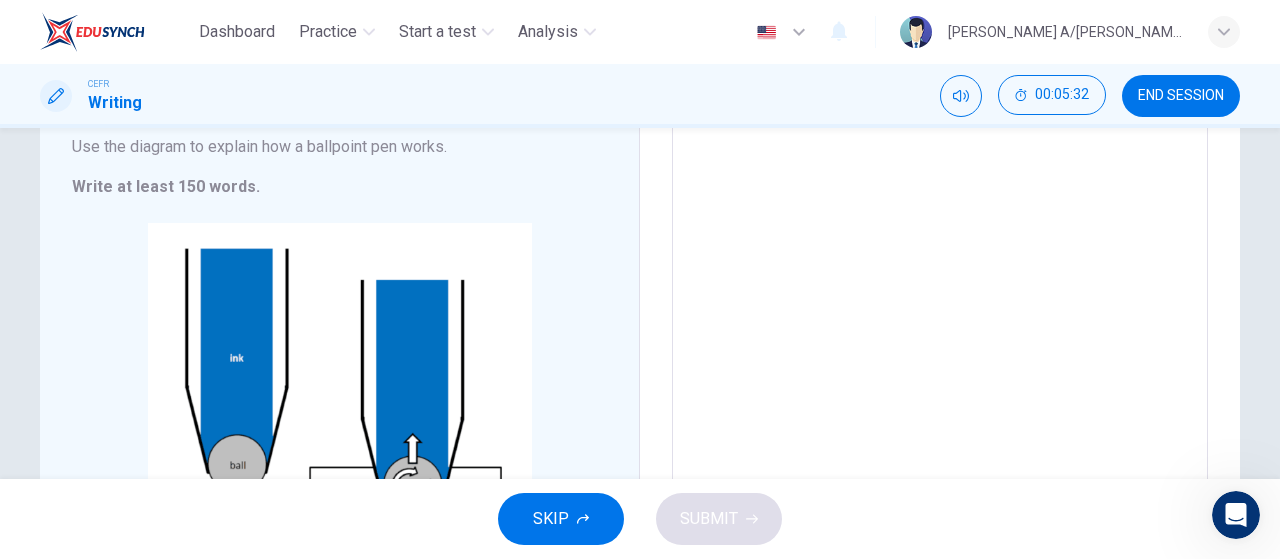scroll, scrollTop: 207, scrollLeft: 0, axis: vertical 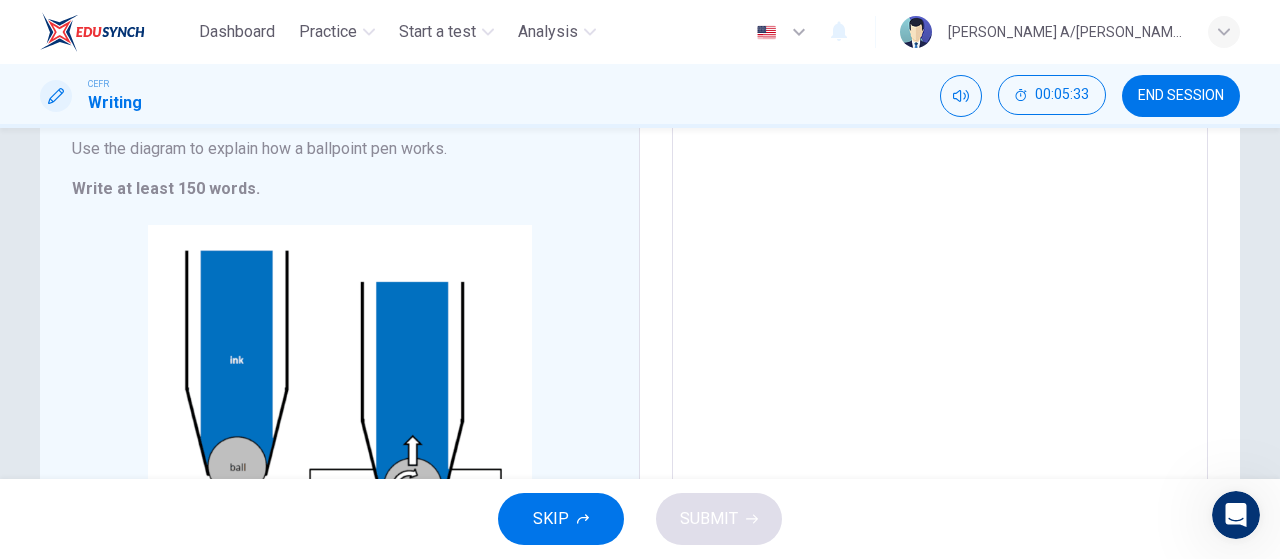 click at bounding box center [940, 308] 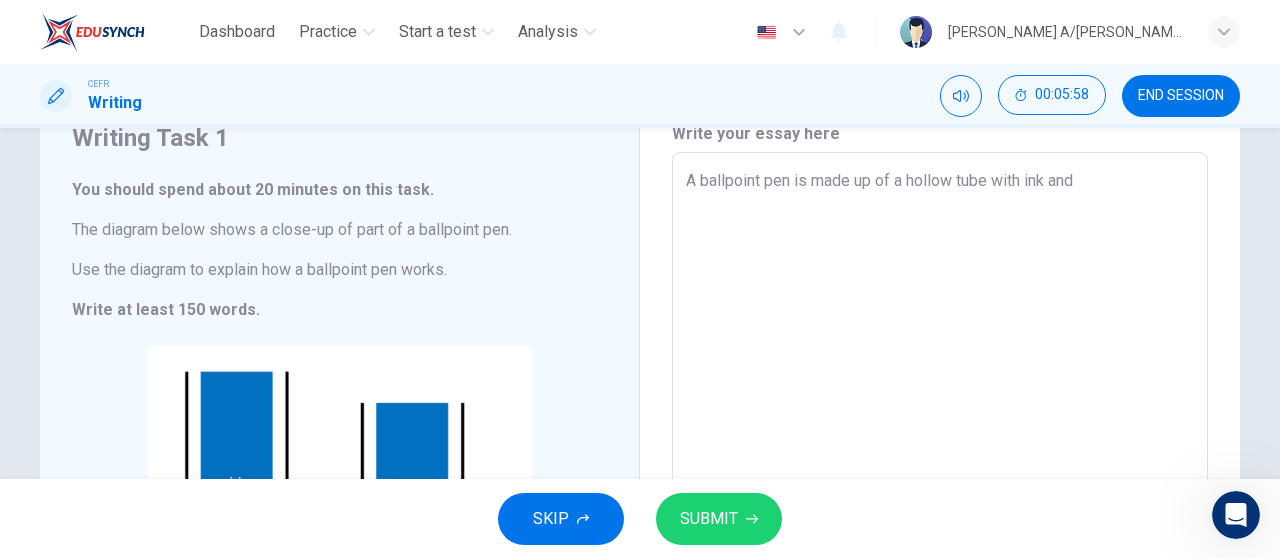 scroll, scrollTop: 85, scrollLeft: 0, axis: vertical 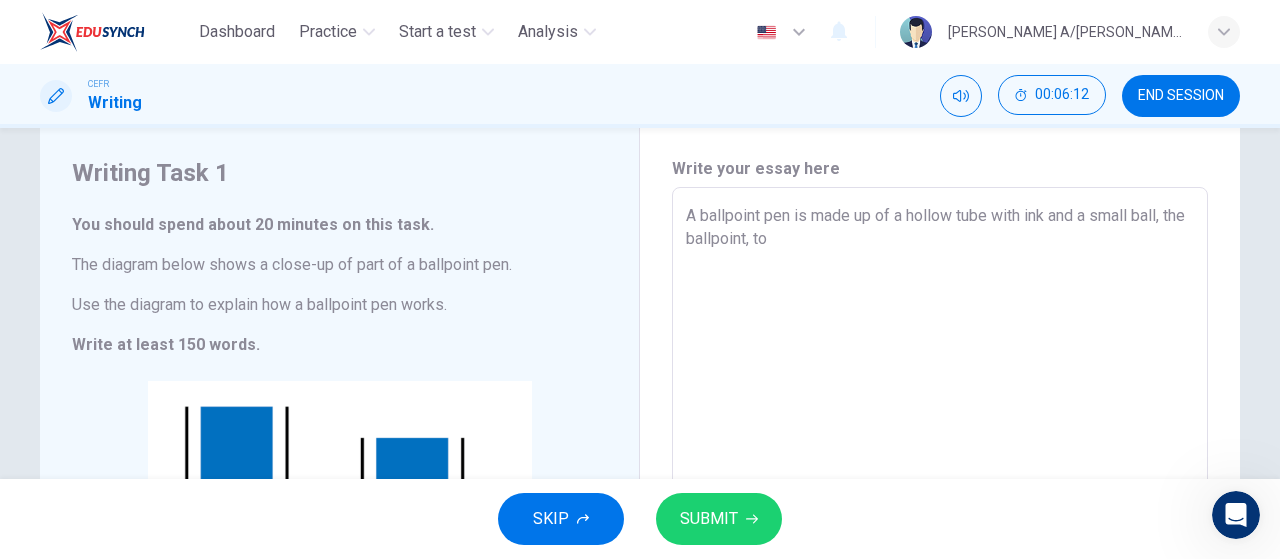click on "A ballpoint pen is made up of a hollow tube with ink and a small ball, the ballpoint, to" at bounding box center [940, 464] 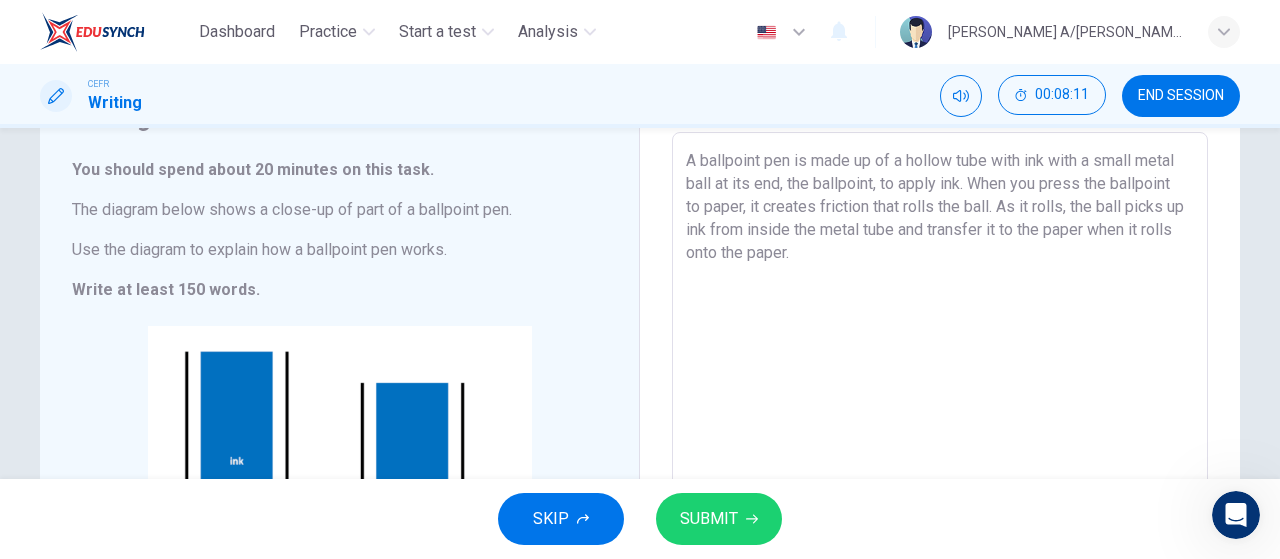 scroll, scrollTop: 104, scrollLeft: 0, axis: vertical 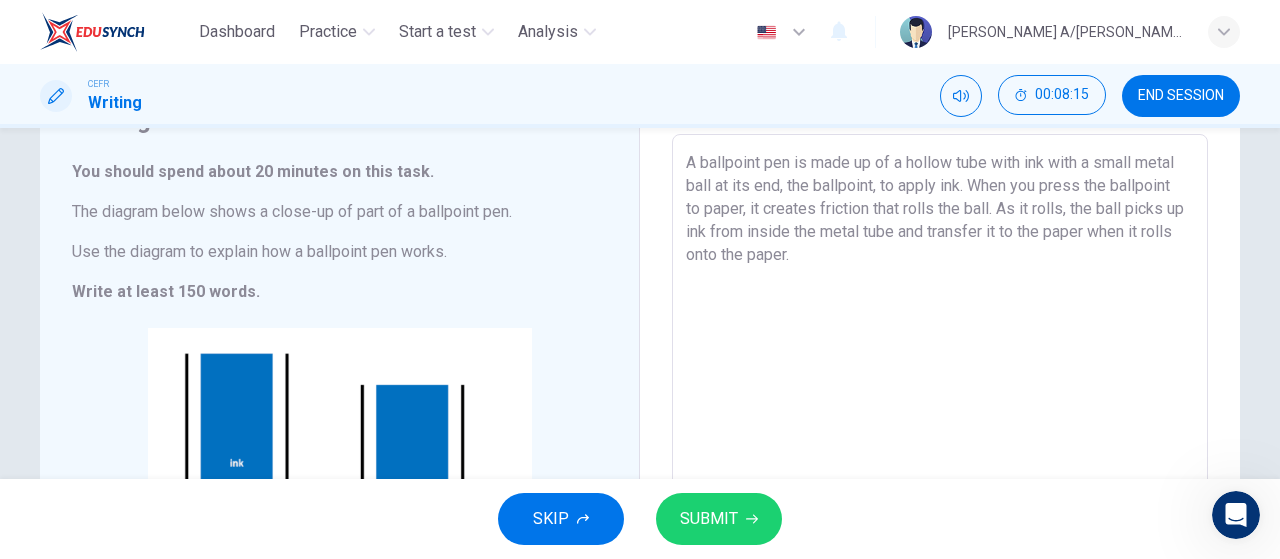 click on "A ballpoint pen is made up of a hollow tube with ink with a small metal ball at its end, the ballpoint, to apply ink. When you press the ballpoint to paper, it creates friction that rolls the ball. As it rolls, the ball picks up ink from inside the metal tube and transfer it to the paper when it rolls onto the paper." at bounding box center [940, 411] 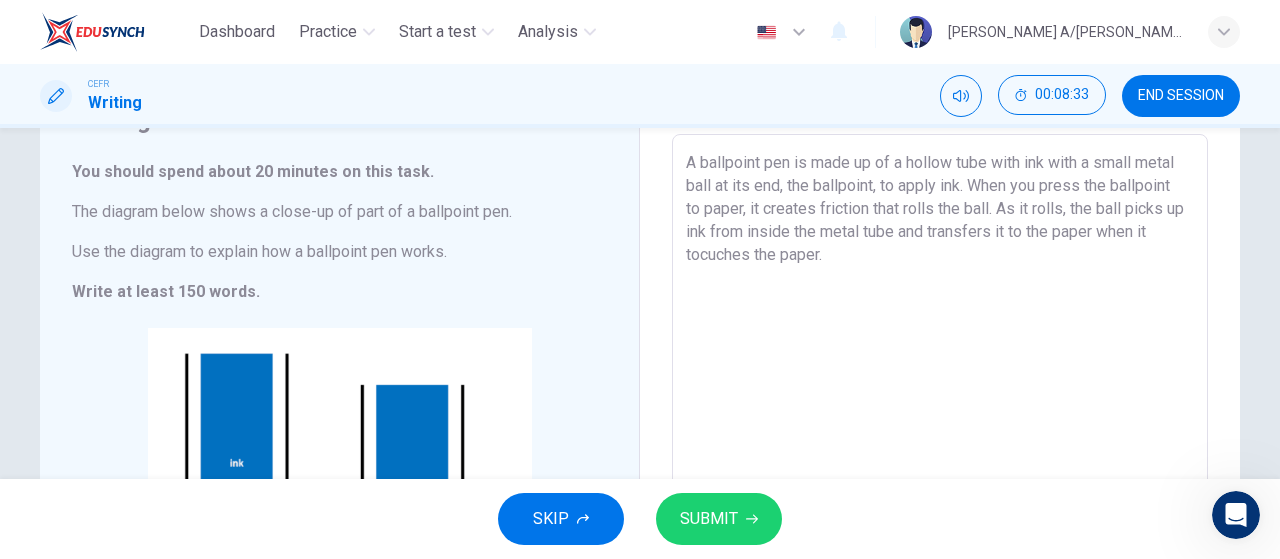 click on "A ballpoint pen is made up of a hollow tube with ink with a small metal ball at its end, the ballpoint, to apply ink. When you press the ballpoint to paper, it creates friction that rolls the ball. As it rolls, the ball picks up ink from inside the metal tube and transfers it to the paper when it tocuches the paper." at bounding box center (940, 411) 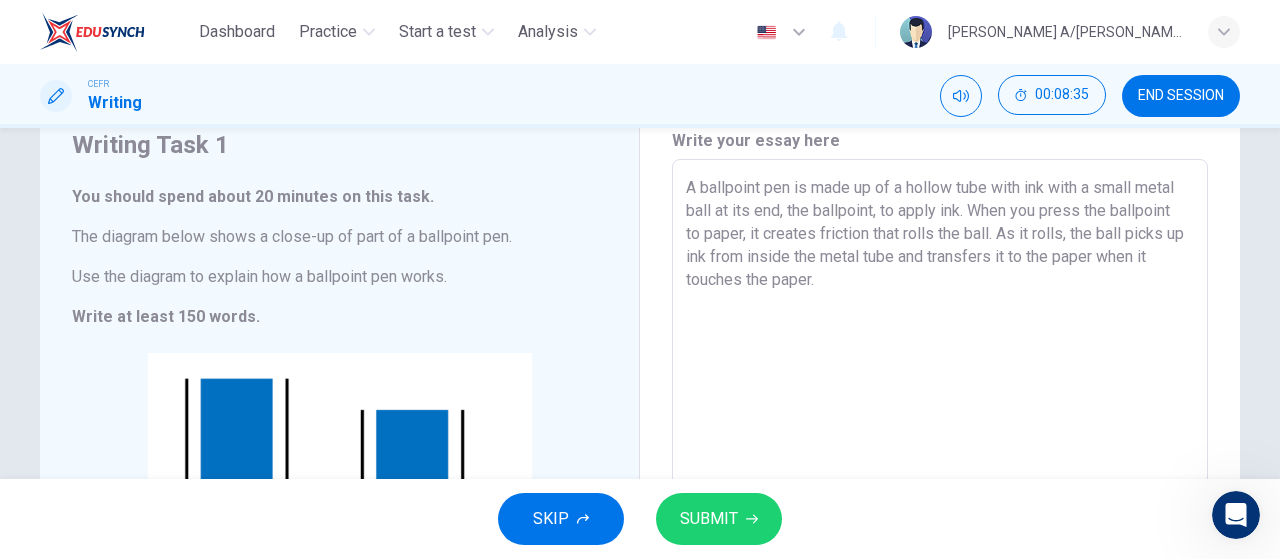 scroll, scrollTop: 78, scrollLeft: 0, axis: vertical 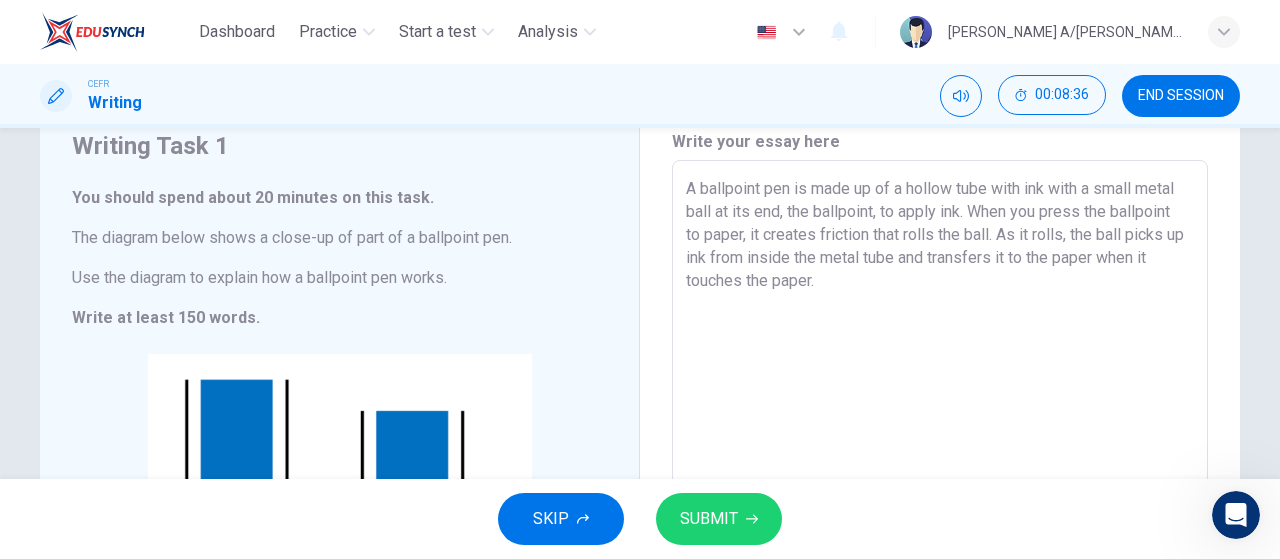 click on "A ballpoint pen is made up of a hollow tube with ink with a small metal ball at its end, the ballpoint, to apply ink. When you press the ballpoint to paper, it creates friction that rolls the ball. As it rolls, the ball picks up ink from inside the metal tube and transfers it to the paper when it touches the paper." at bounding box center (940, 437) 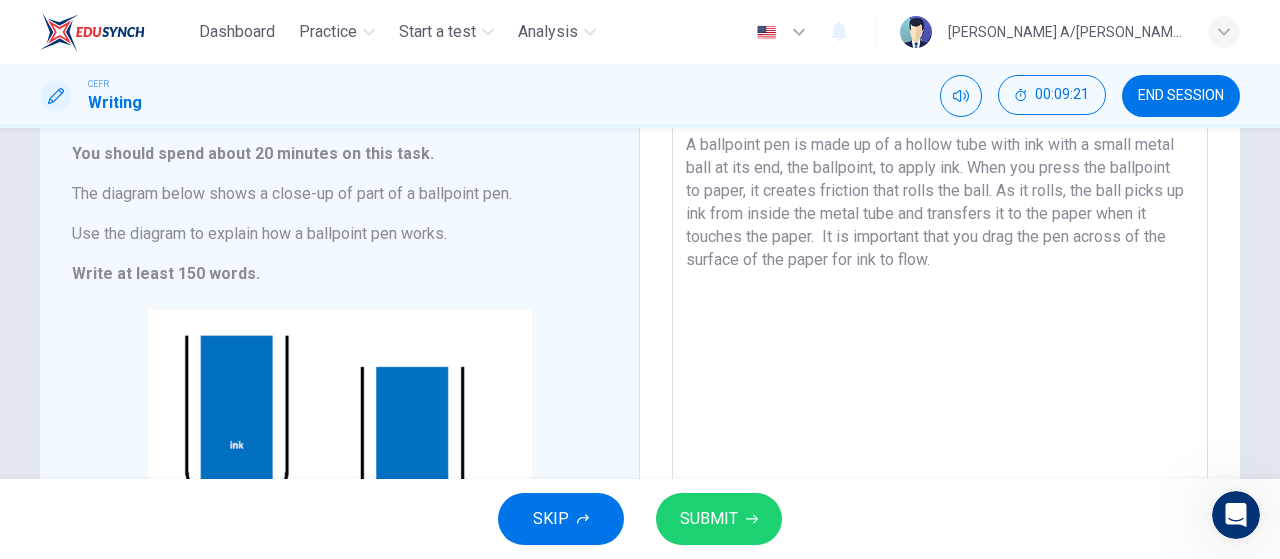 scroll, scrollTop: 122, scrollLeft: 0, axis: vertical 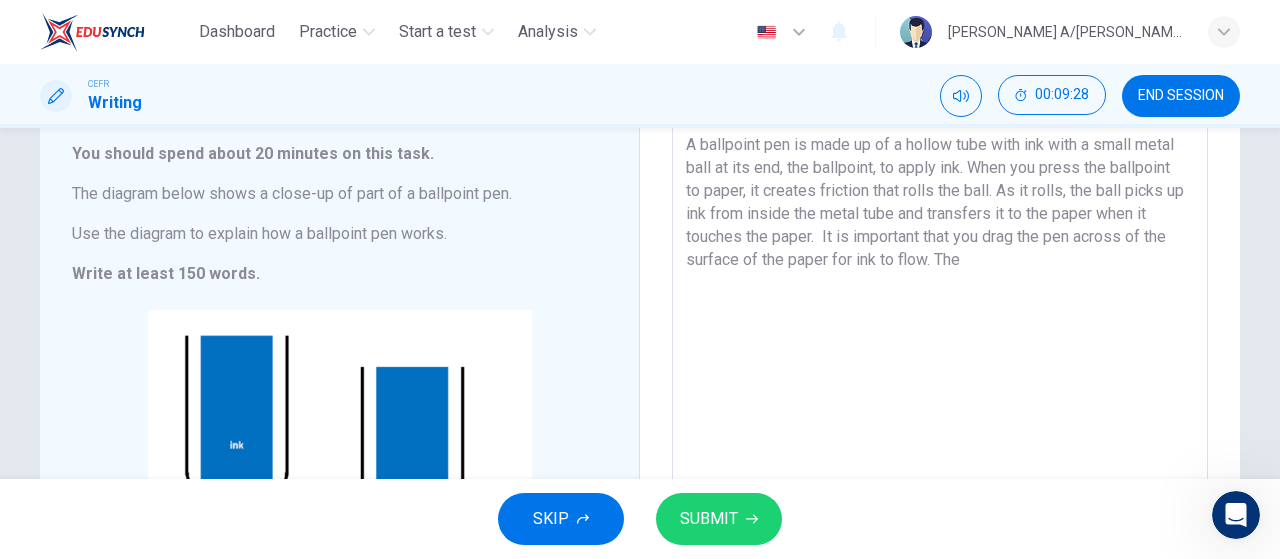 click on "A ballpoint pen is made up of a hollow tube with ink with a small metal ball at its end, the ballpoint, to apply ink. When you press the ballpoint to paper, it creates friction that rolls the ball. As it rolls, the ball picks up ink from inside the metal tube and transfers it to the paper when it touches the paper.  It is important that you drag the pen across of the surface of the paper for ink to flow. The" at bounding box center (940, 393) 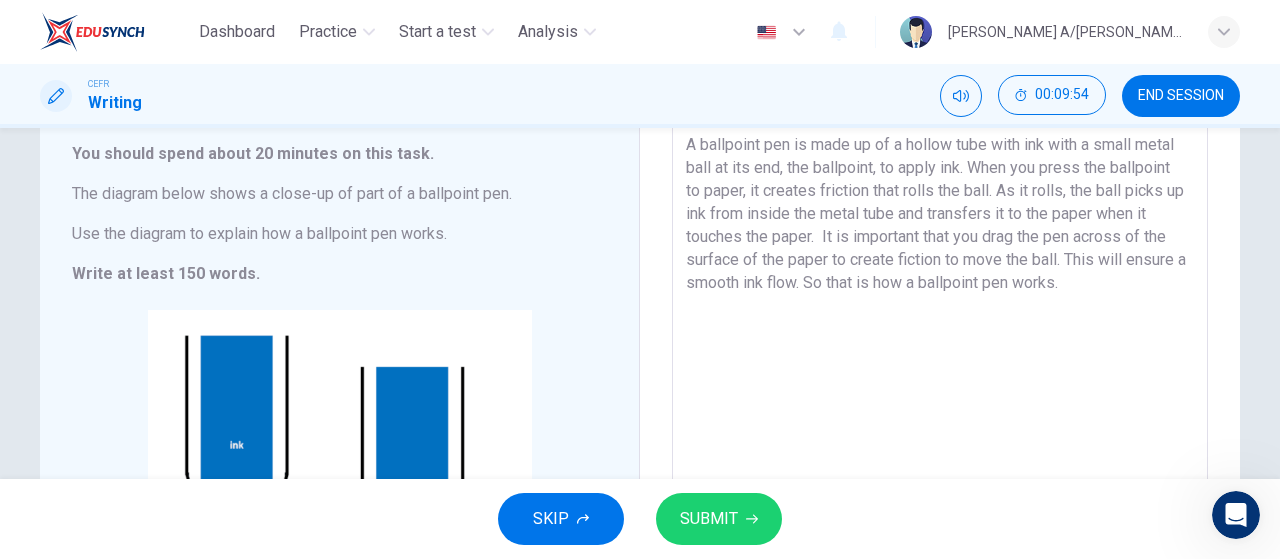 click on "SUBMIT" at bounding box center (709, 519) 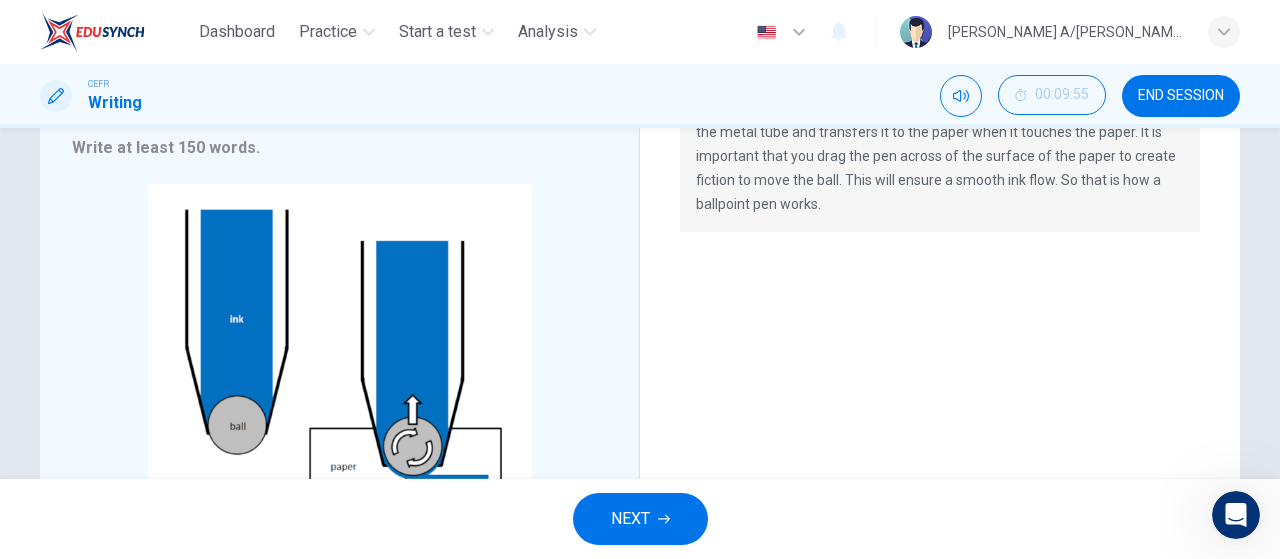 scroll, scrollTop: 343, scrollLeft: 0, axis: vertical 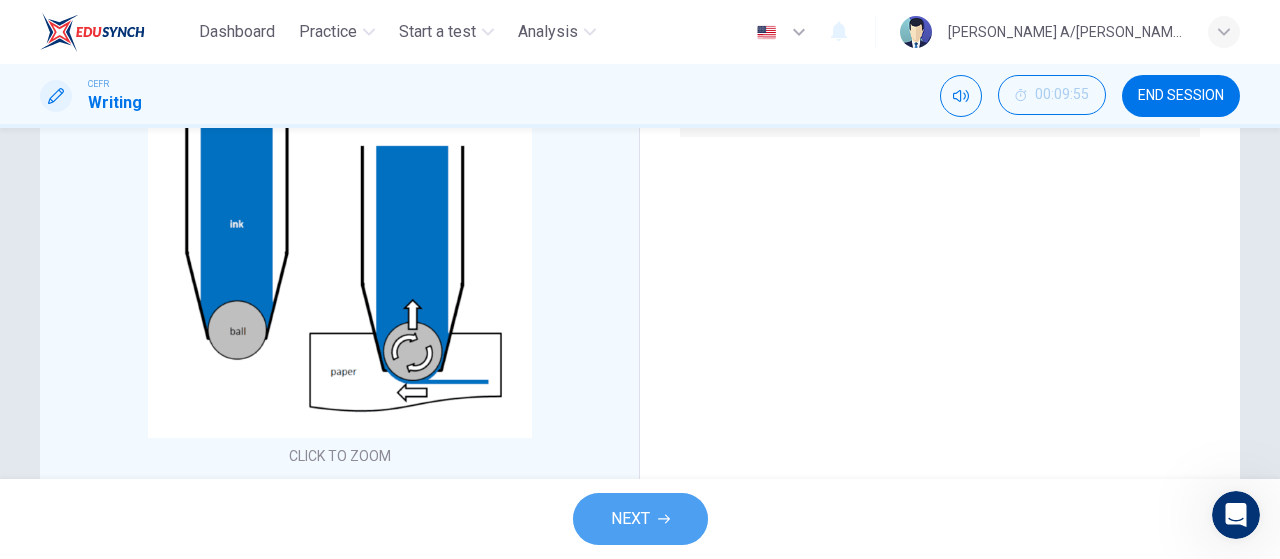 click on "NEXT" at bounding box center [640, 519] 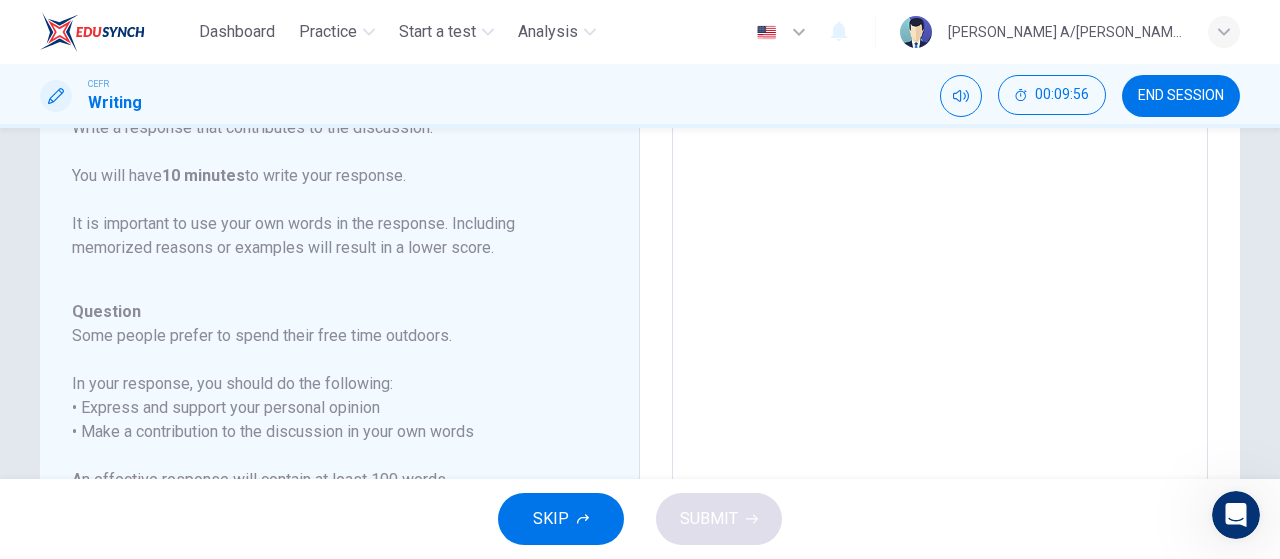 scroll, scrollTop: 342, scrollLeft: 0, axis: vertical 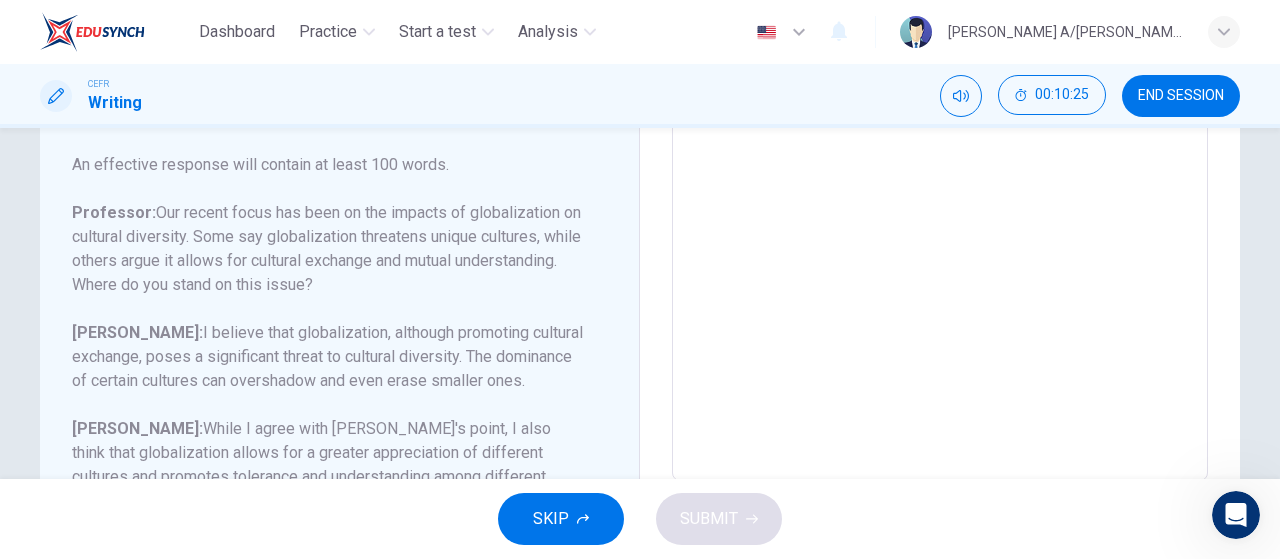 click at bounding box center (940, 147) 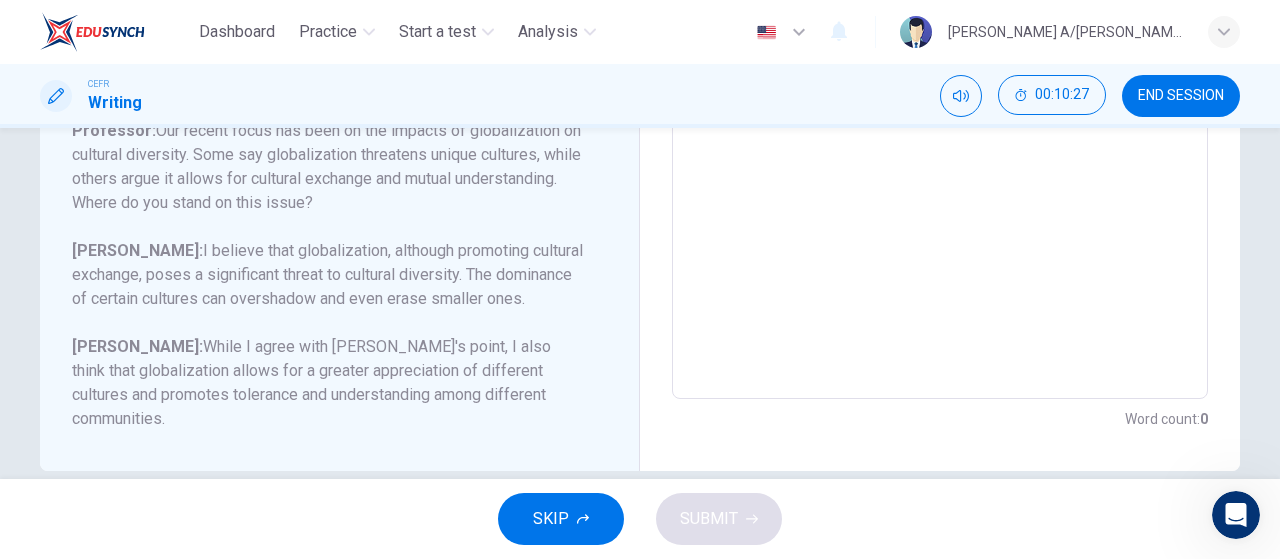 scroll, scrollTop: 505, scrollLeft: 0, axis: vertical 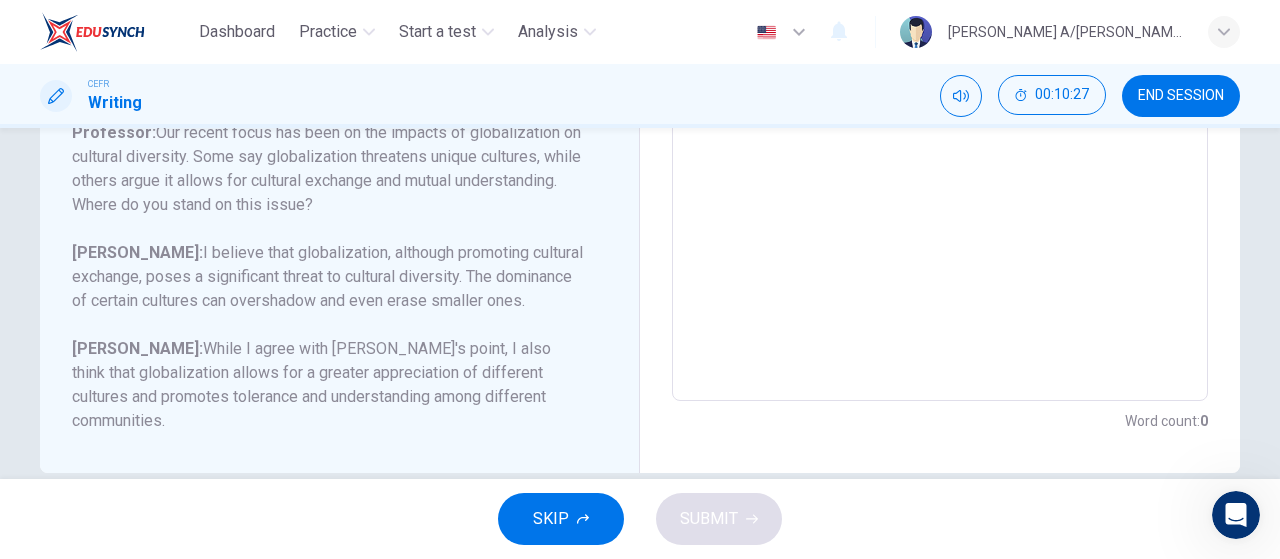 click at bounding box center (940, 67) 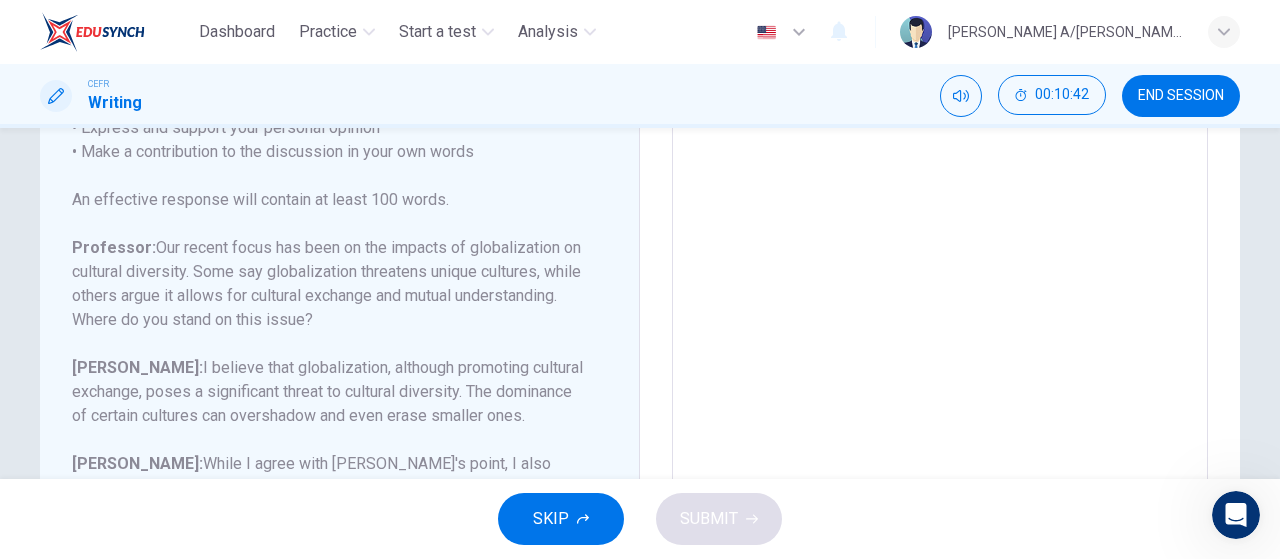 click at bounding box center (940, 182) 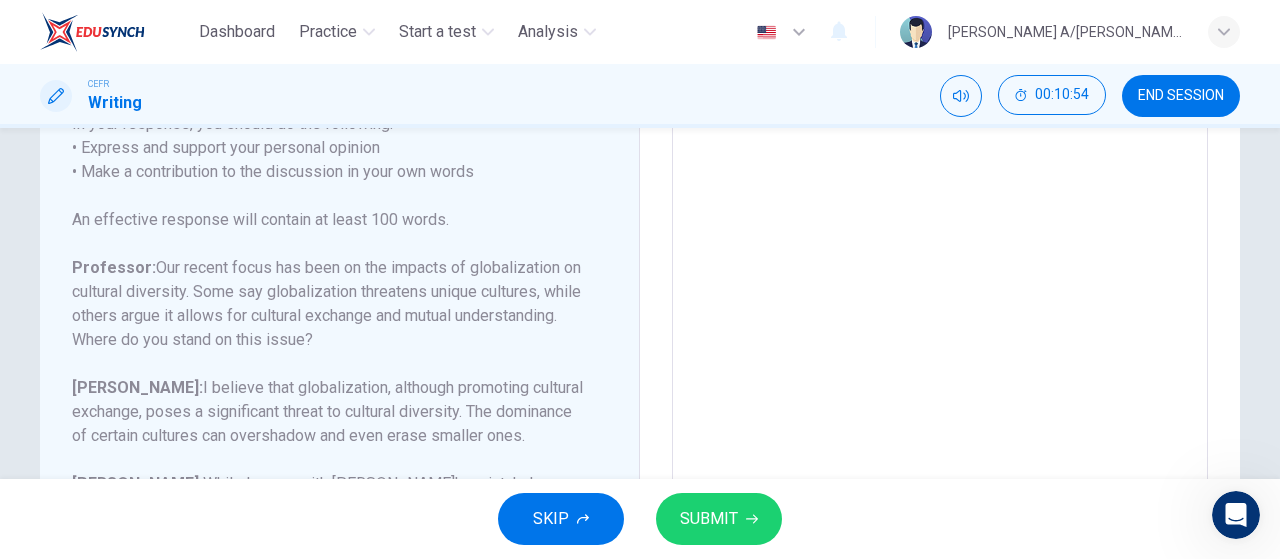 scroll, scrollTop: 538, scrollLeft: 0, axis: vertical 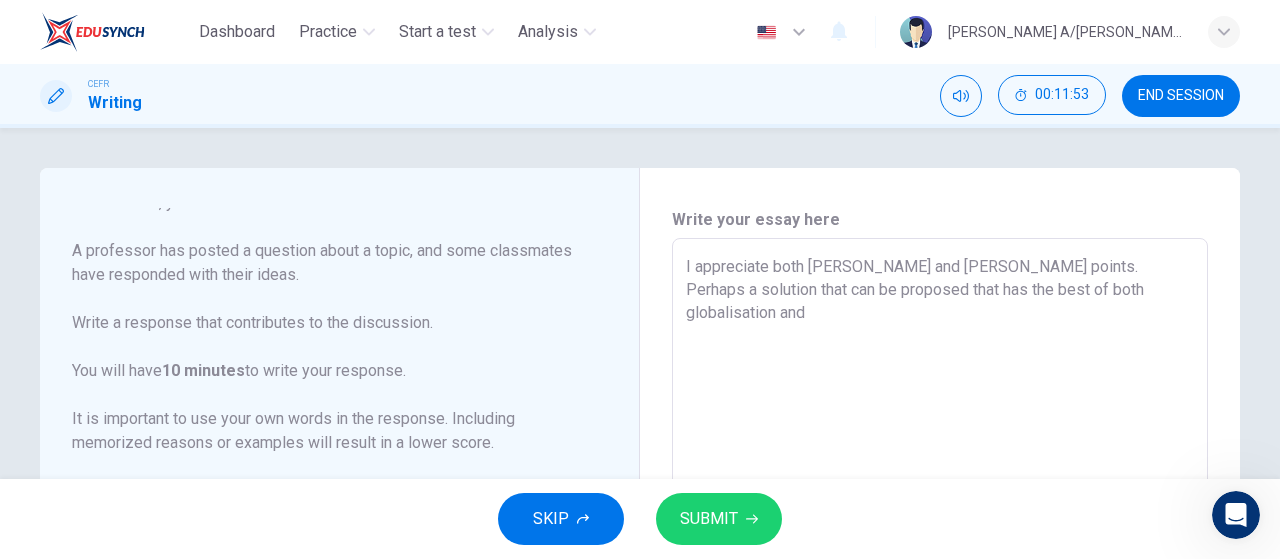 drag, startPoint x: 1128, startPoint y: 293, endPoint x: 804, endPoint y: 286, distance: 324.07562 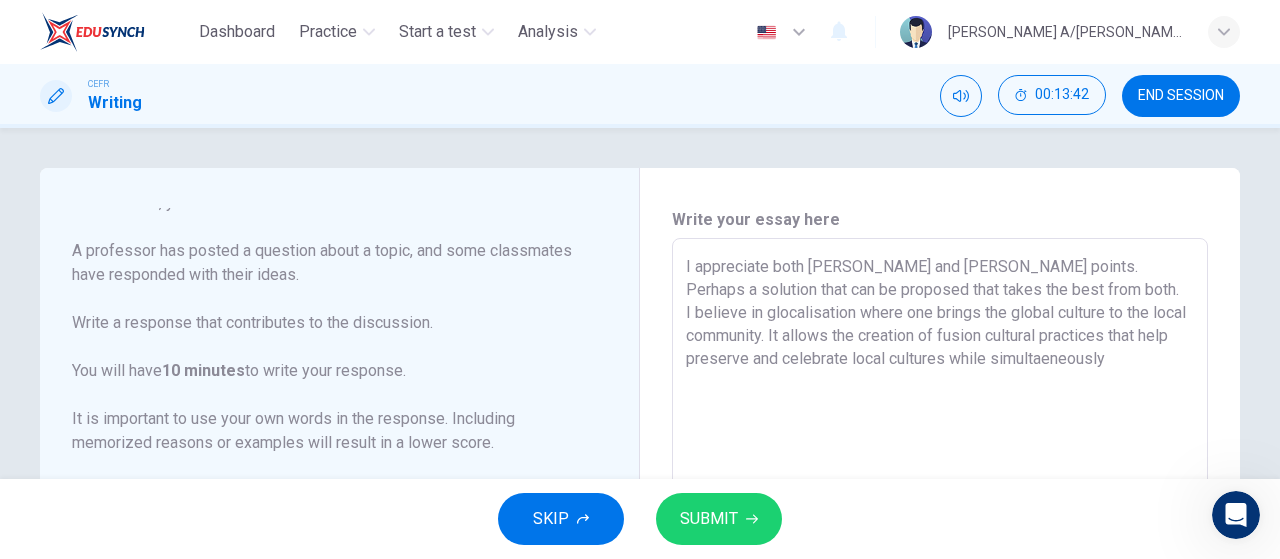 drag, startPoint x: 1050, startPoint y: 361, endPoint x: 1279, endPoint y: 527, distance: 282.8374 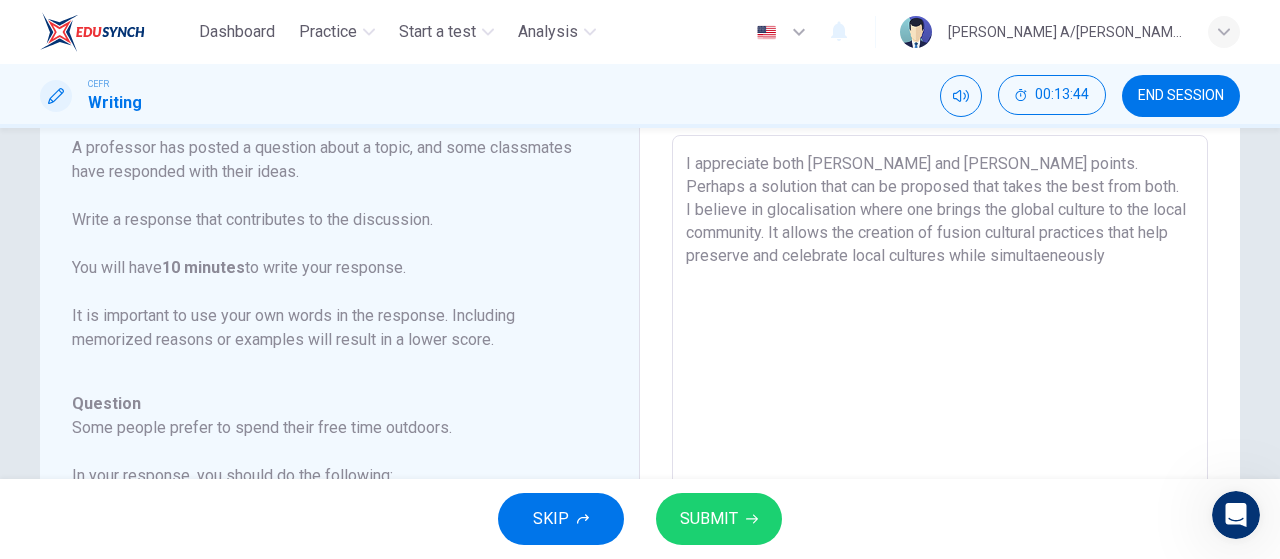 click on "I appreciate both Amelia and Henry's points. Perhaps a solution that can be proposed that takes the best from both. I believe in glocalisation where one brings the global culture to the local community. It allows the creation of fusion cultural practices that help preserve and celebrate local cultures while simultaeneously" at bounding box center [940, 469] 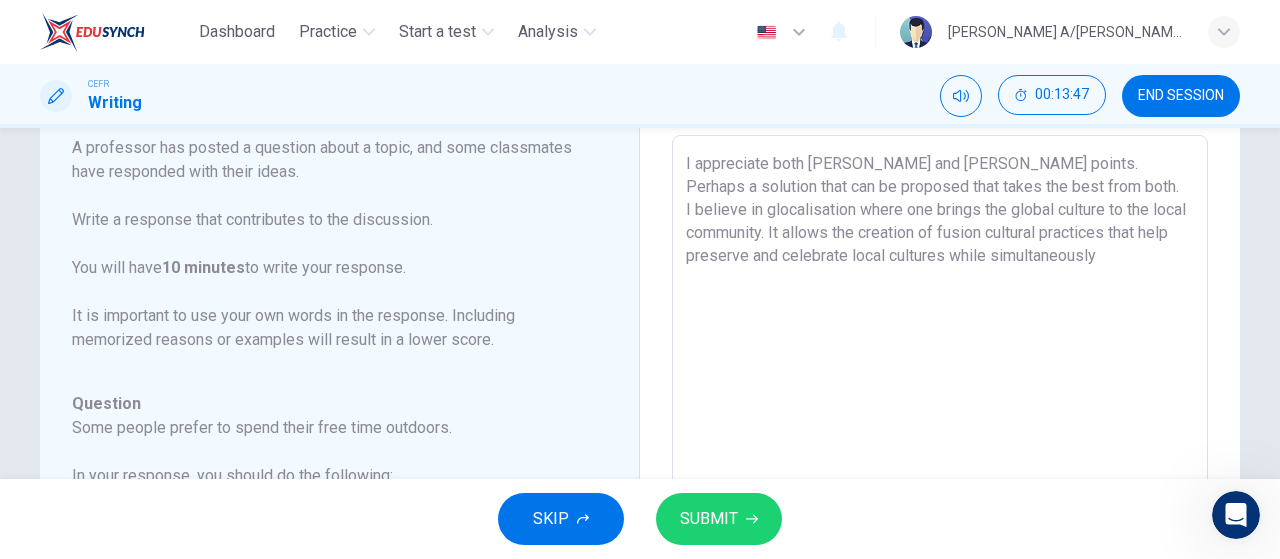 click on "I appreciate both Amelia and Henry's points. Perhaps a solution that can be proposed that takes the best from both. I believe in glocalisation where one brings the global culture to the local community. It allows the creation of fusion cultural practices that help preserve and celebrate local cultures while simultaneously" at bounding box center [940, 469] 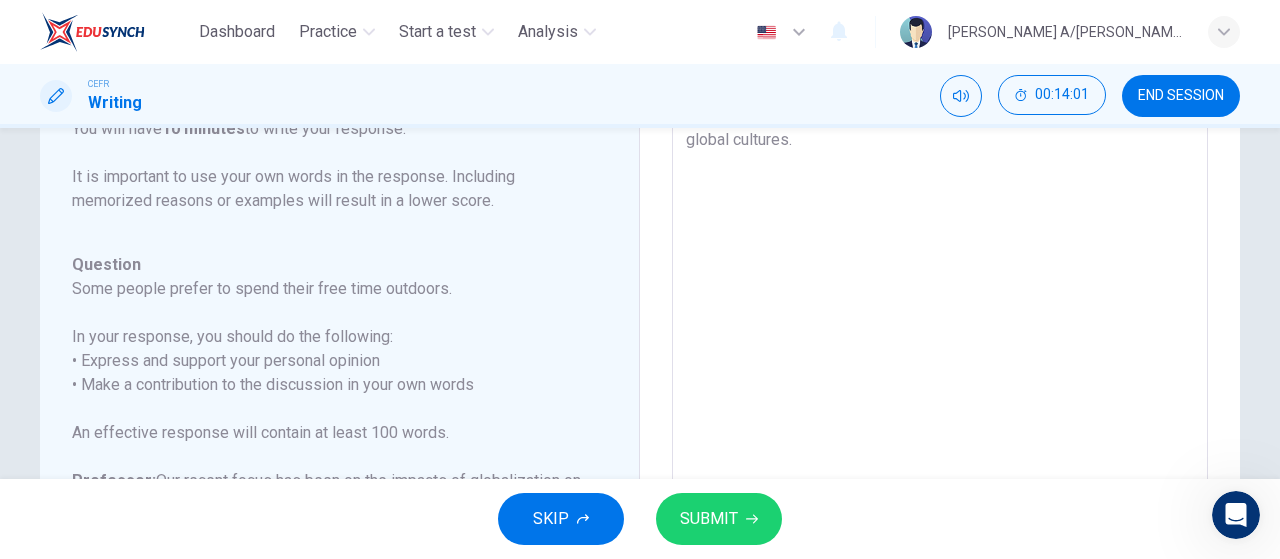scroll, scrollTop: 243, scrollLeft: 0, axis: vertical 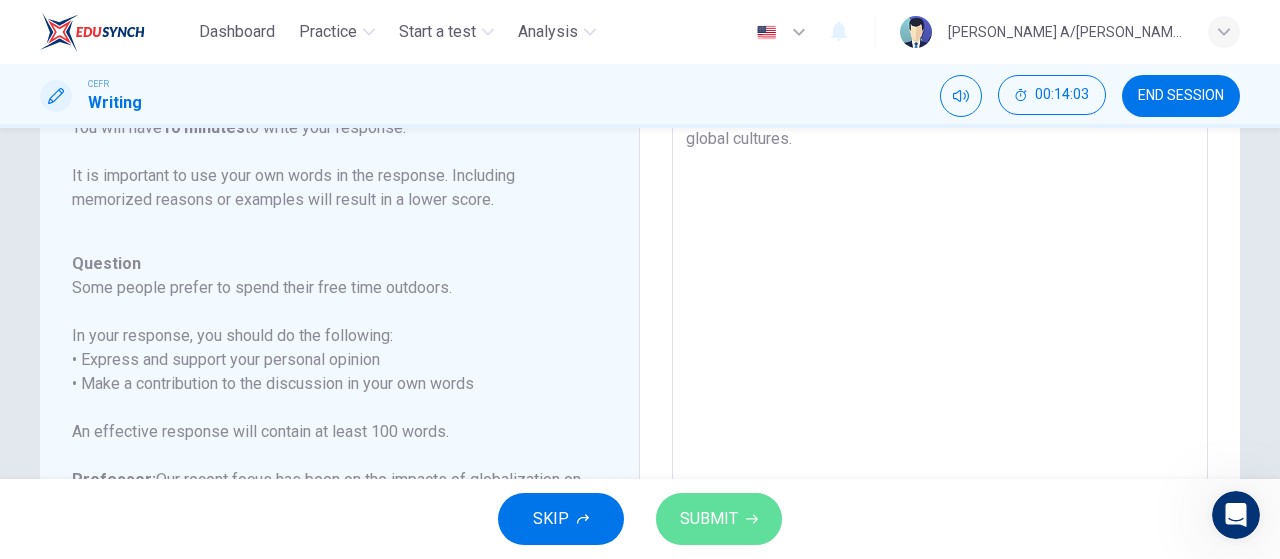 click on "SUBMIT" at bounding box center [719, 519] 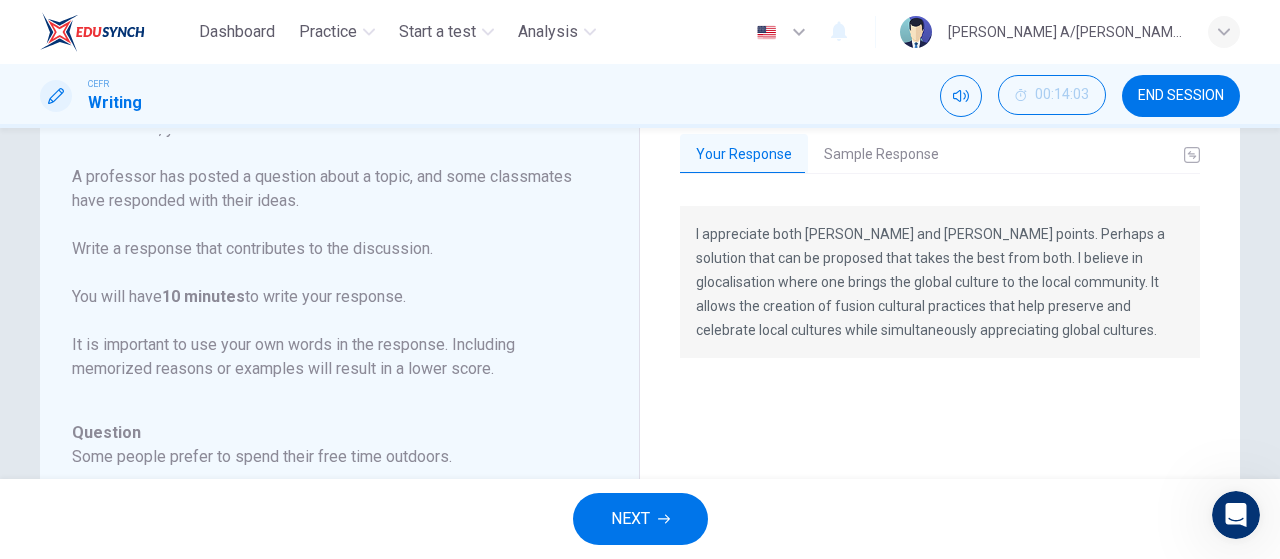 scroll, scrollTop: 69, scrollLeft: 0, axis: vertical 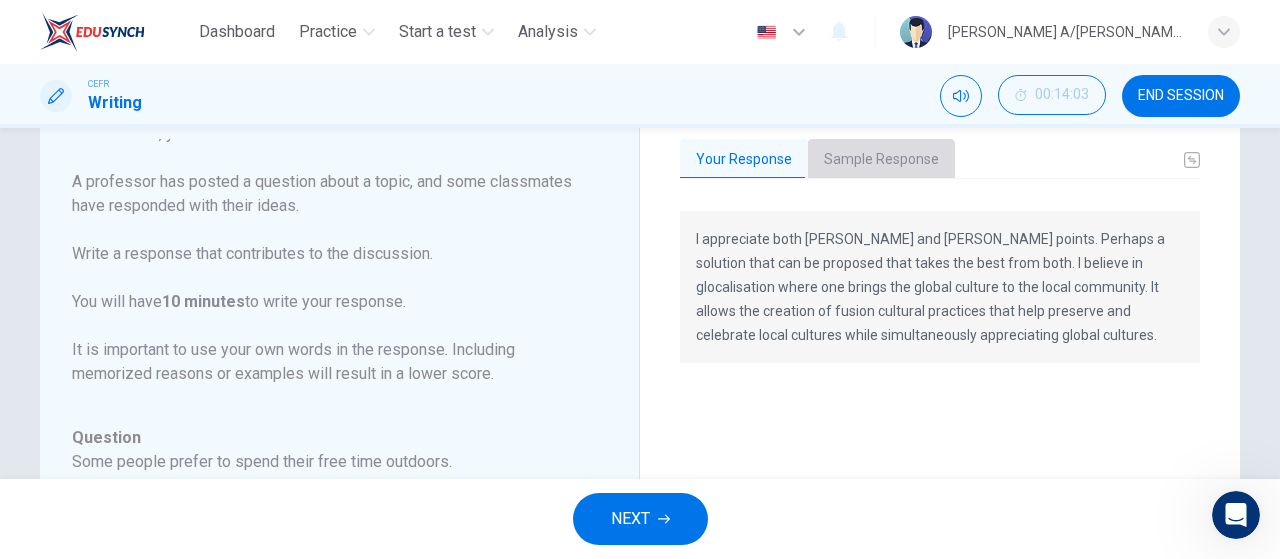 click on "Sample Response" at bounding box center (881, 160) 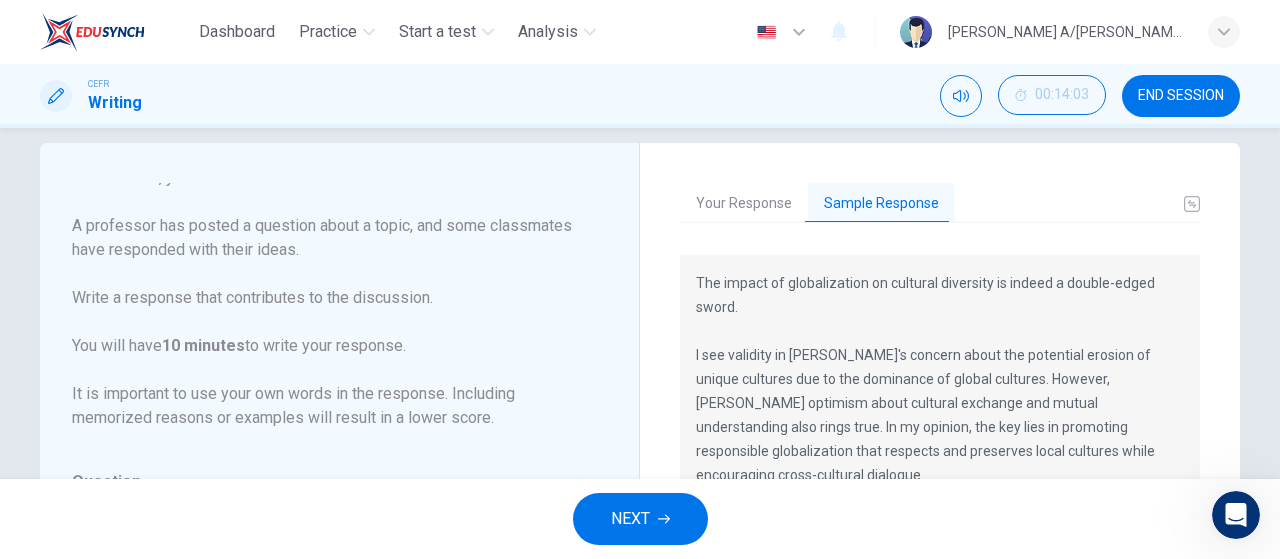 scroll, scrollTop: 0, scrollLeft: 0, axis: both 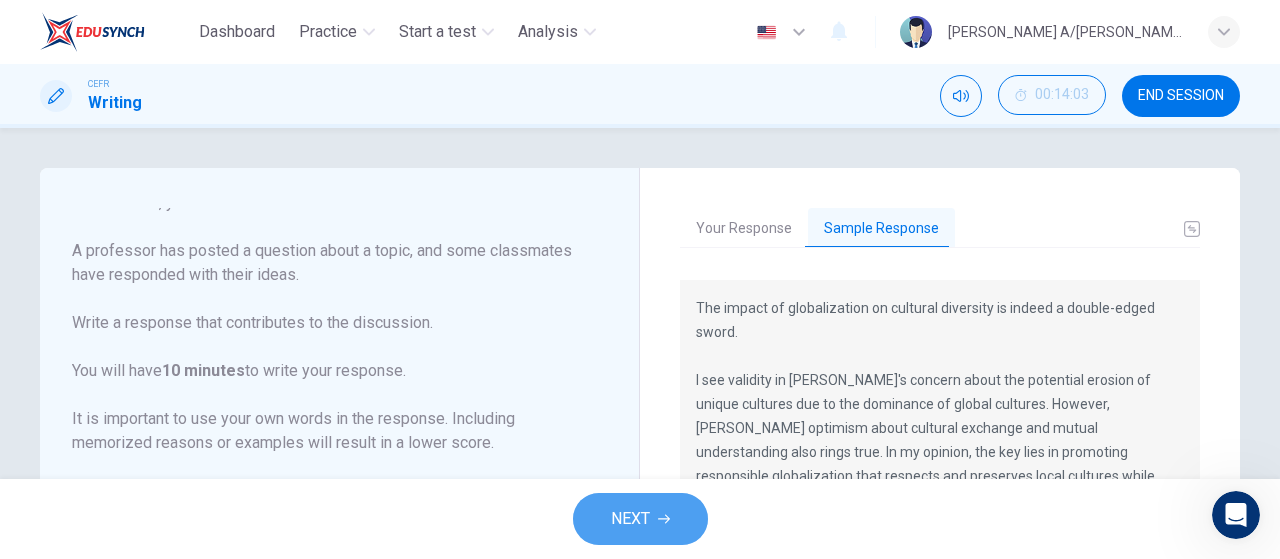 click on "NEXT" at bounding box center (630, 519) 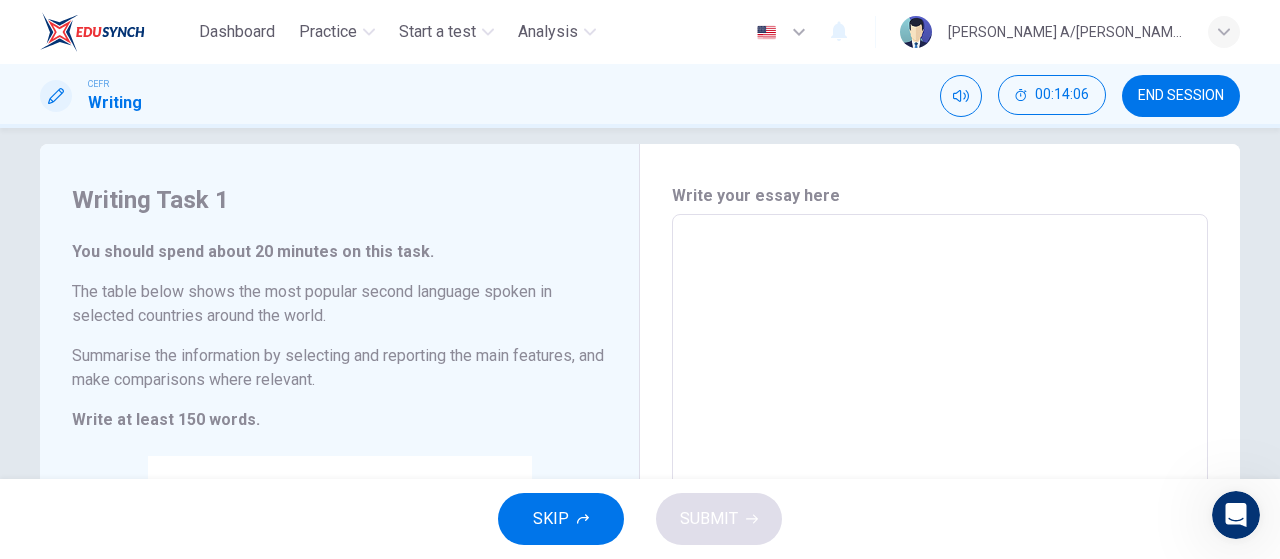 scroll, scrollTop: 0, scrollLeft: 0, axis: both 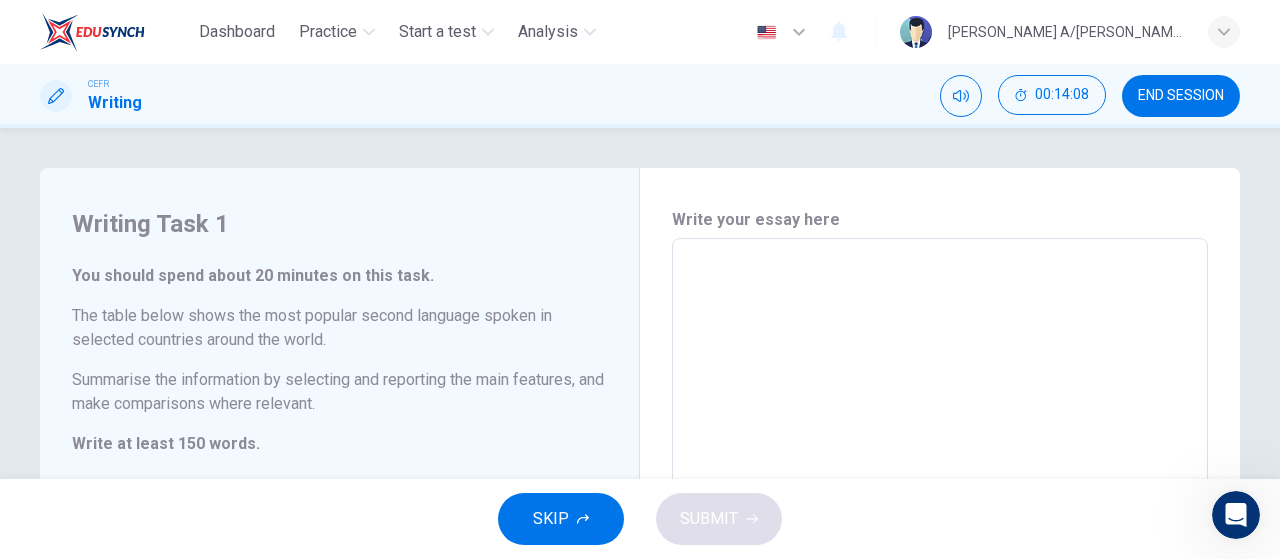 click at bounding box center [940, 534] 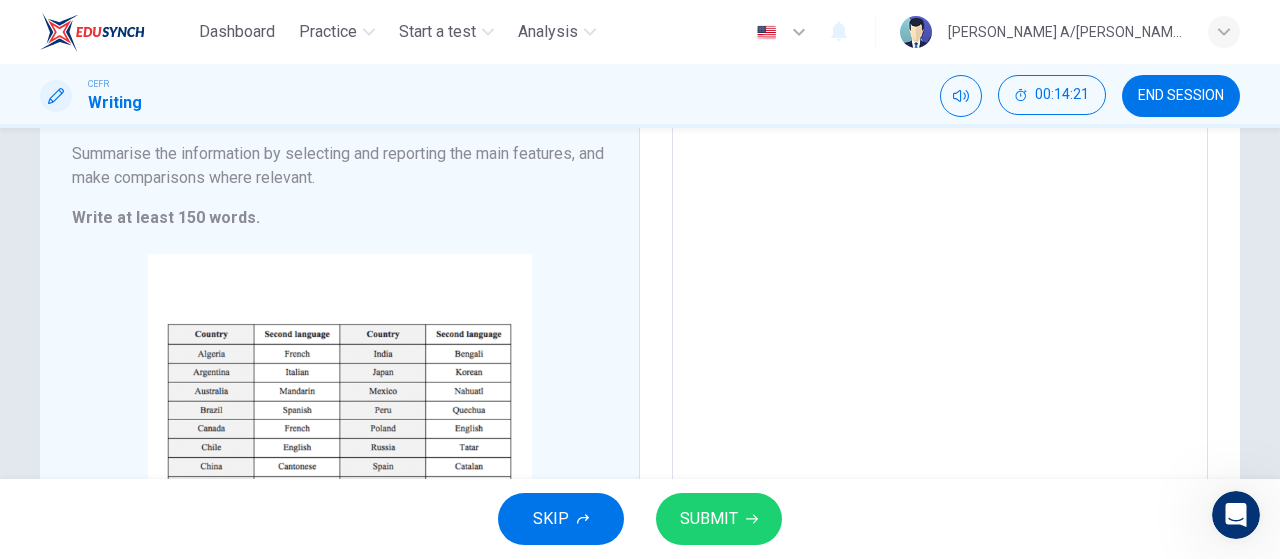 scroll, scrollTop: 128, scrollLeft: 0, axis: vertical 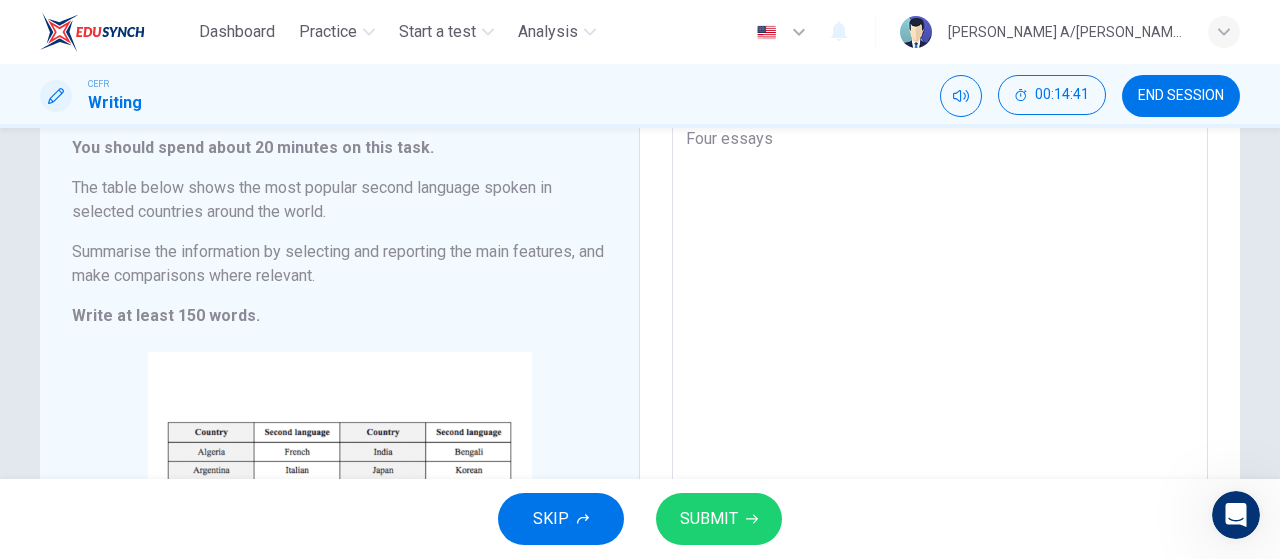 click on "Four essays" at bounding box center (940, 406) 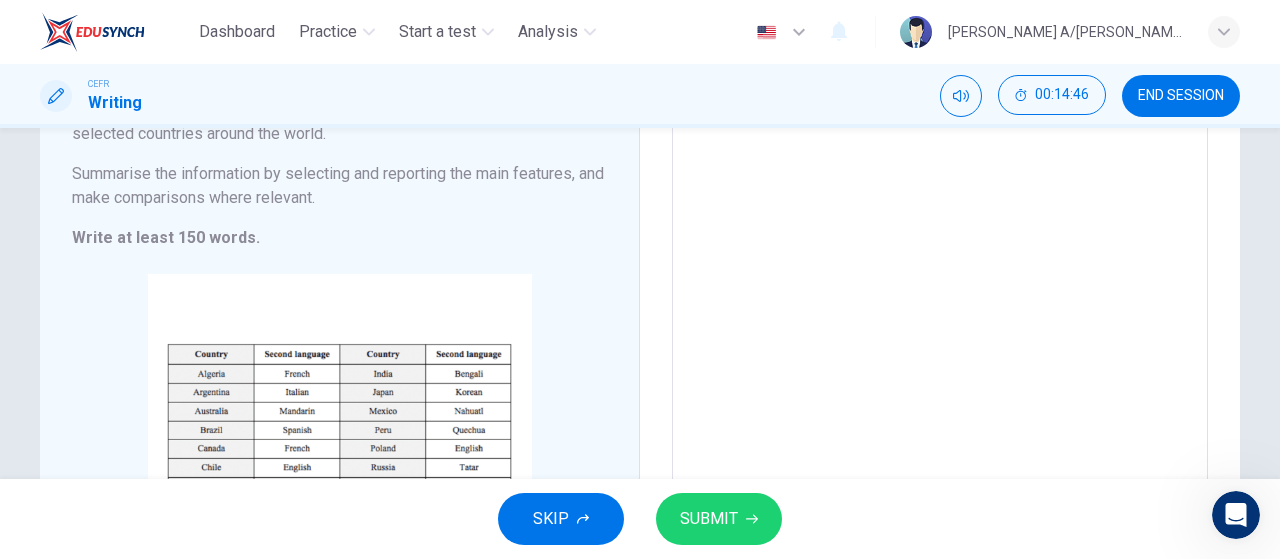 scroll, scrollTop: 30, scrollLeft: 0, axis: vertical 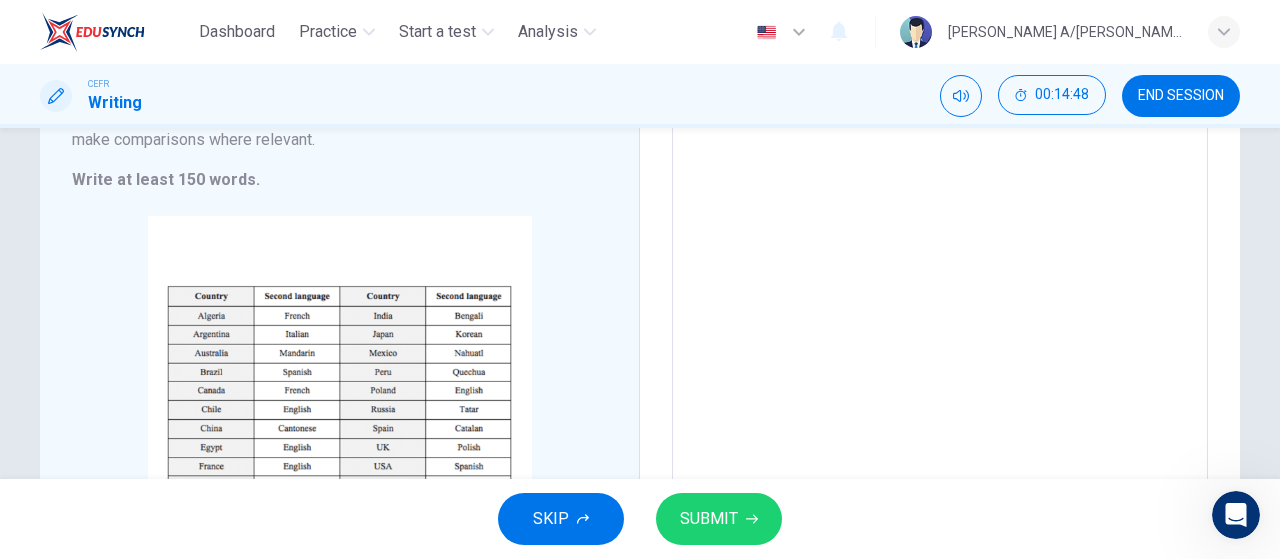 click on "Four essays" at bounding box center [940, 270] 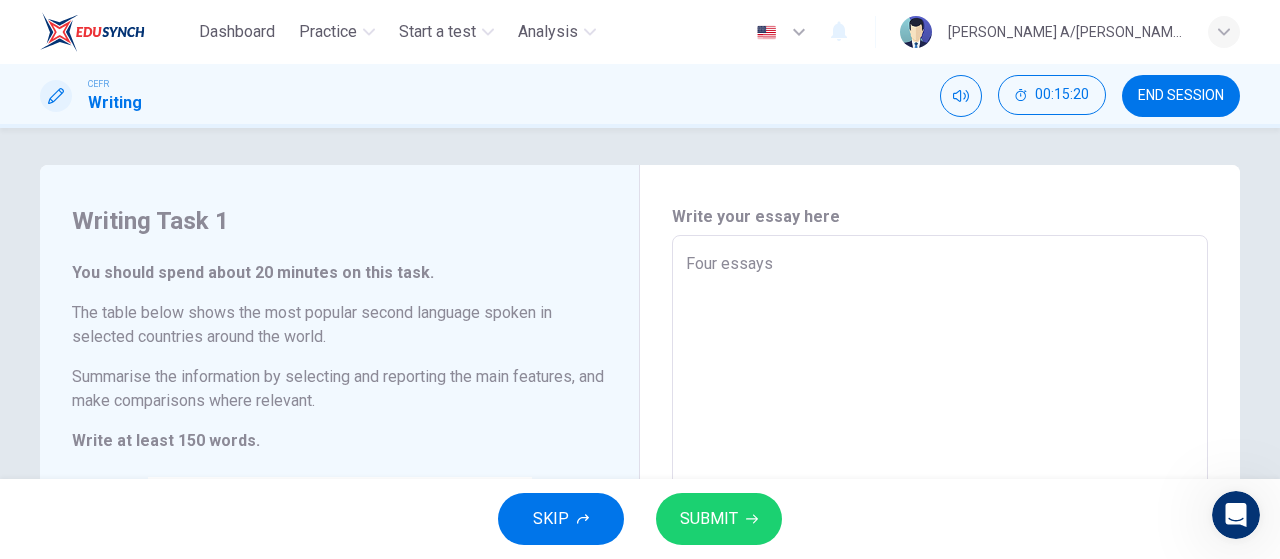 scroll, scrollTop: 2, scrollLeft: 0, axis: vertical 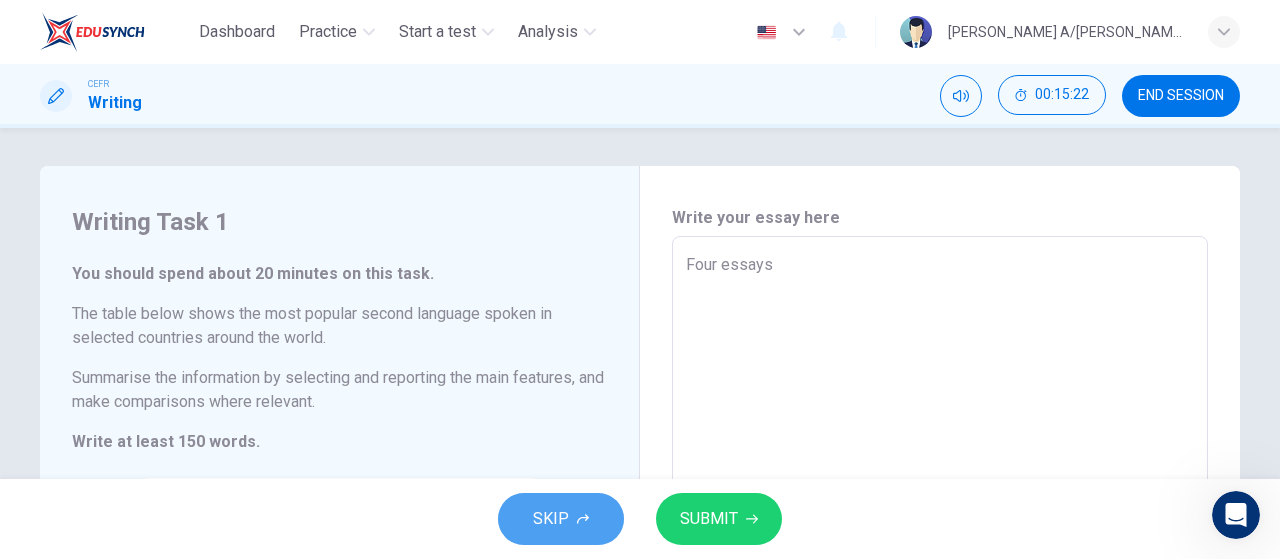 click on "SKIP" at bounding box center (551, 519) 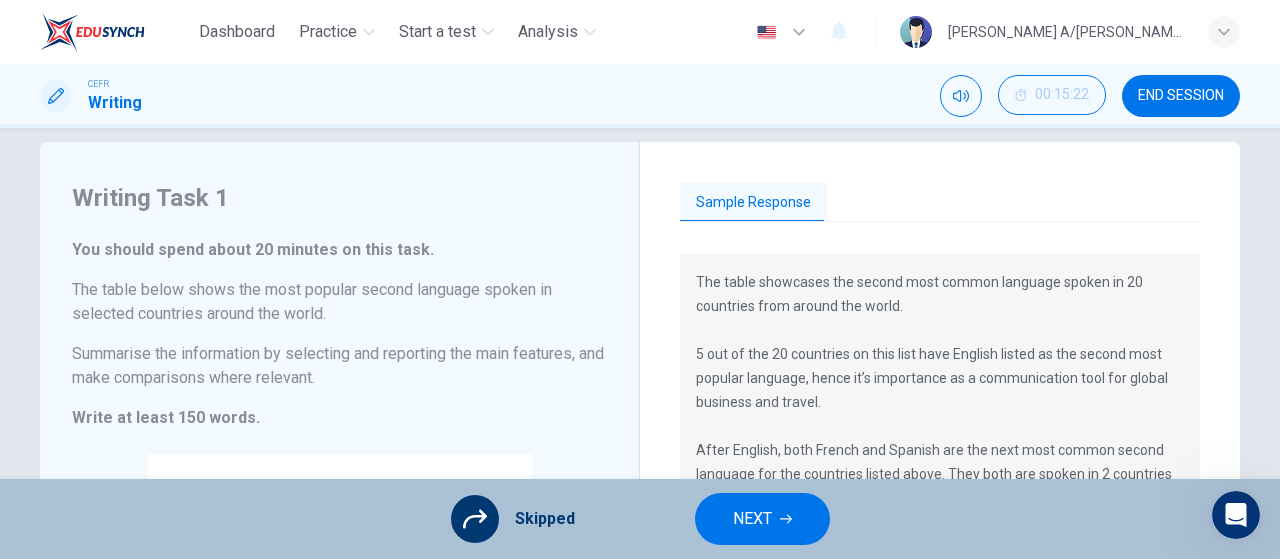 scroll, scrollTop: 187, scrollLeft: 0, axis: vertical 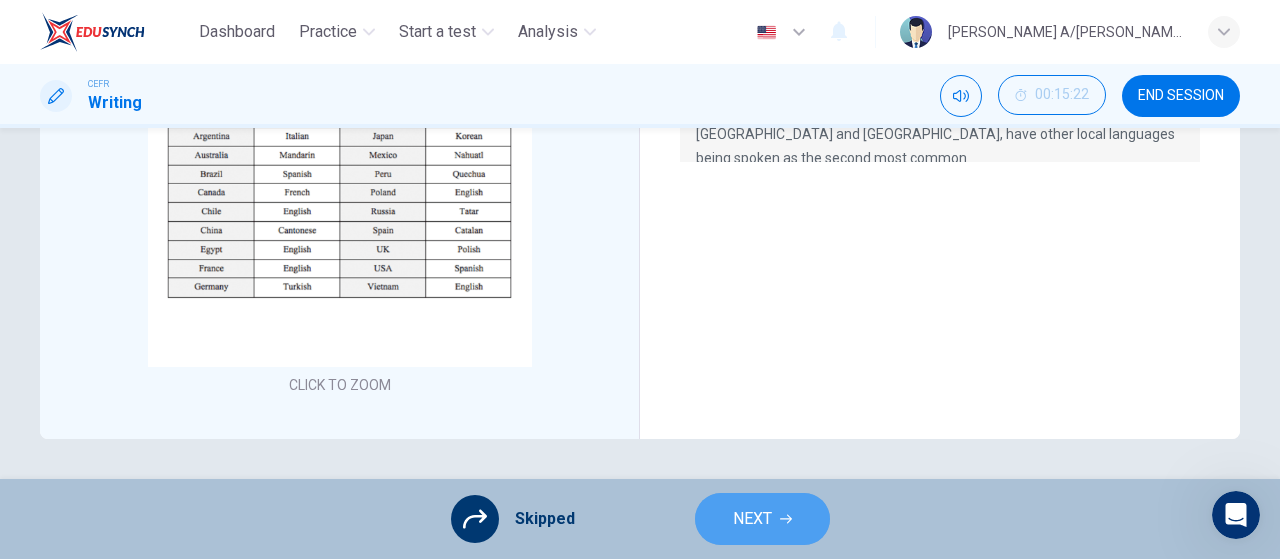 click on "NEXT" at bounding box center (752, 519) 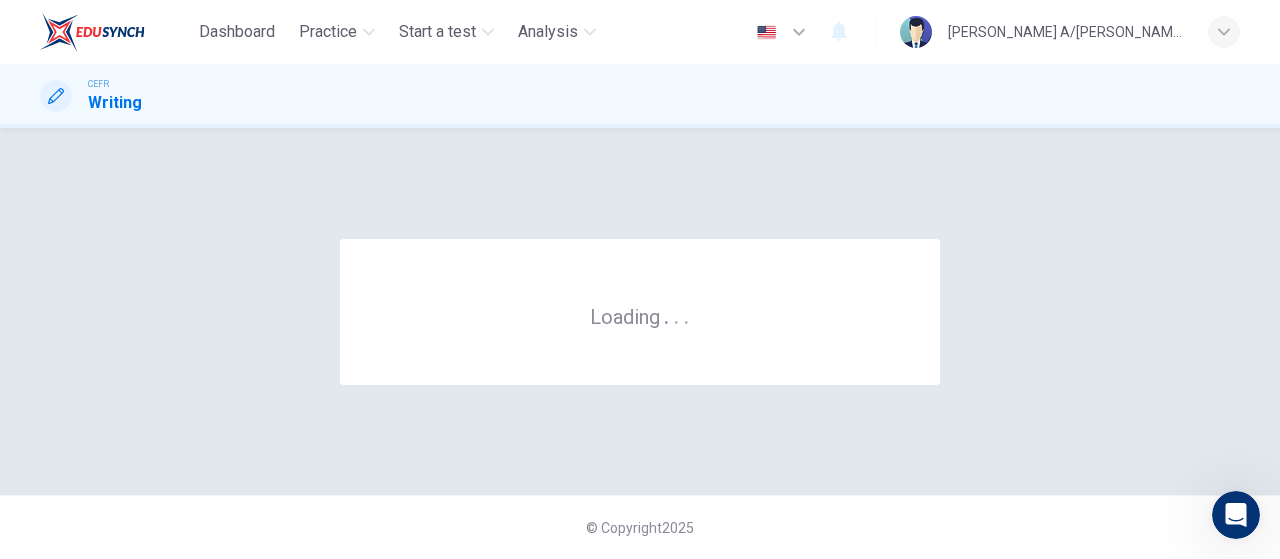 scroll, scrollTop: 0, scrollLeft: 0, axis: both 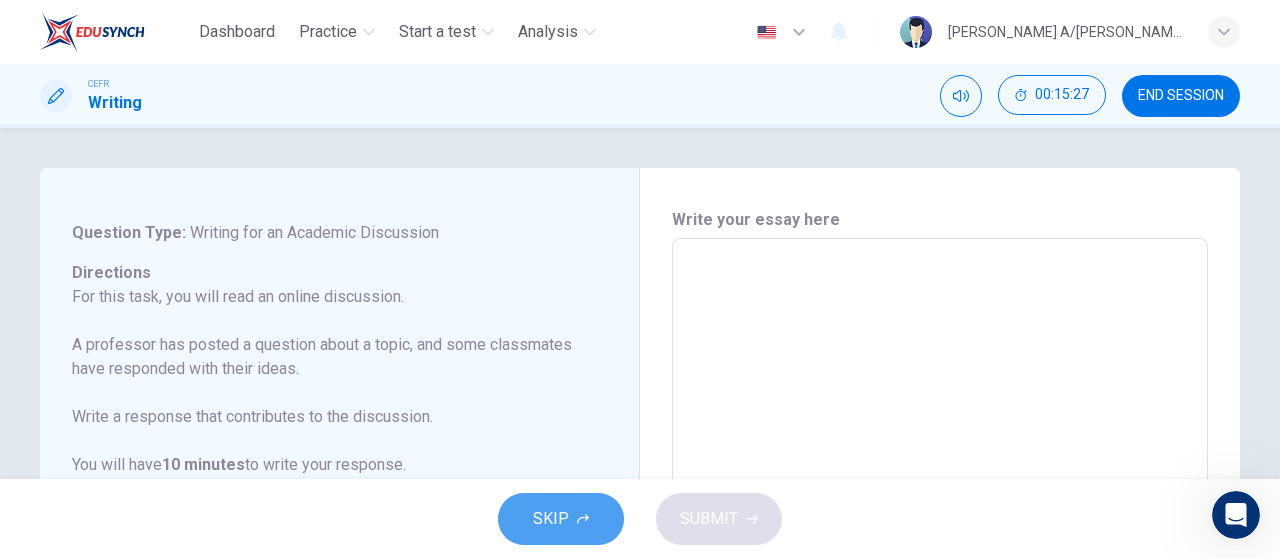 click on "SKIP" at bounding box center [551, 519] 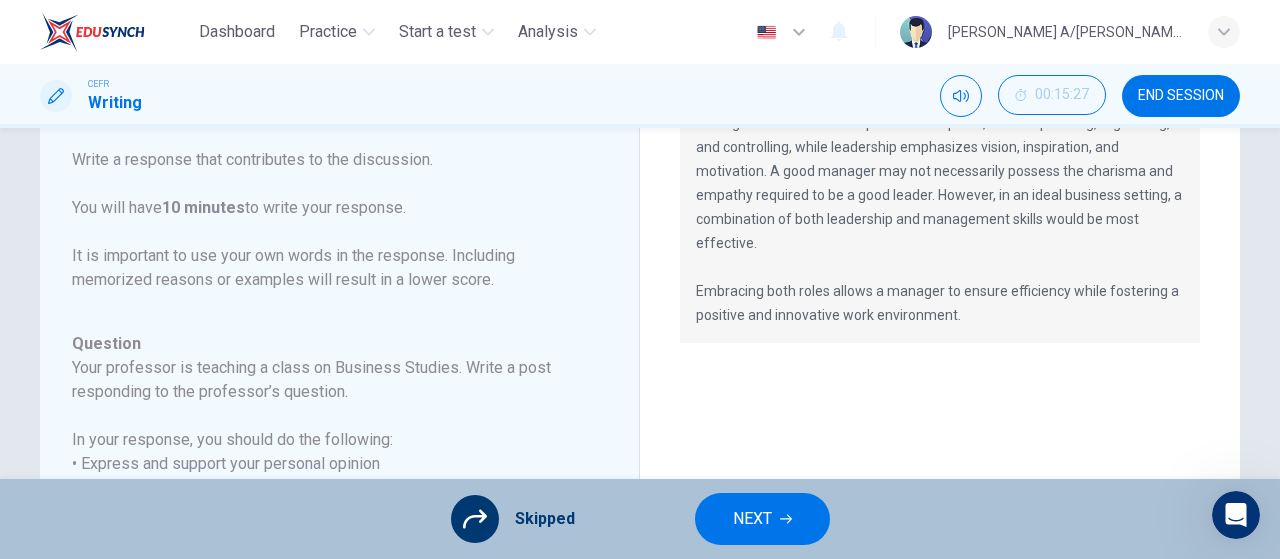 scroll, scrollTop: 255, scrollLeft: 0, axis: vertical 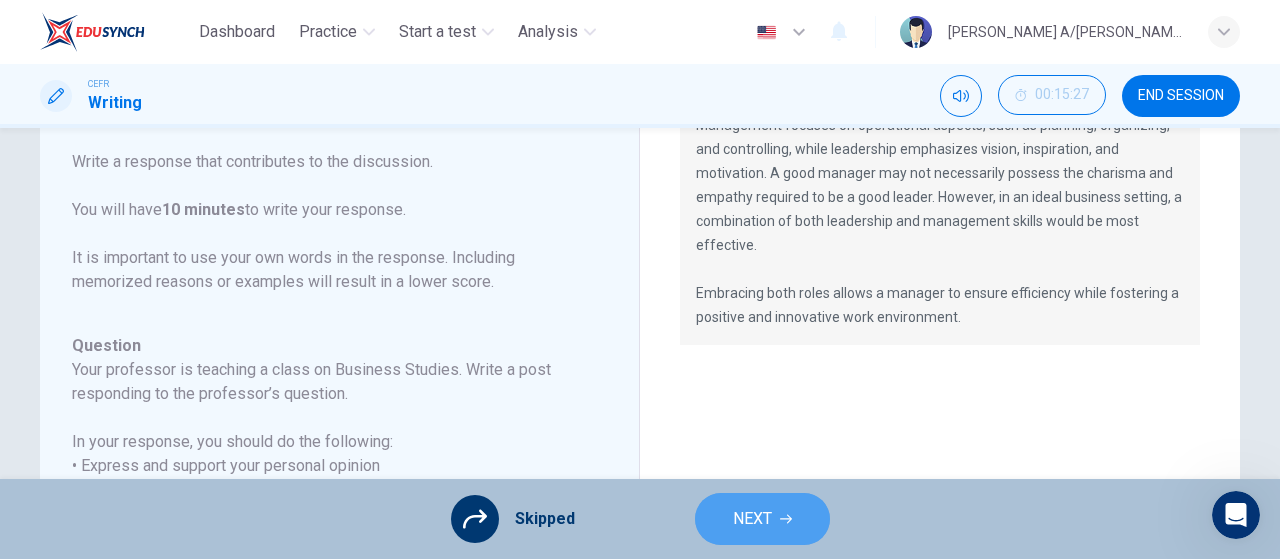 click on "NEXT" at bounding box center [752, 519] 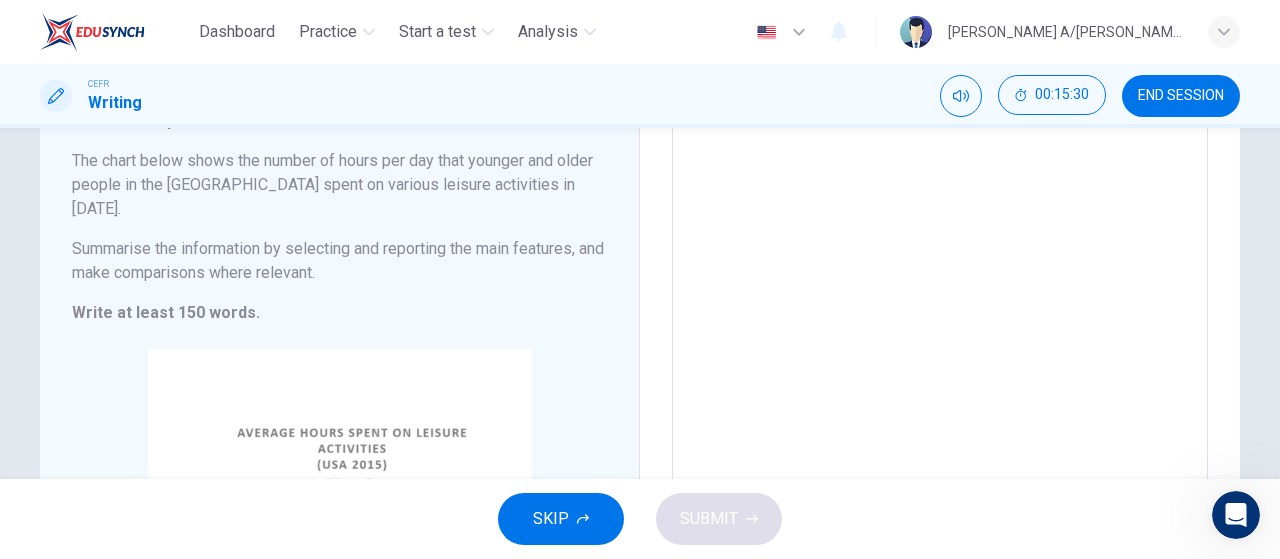 scroll, scrollTop: 0, scrollLeft: 0, axis: both 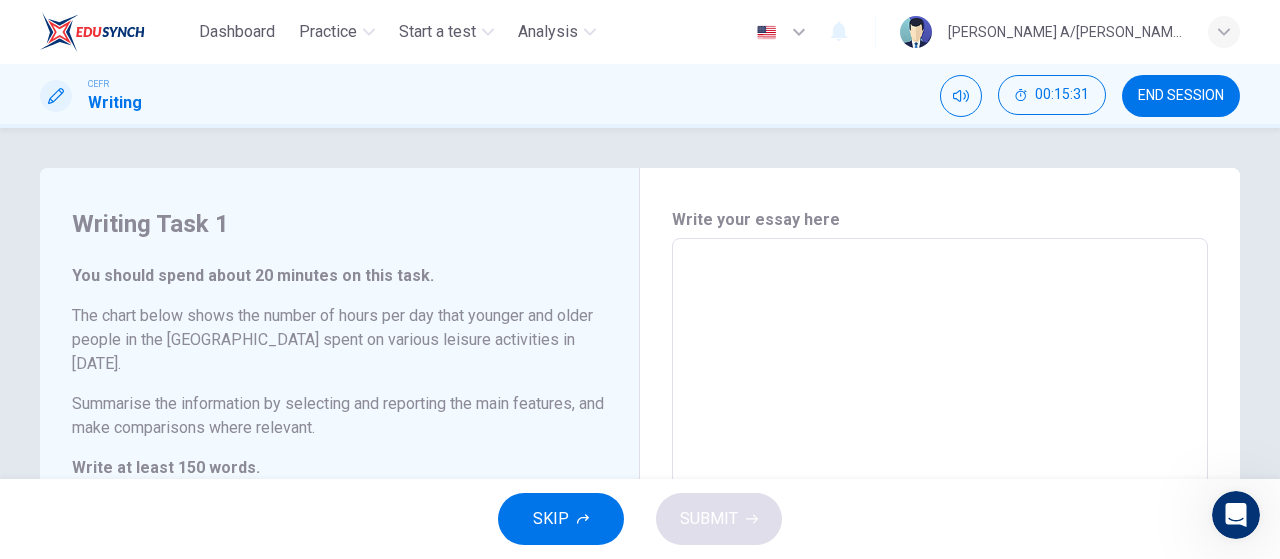 click on "SKIP" at bounding box center [551, 519] 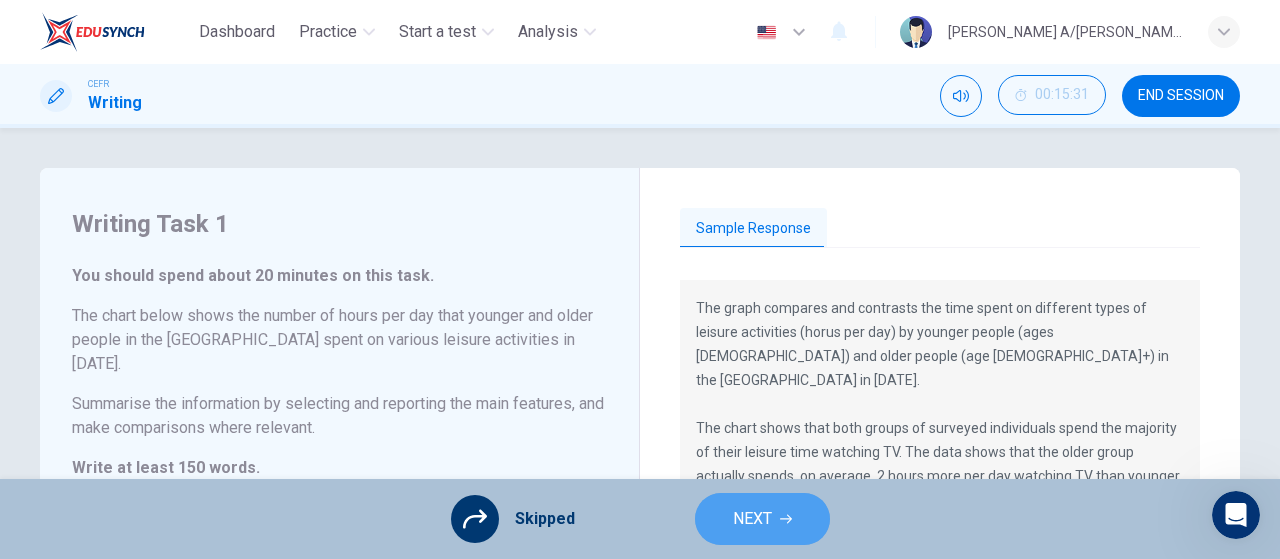 click on "NEXT" at bounding box center [752, 519] 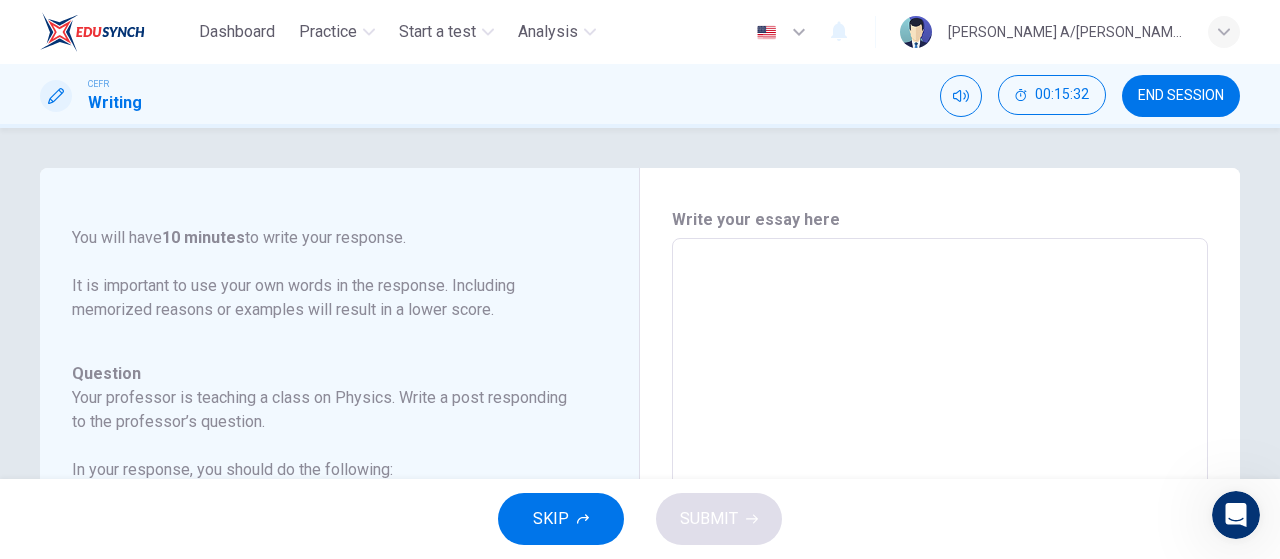 scroll, scrollTop: 0, scrollLeft: 0, axis: both 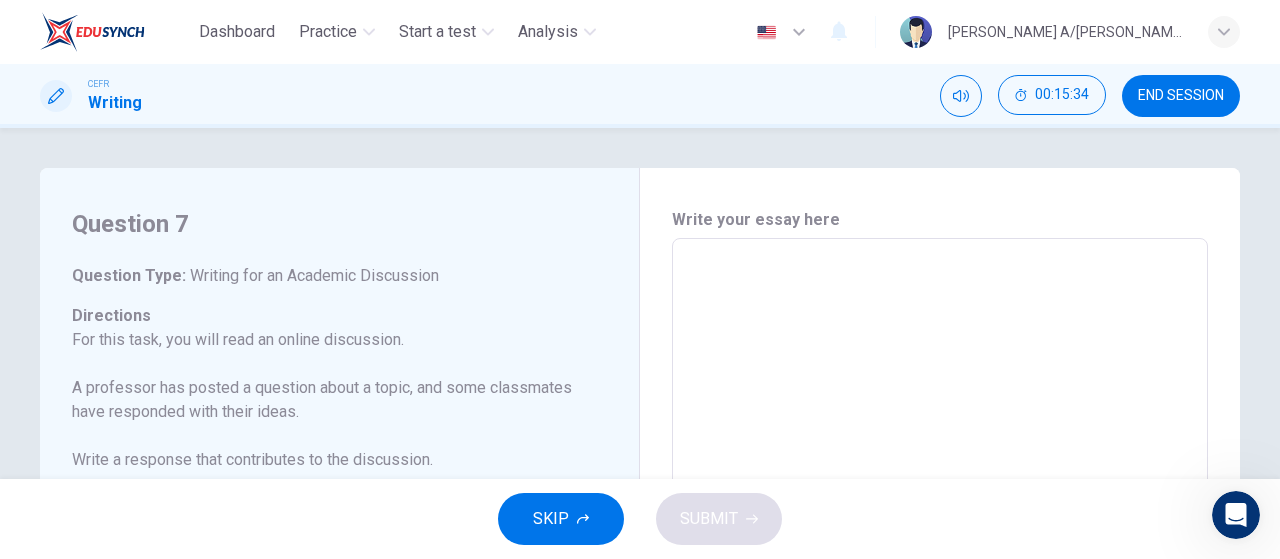 click on "SKIP" at bounding box center [551, 519] 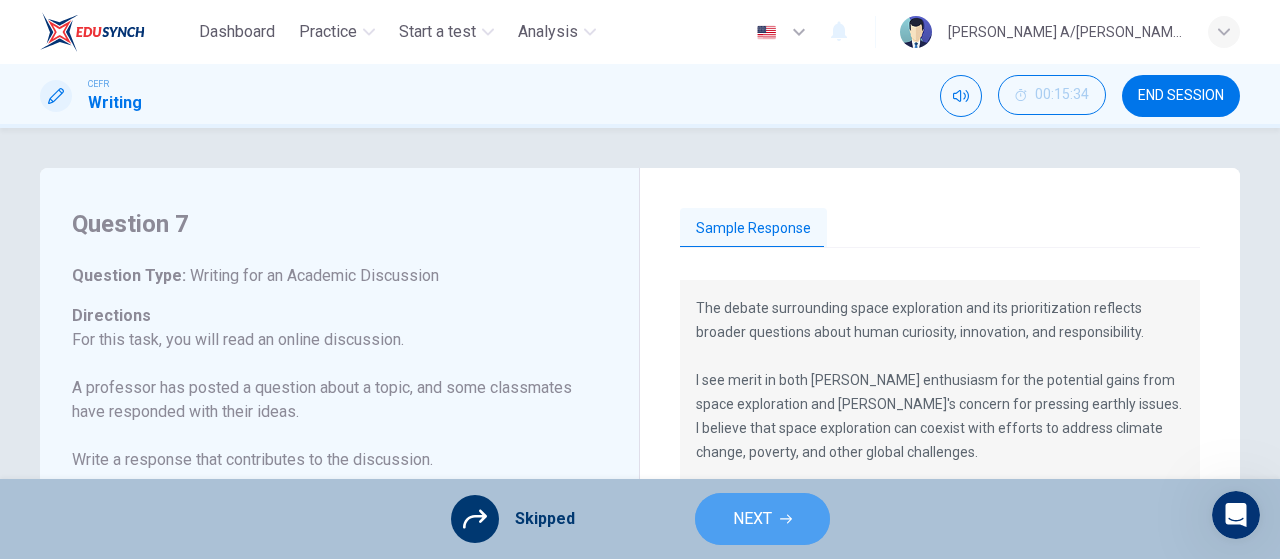 click 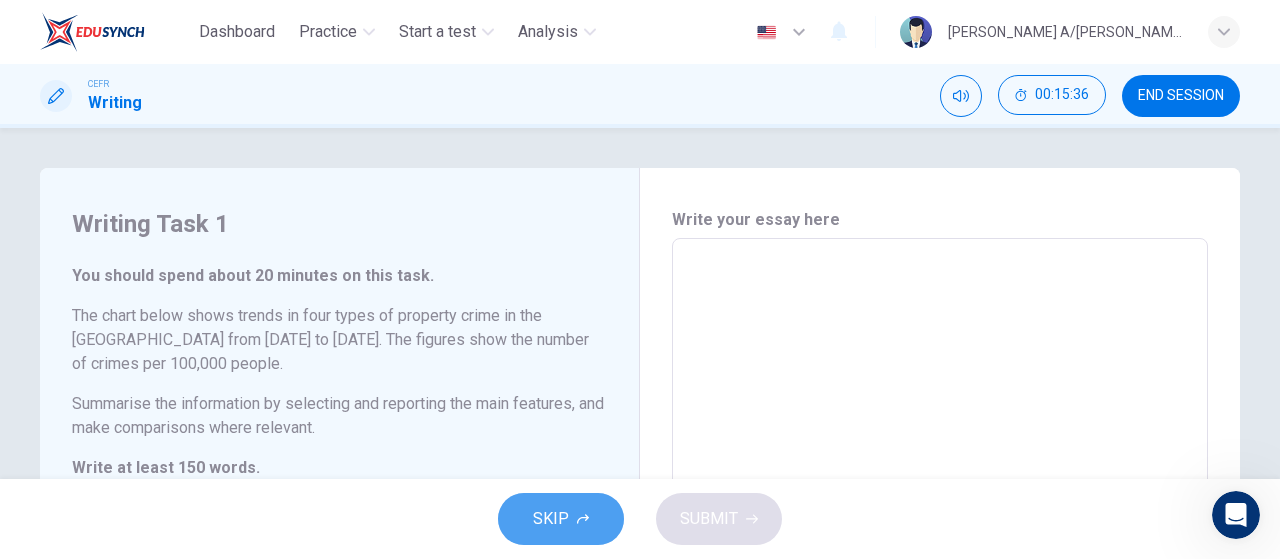 click on "SKIP" at bounding box center (561, 519) 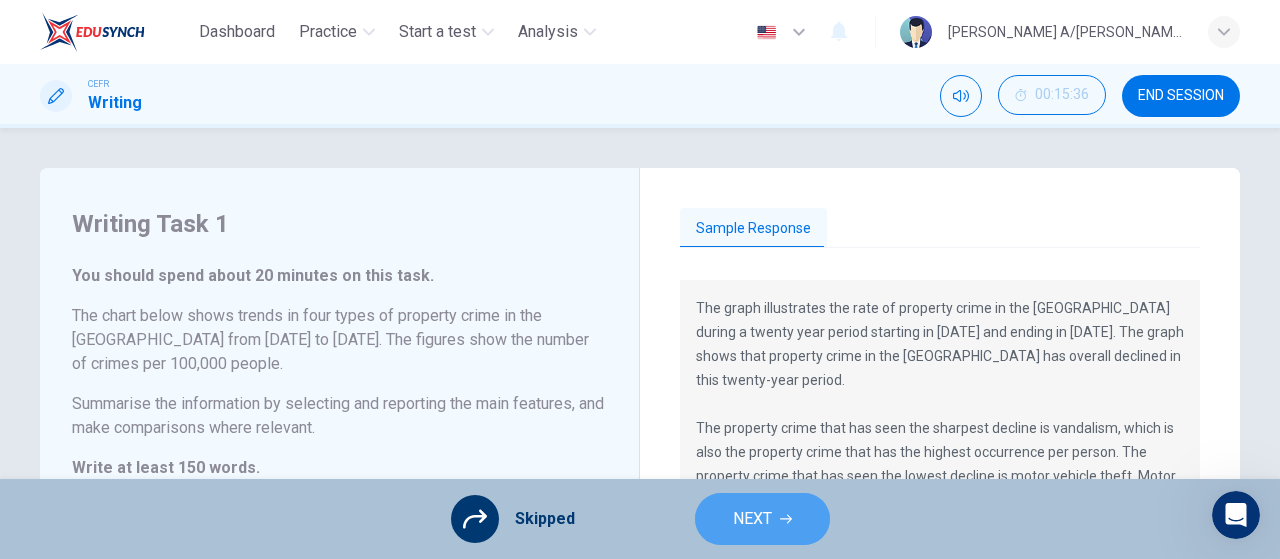 click on "NEXT" at bounding box center (752, 519) 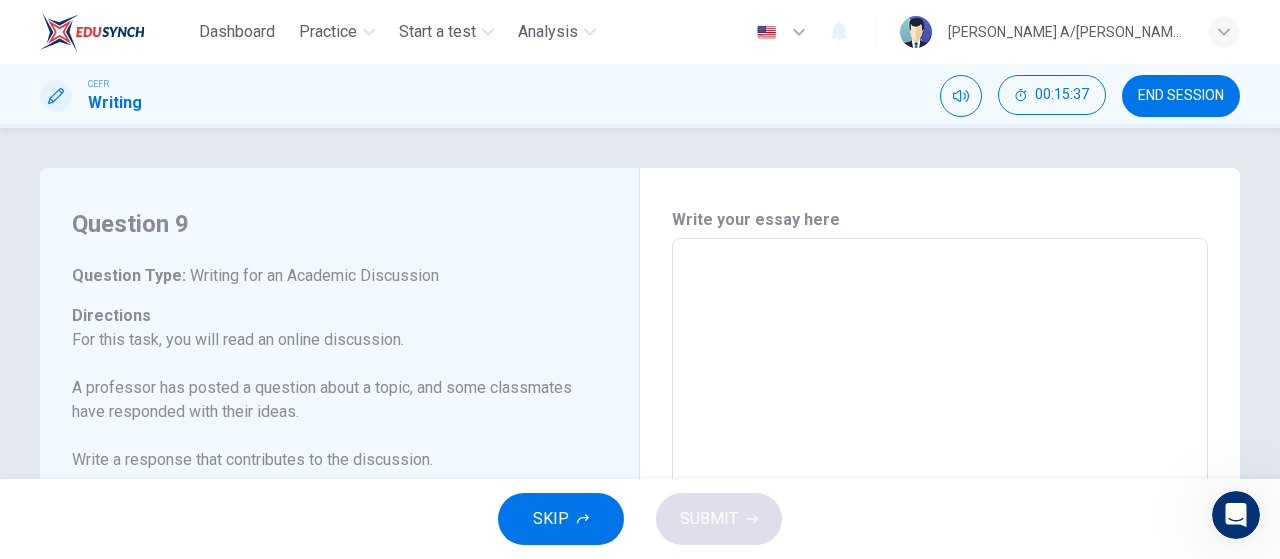 click at bounding box center (940, 572) 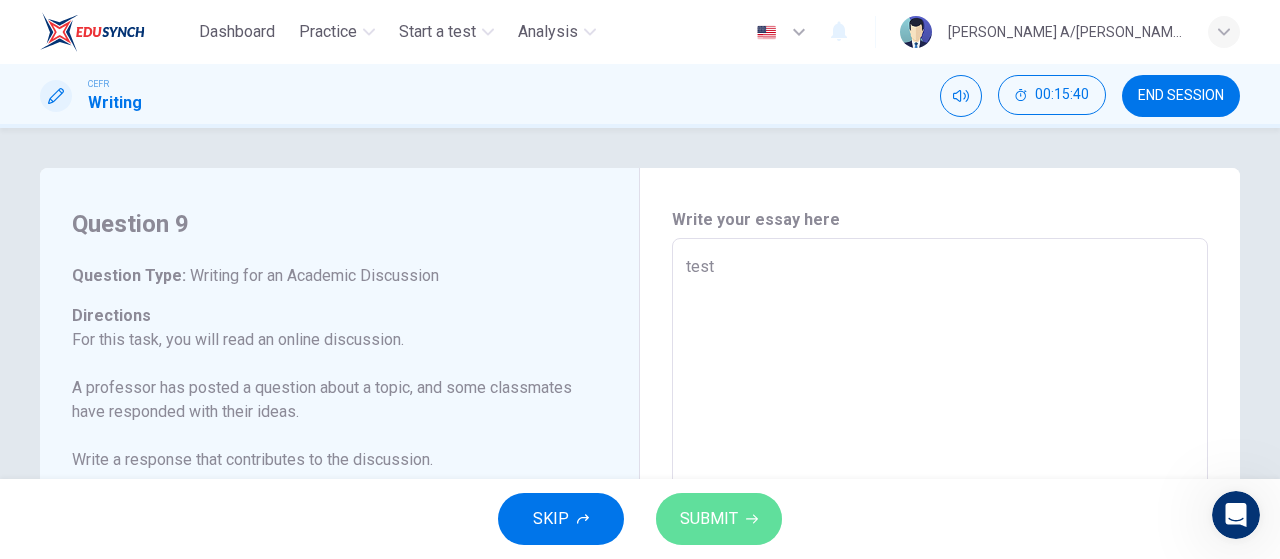 click on "SUBMIT" at bounding box center [709, 519] 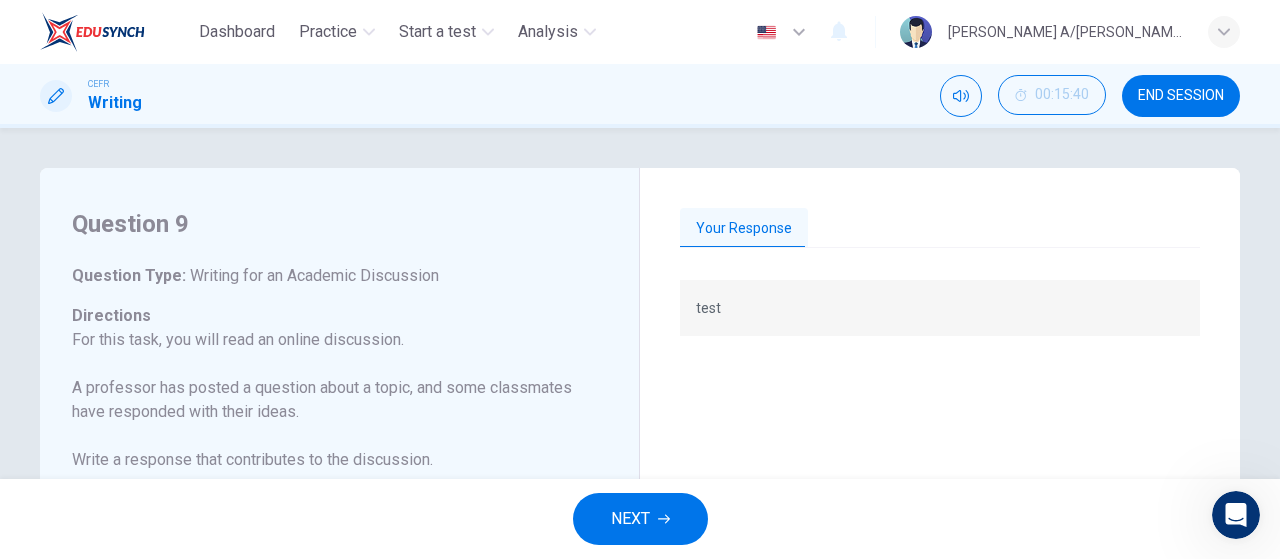 click 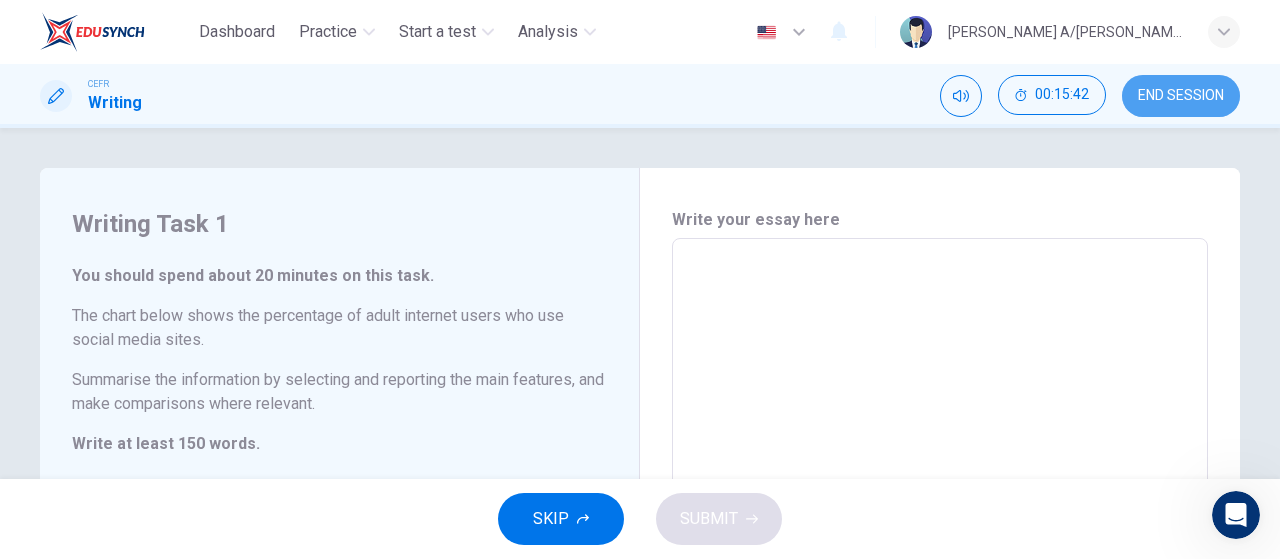 click on "END SESSION" at bounding box center [1181, 96] 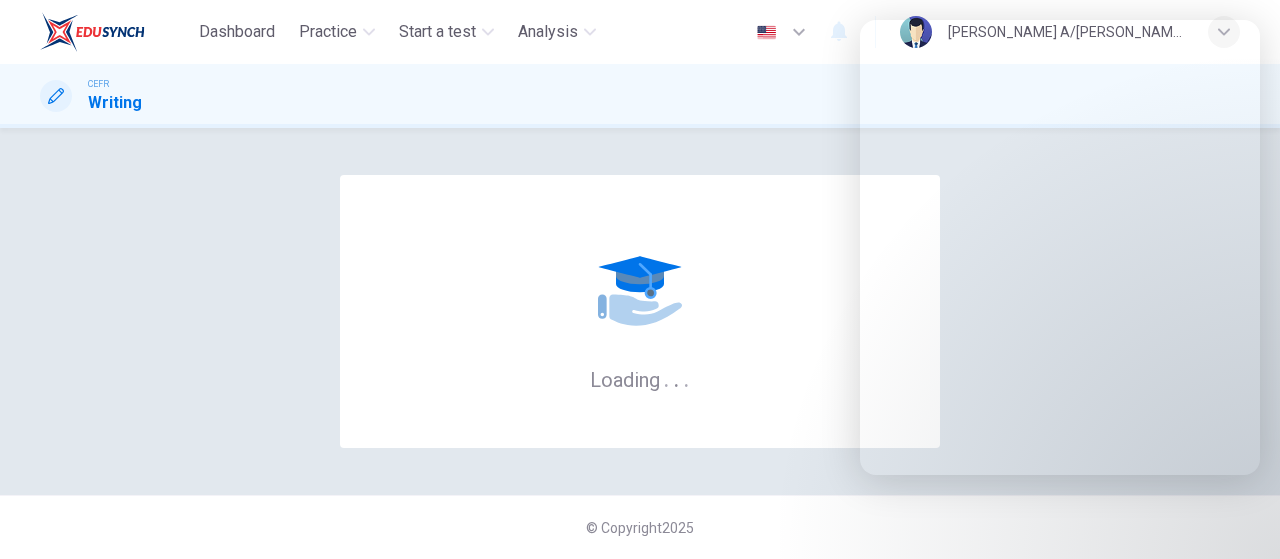 scroll, scrollTop: 0, scrollLeft: 0, axis: both 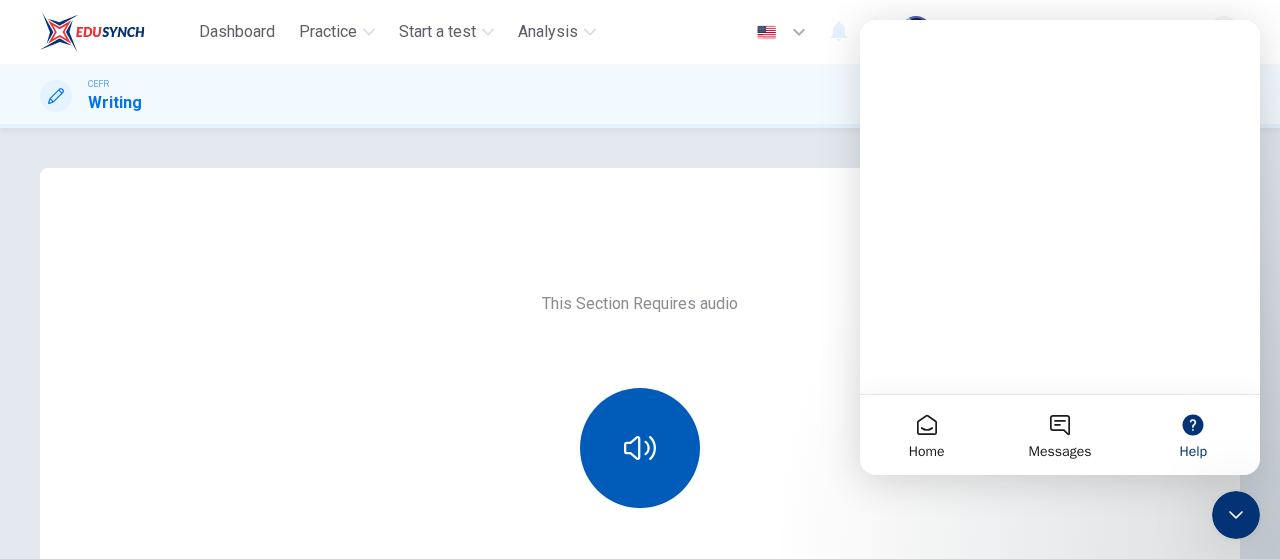 click at bounding box center (640, 448) 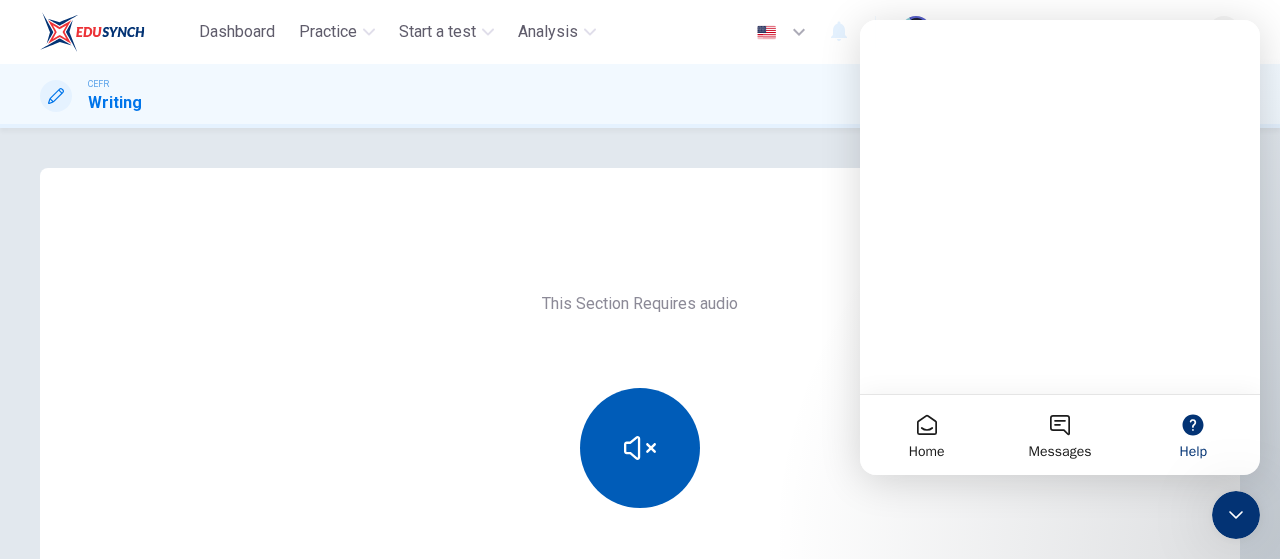 scroll, scrollTop: 224, scrollLeft: 0, axis: vertical 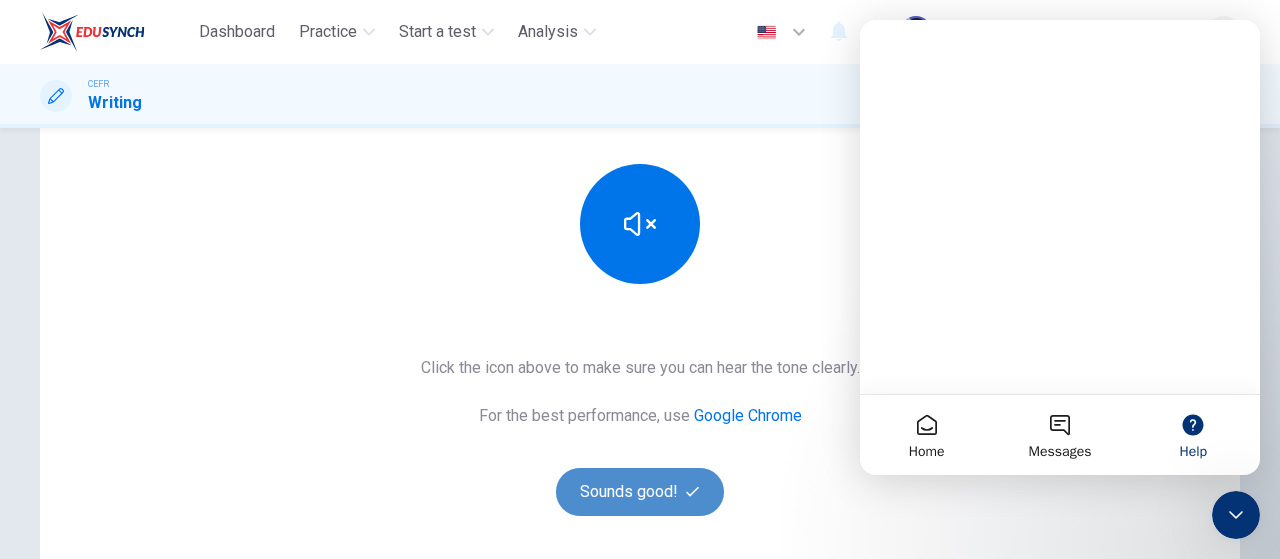 click on "Sounds good!" at bounding box center [640, 492] 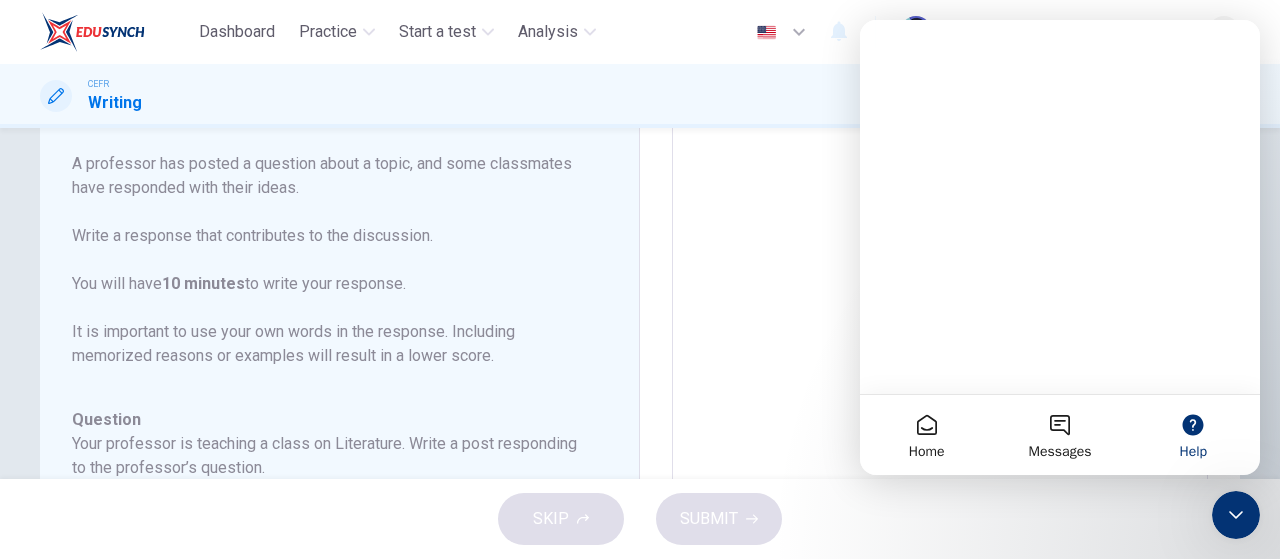 click at bounding box center (940, 348) 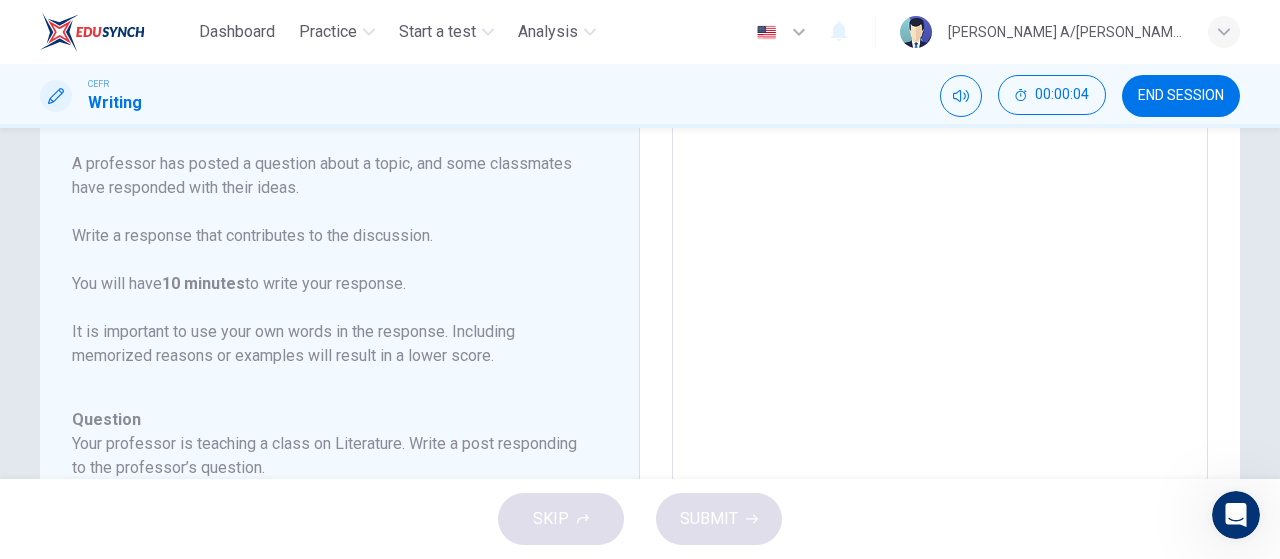 scroll, scrollTop: 0, scrollLeft: 0, axis: both 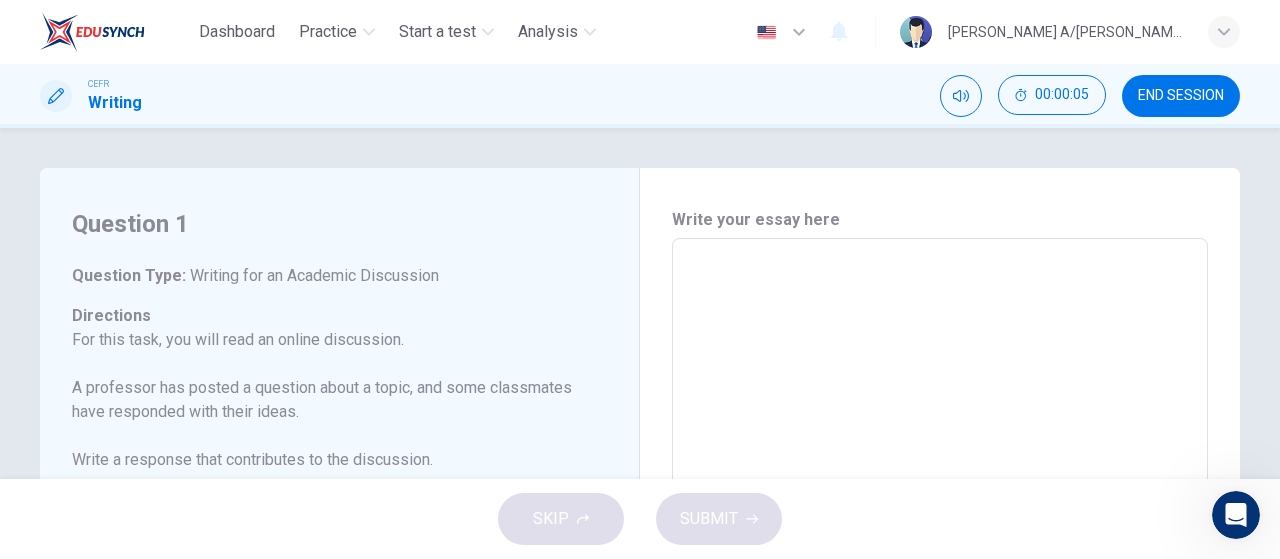 click at bounding box center (940, 572) 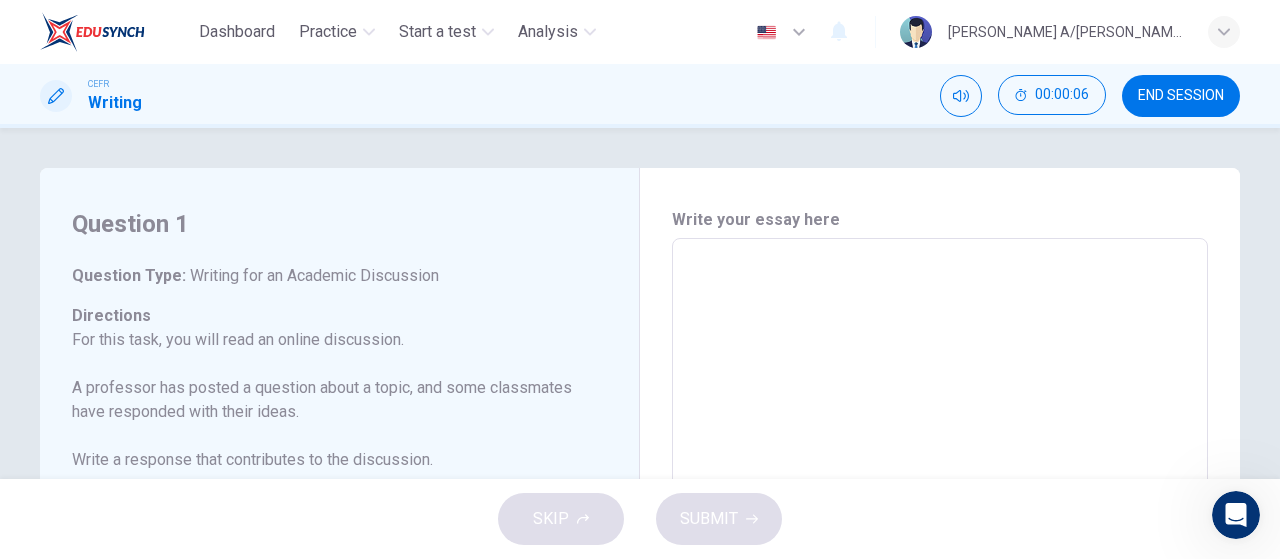 type on "1" 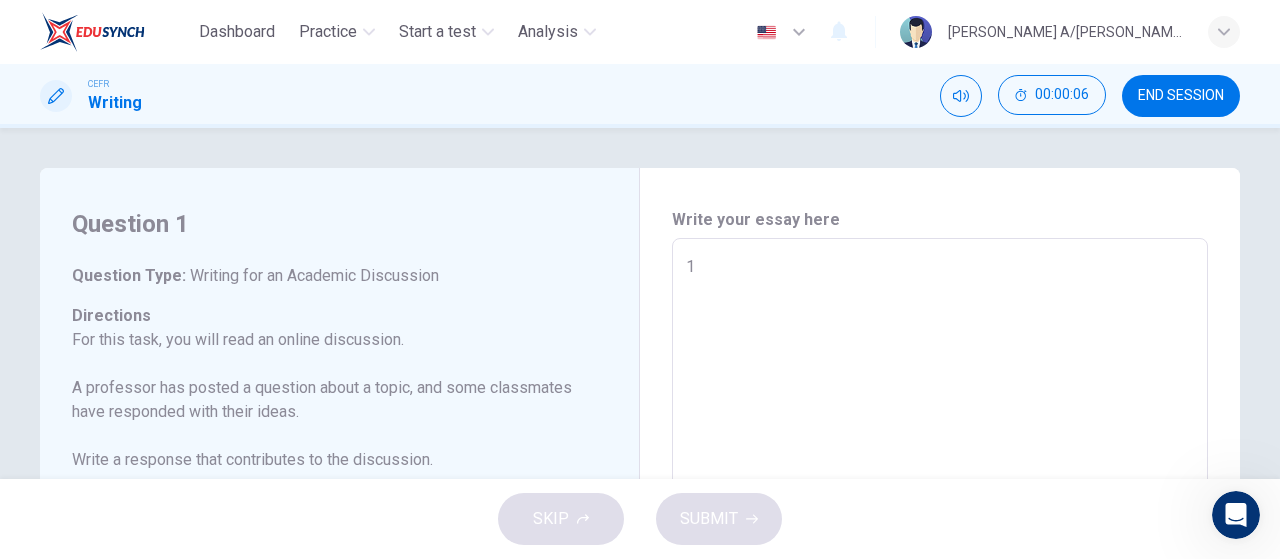type on "x" 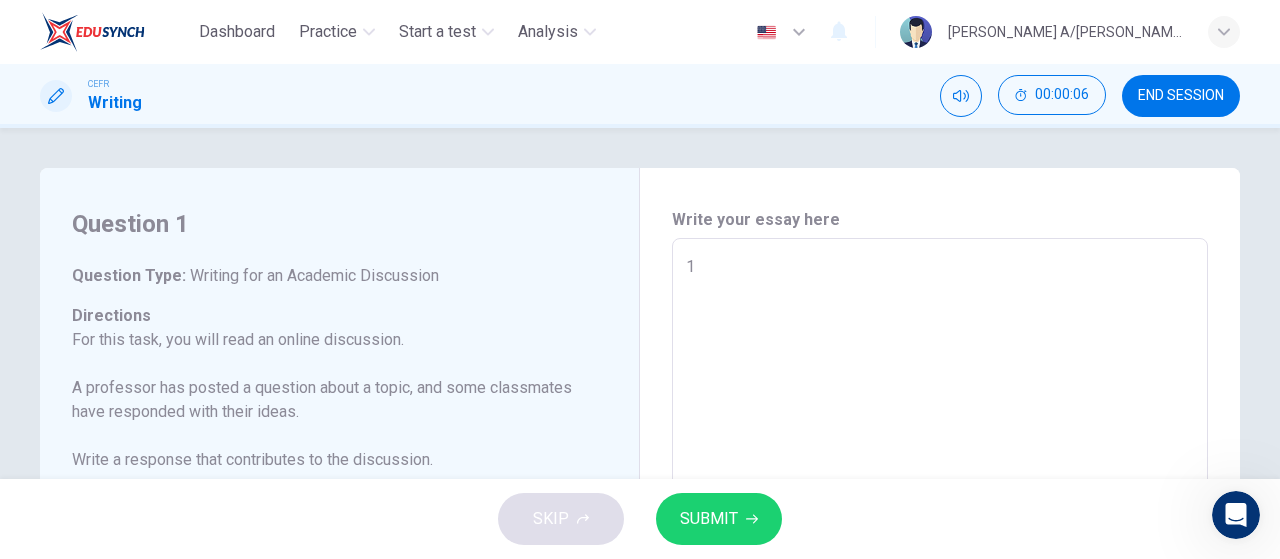 type on "10" 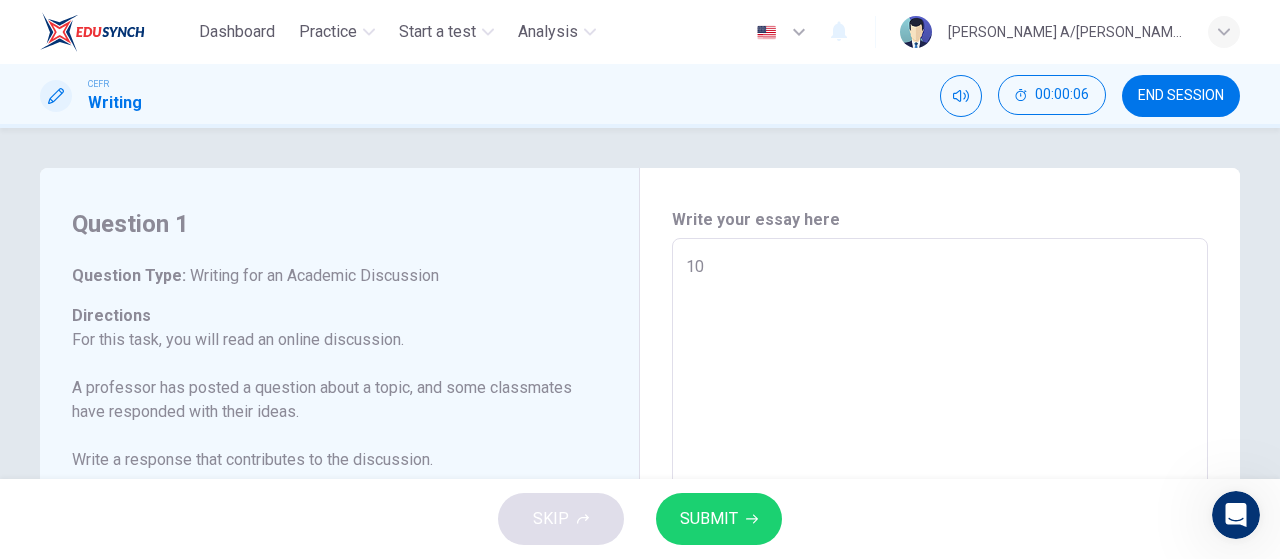 type on "x" 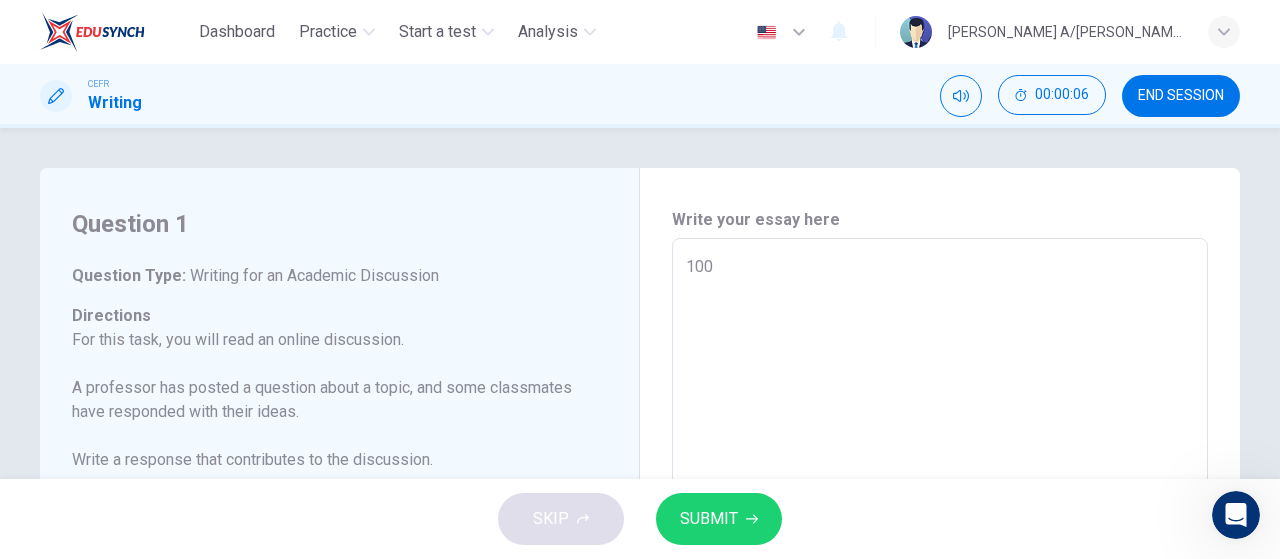 type on "x" 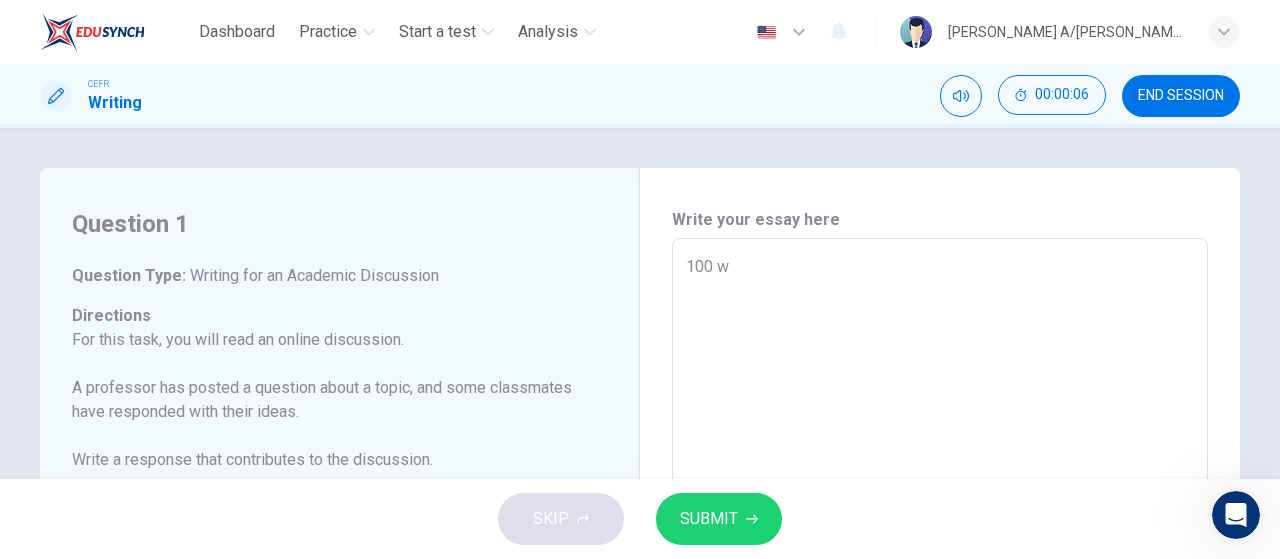 type on "x" 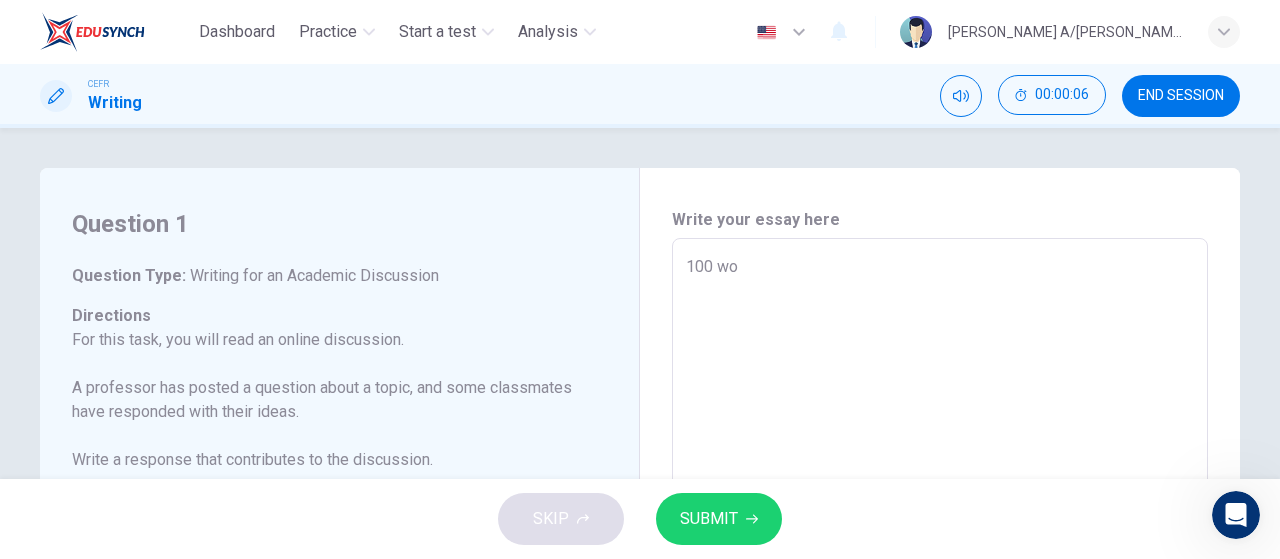 type on "x" 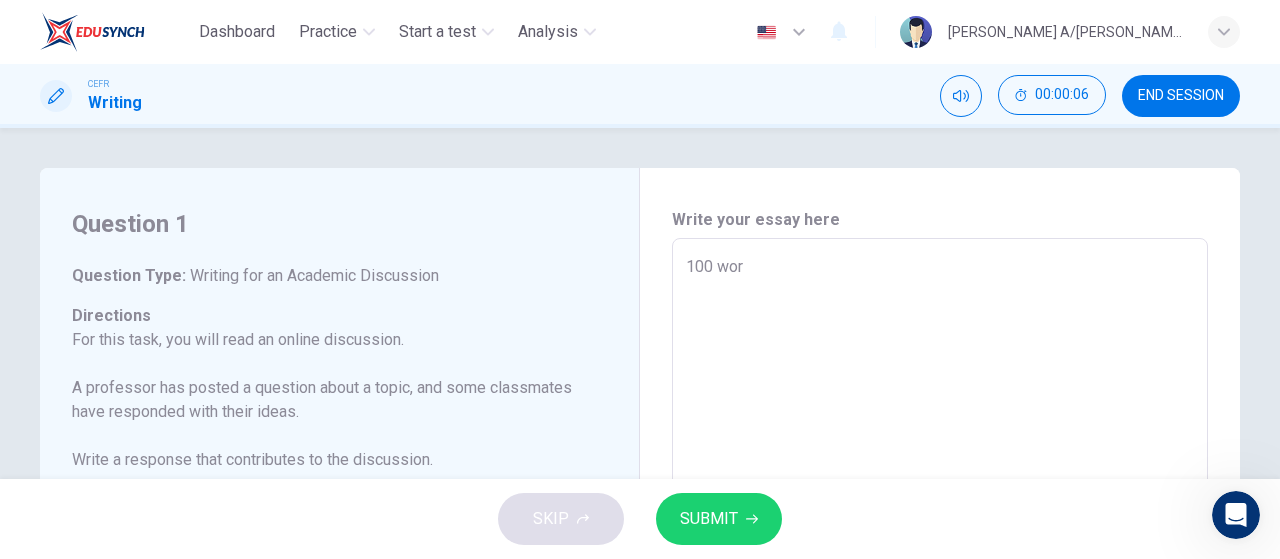 type on "x" 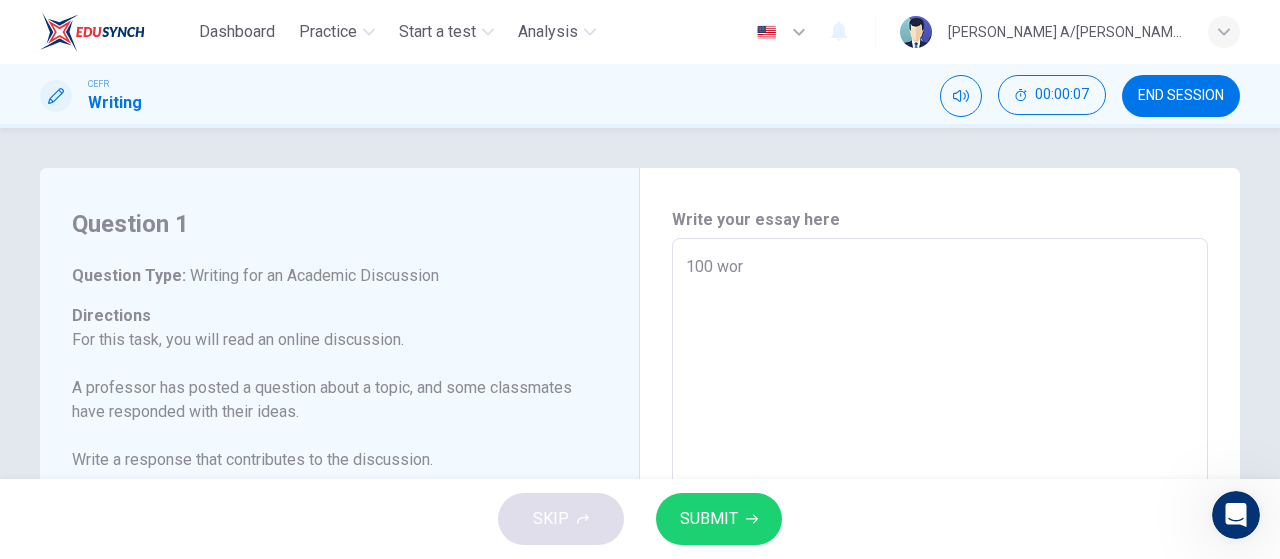 type on "100 word" 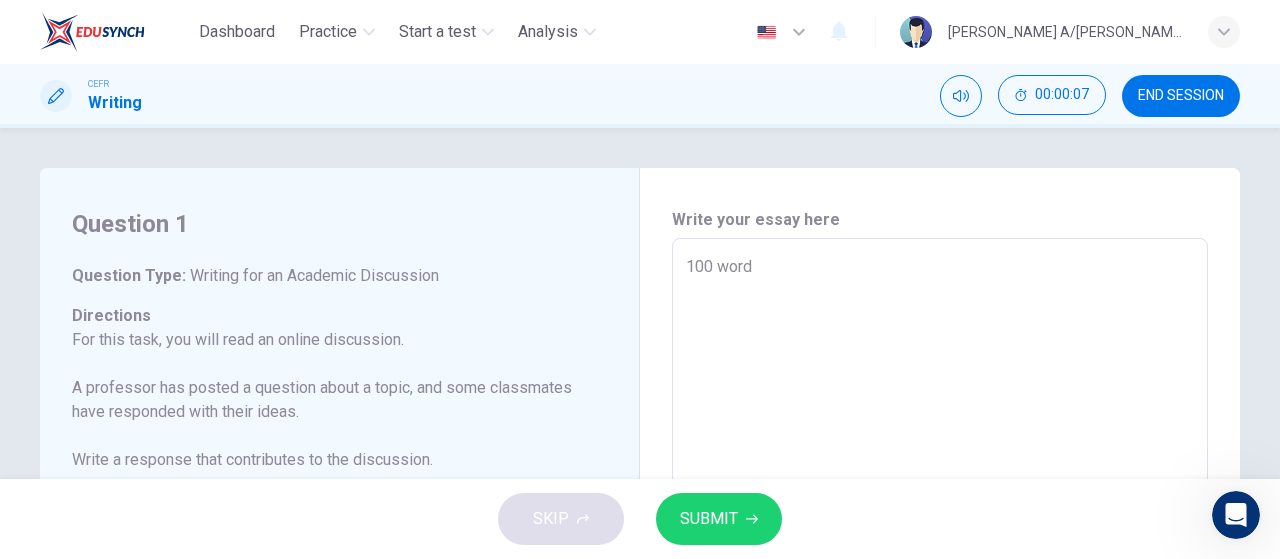 type on "x" 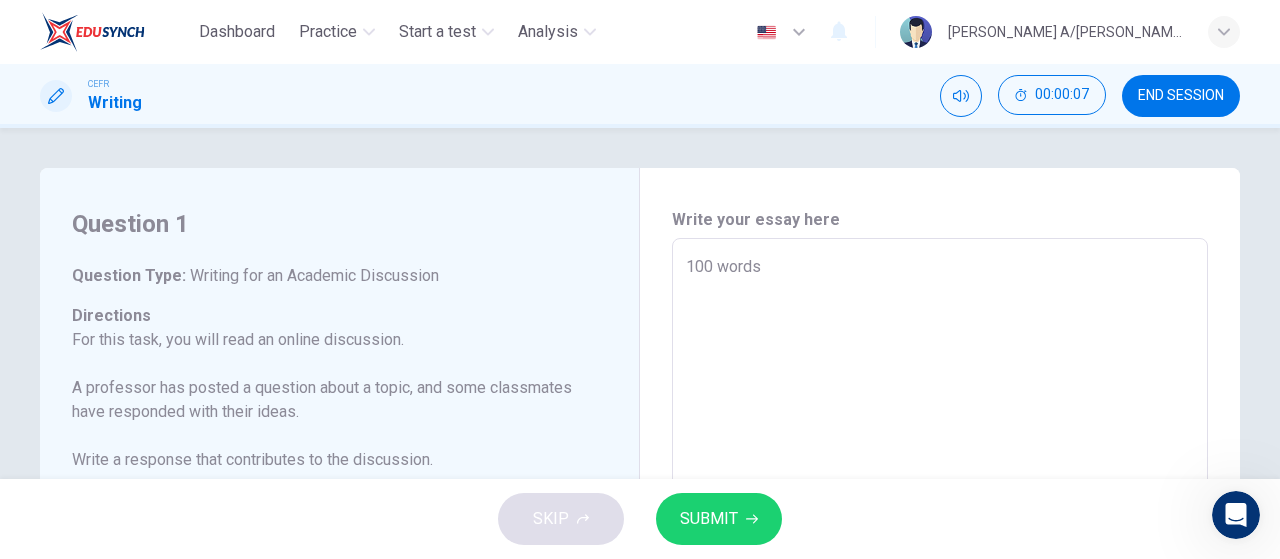 type on "x" 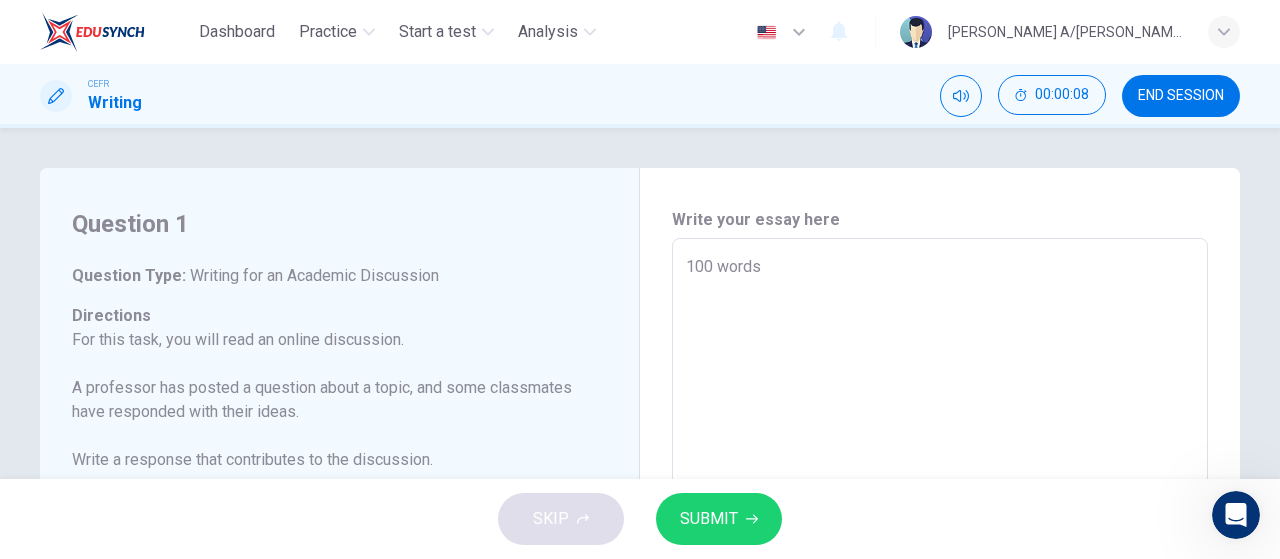 type on "100 words" 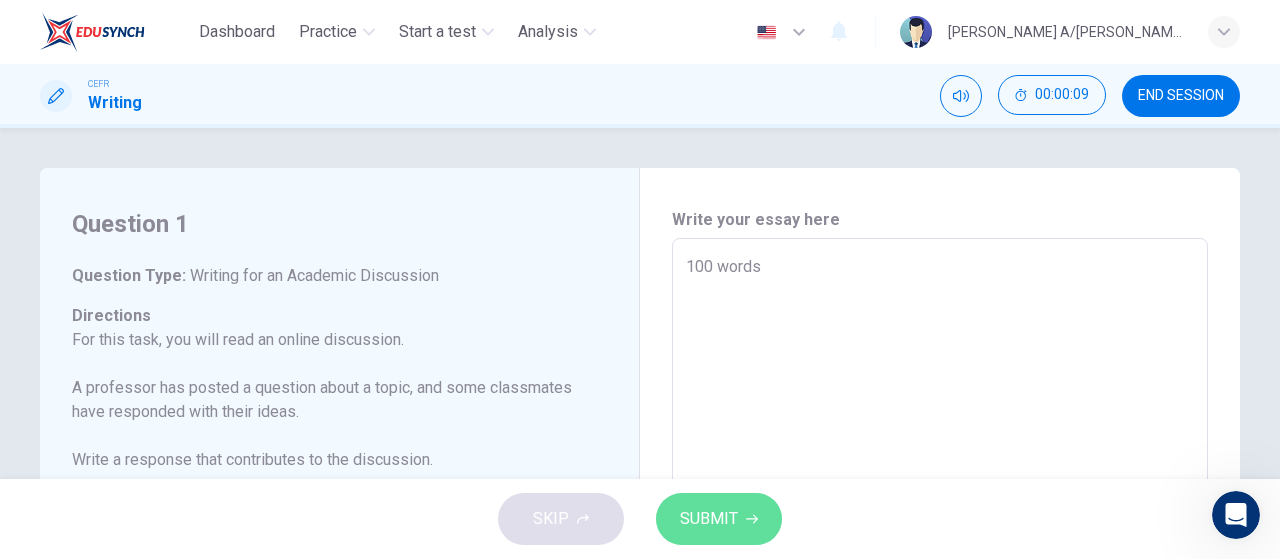 click on "SUBMIT" at bounding box center [719, 519] 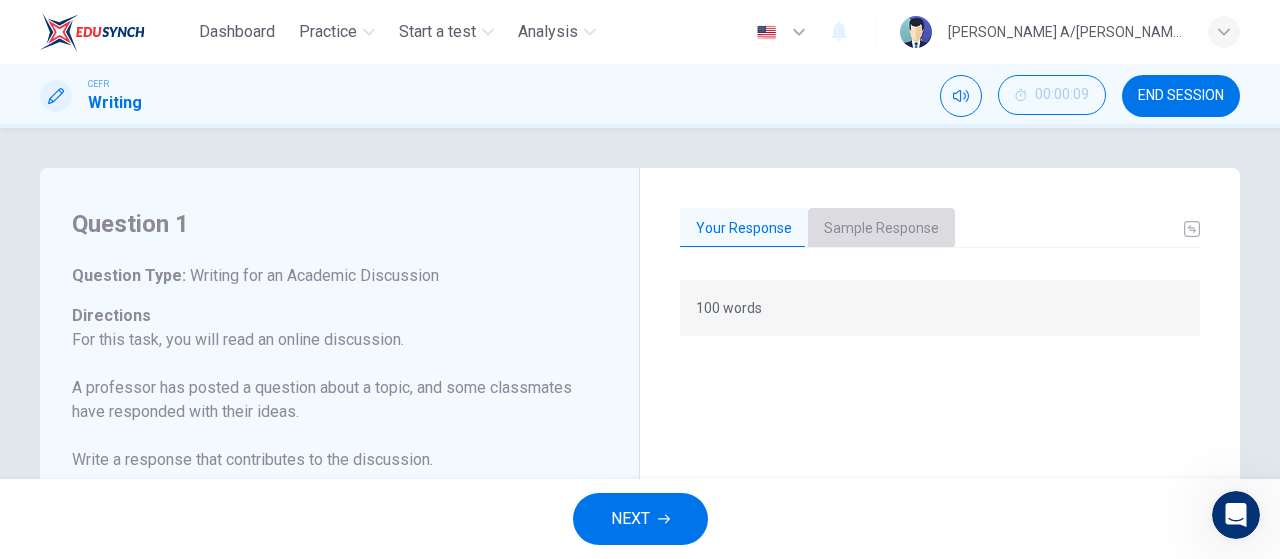 click on "Sample Response" at bounding box center (881, 229) 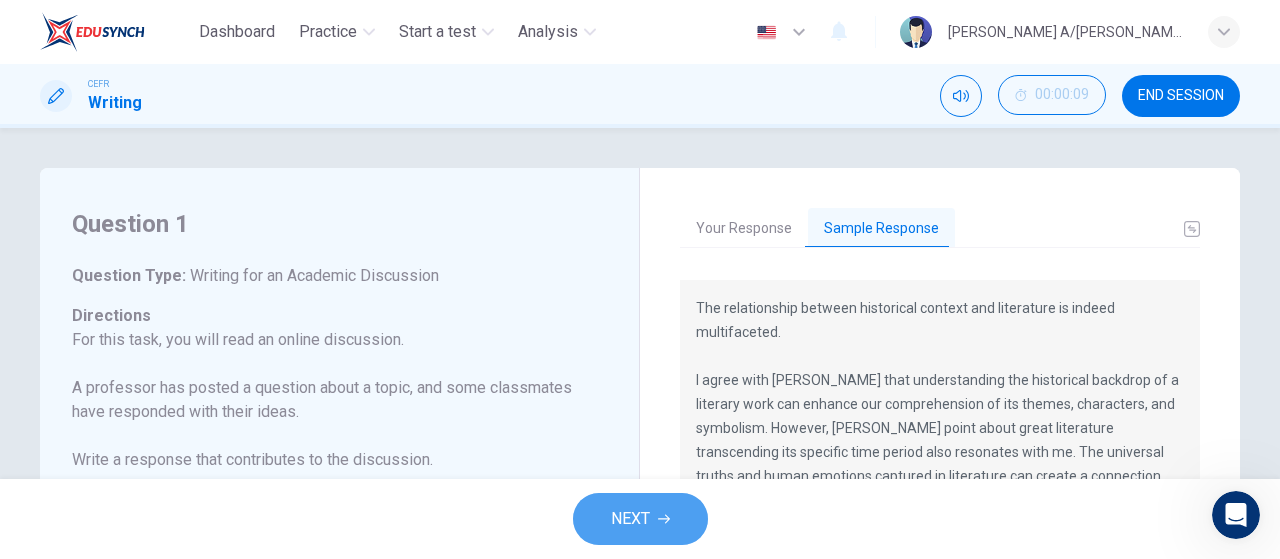 click on "NEXT" at bounding box center [630, 519] 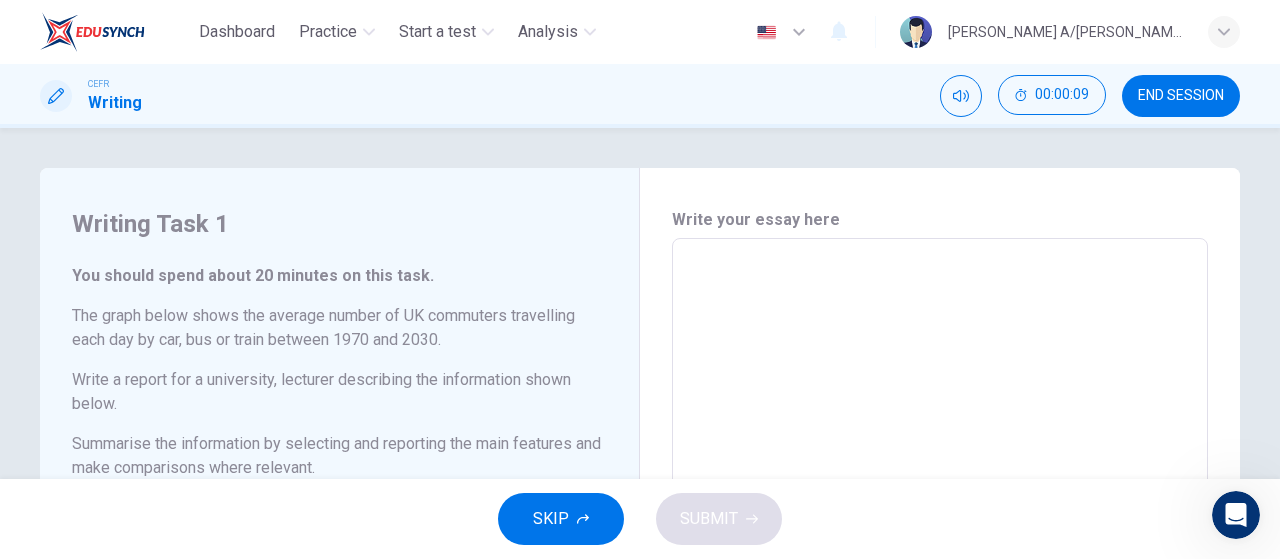 click at bounding box center (940, 566) 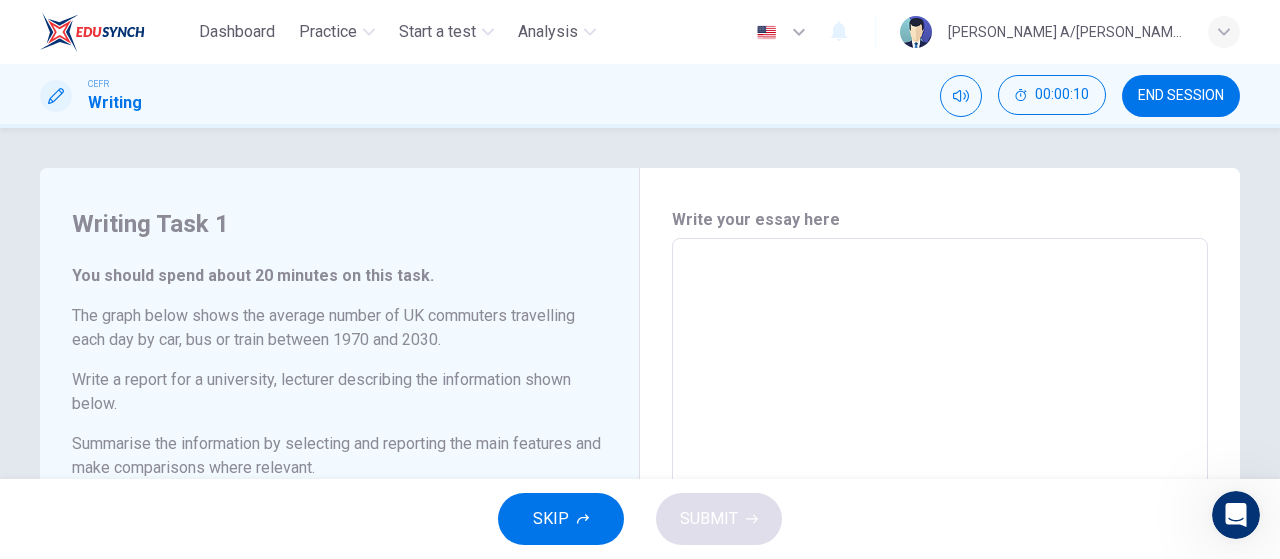 type on "1" 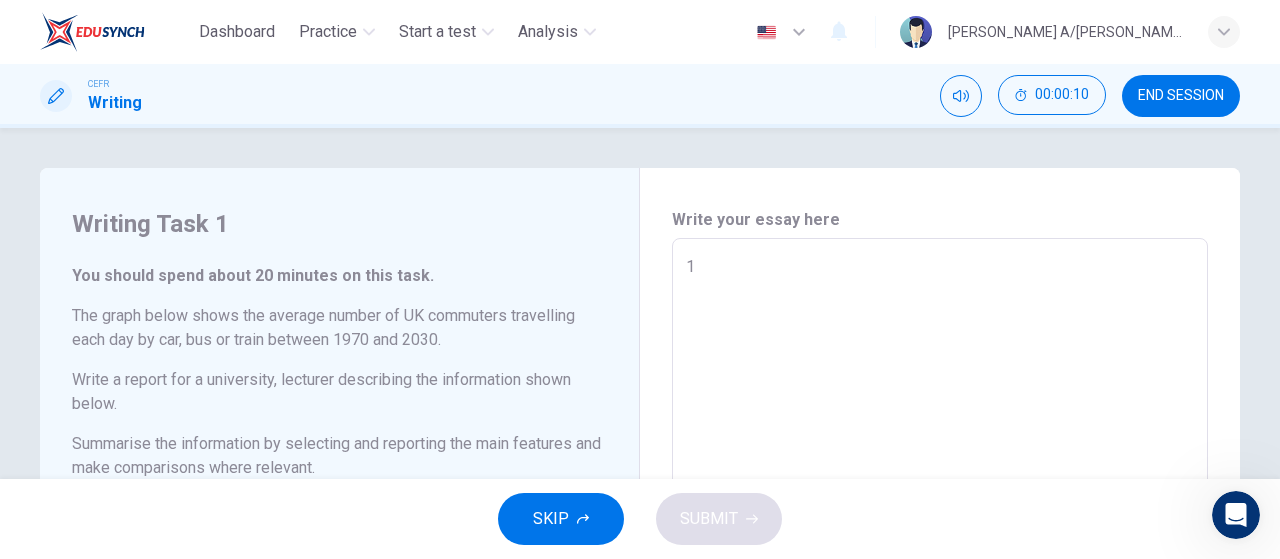 type on "10" 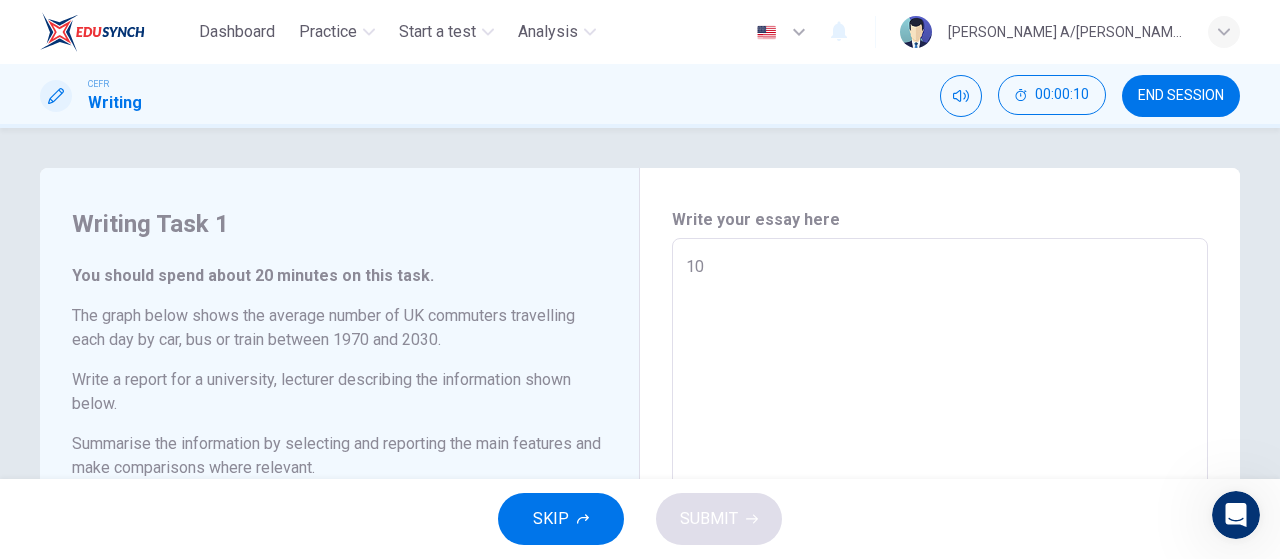 type on "x" 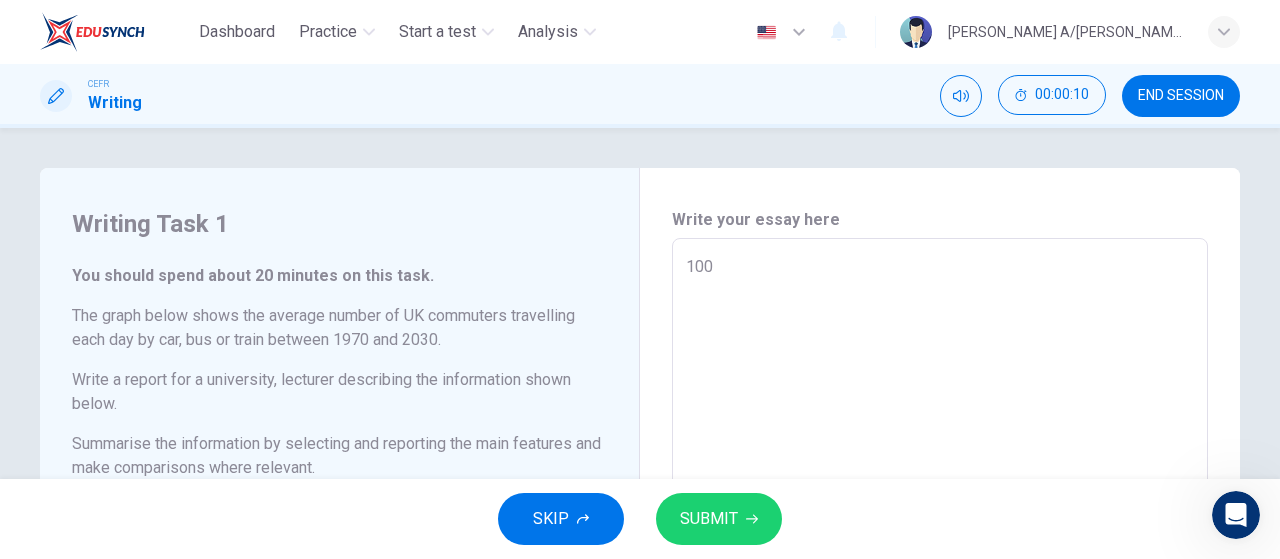 type on "x" 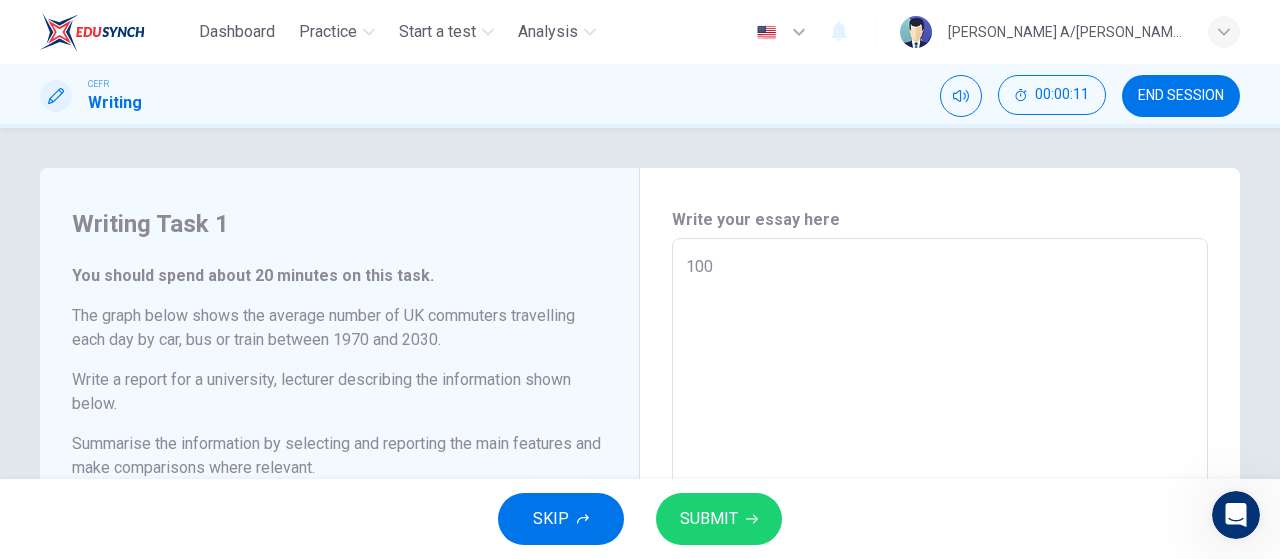 type on "100 q" 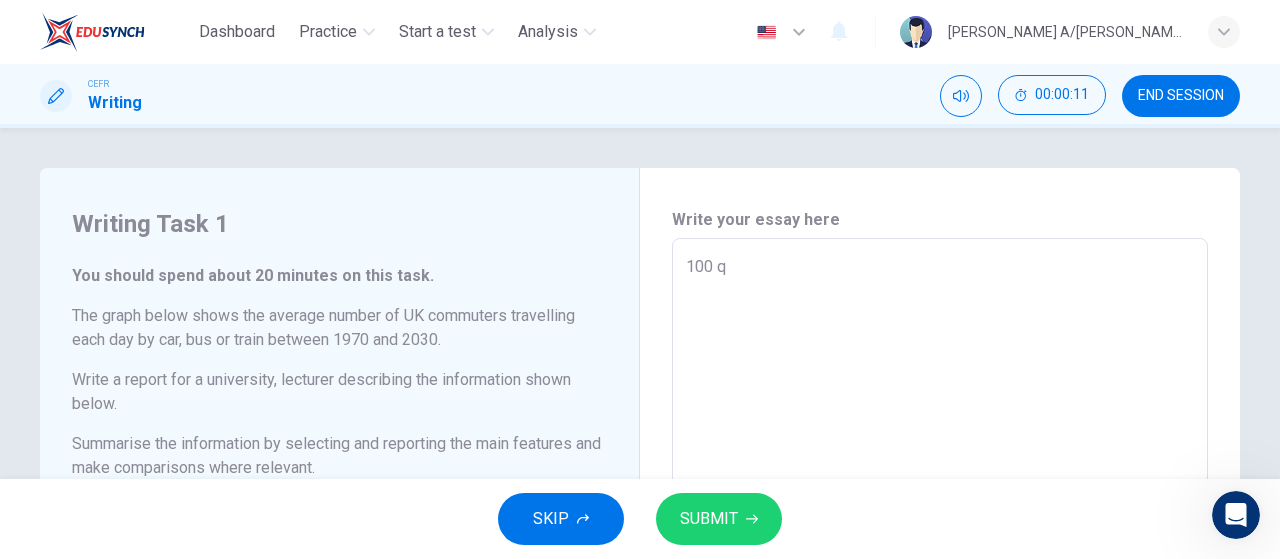 type on "x" 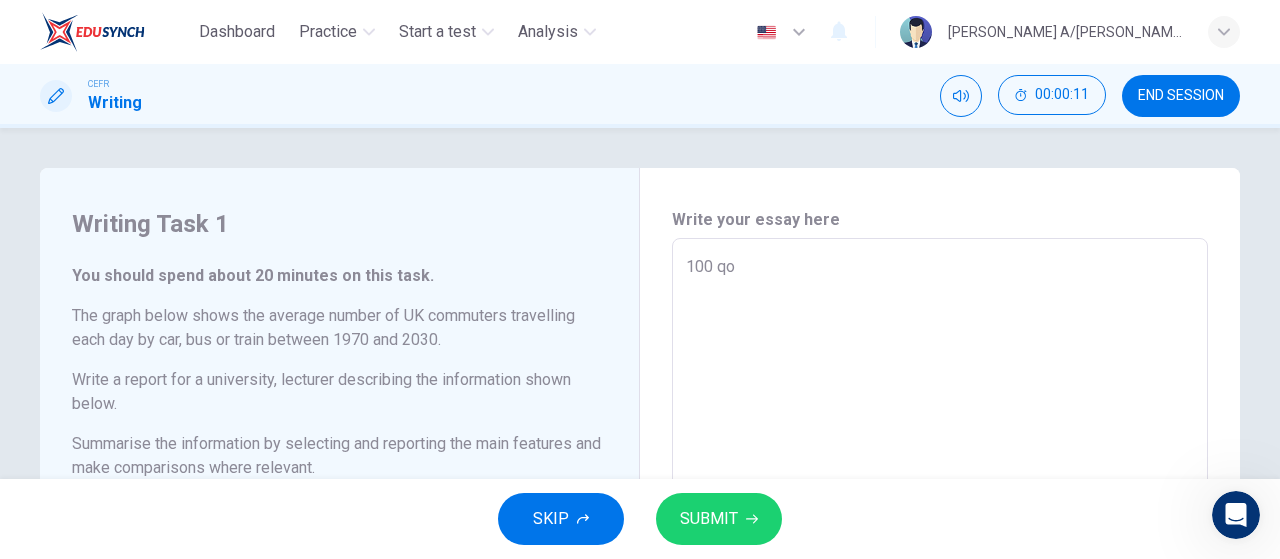 type on "x" 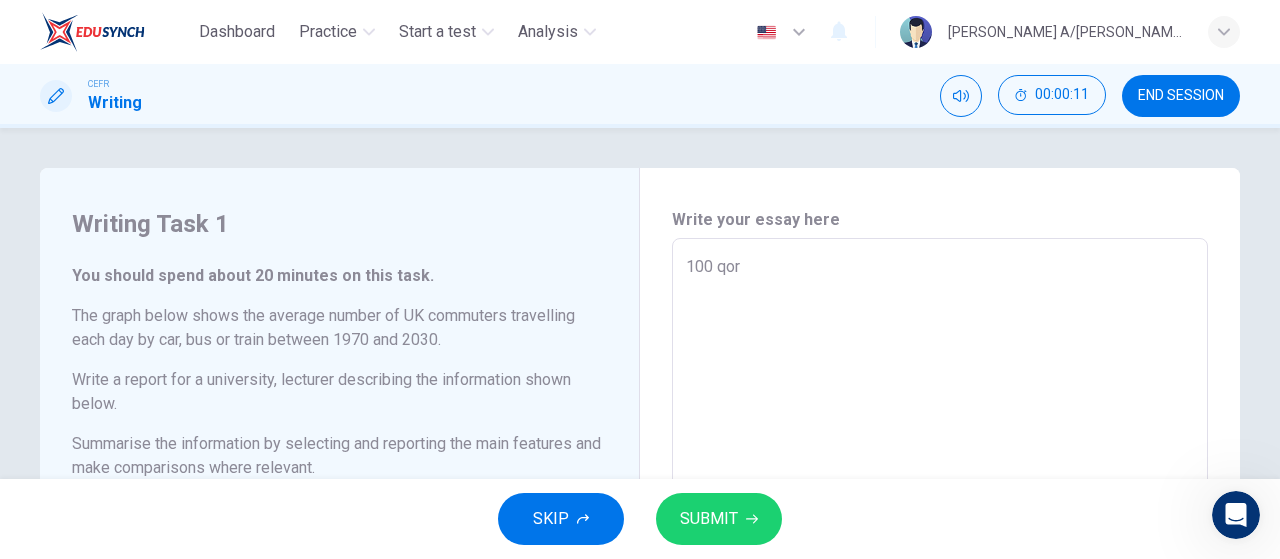 type on "x" 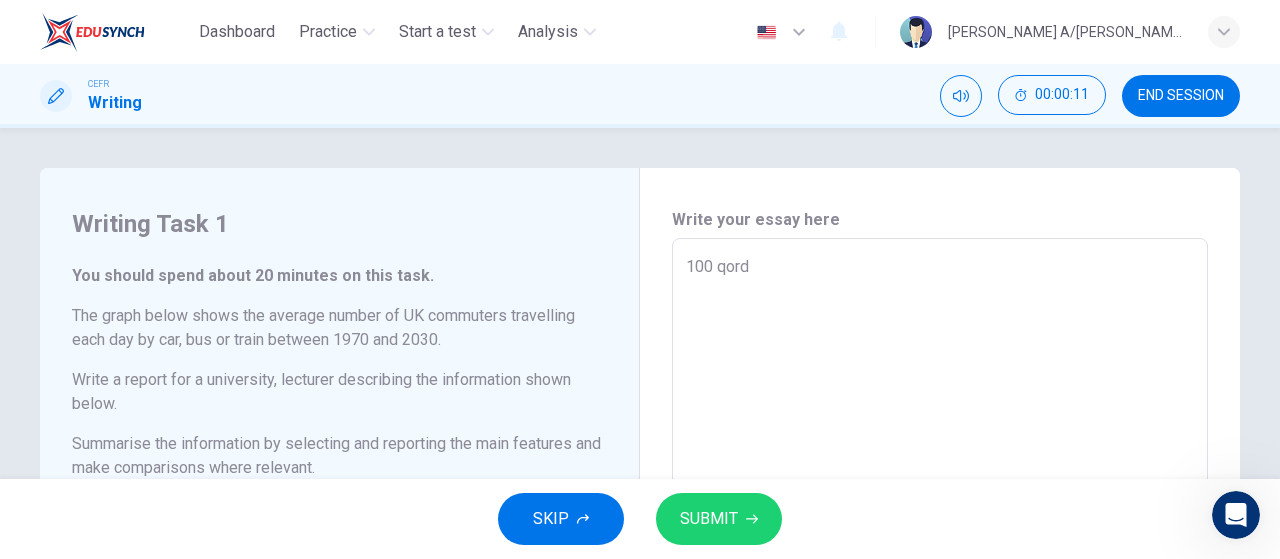 type on "x" 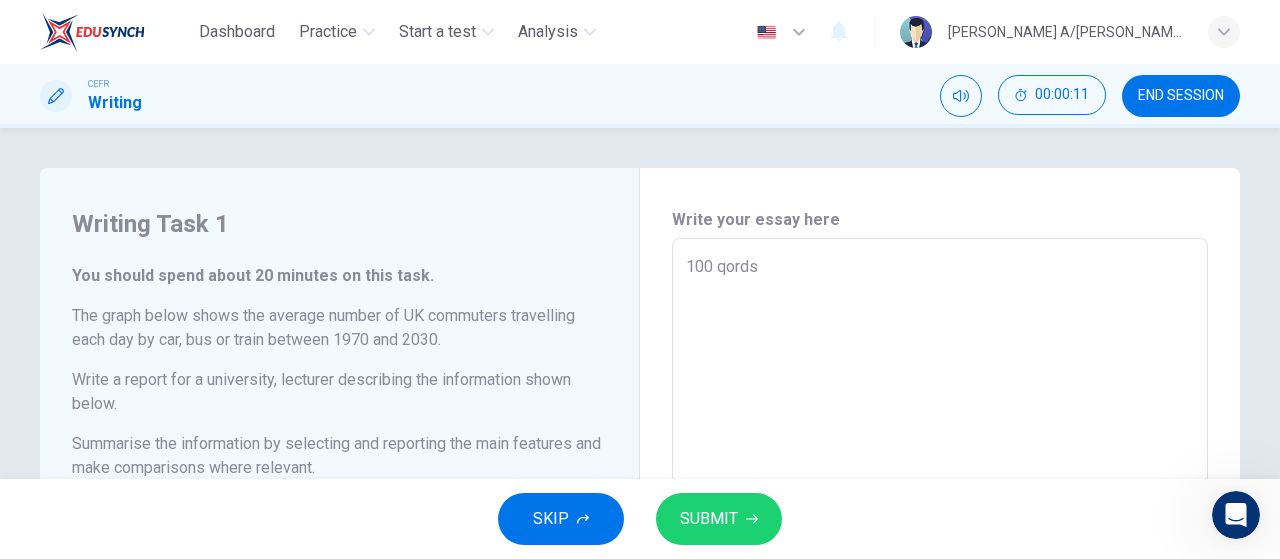 type on "x" 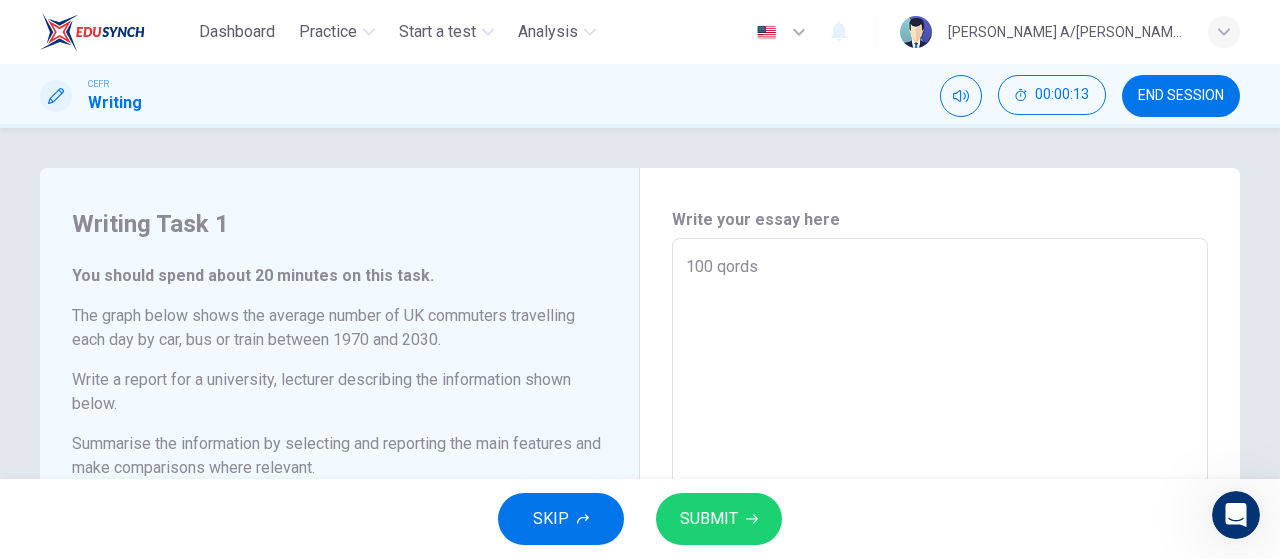 type on "100 qords" 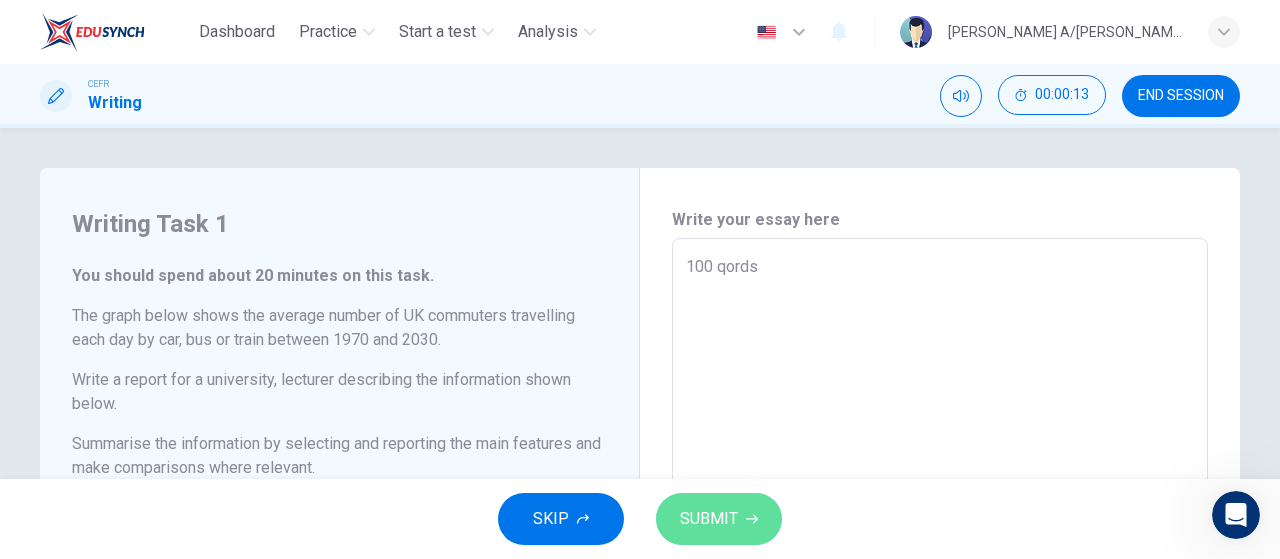 click on "SUBMIT" at bounding box center (709, 519) 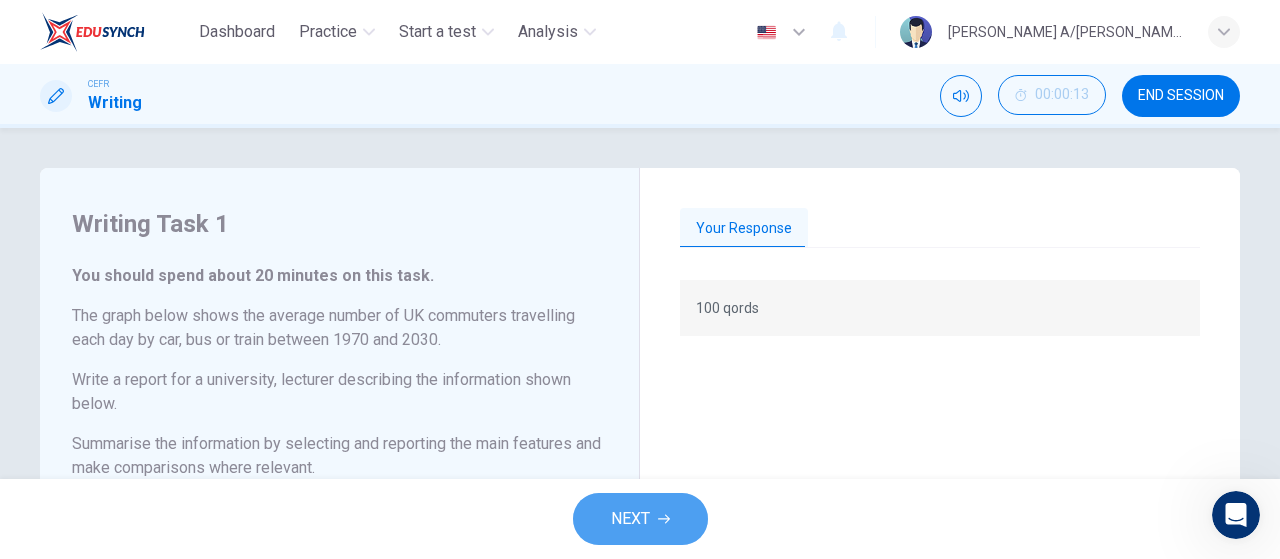click on "NEXT" at bounding box center [640, 519] 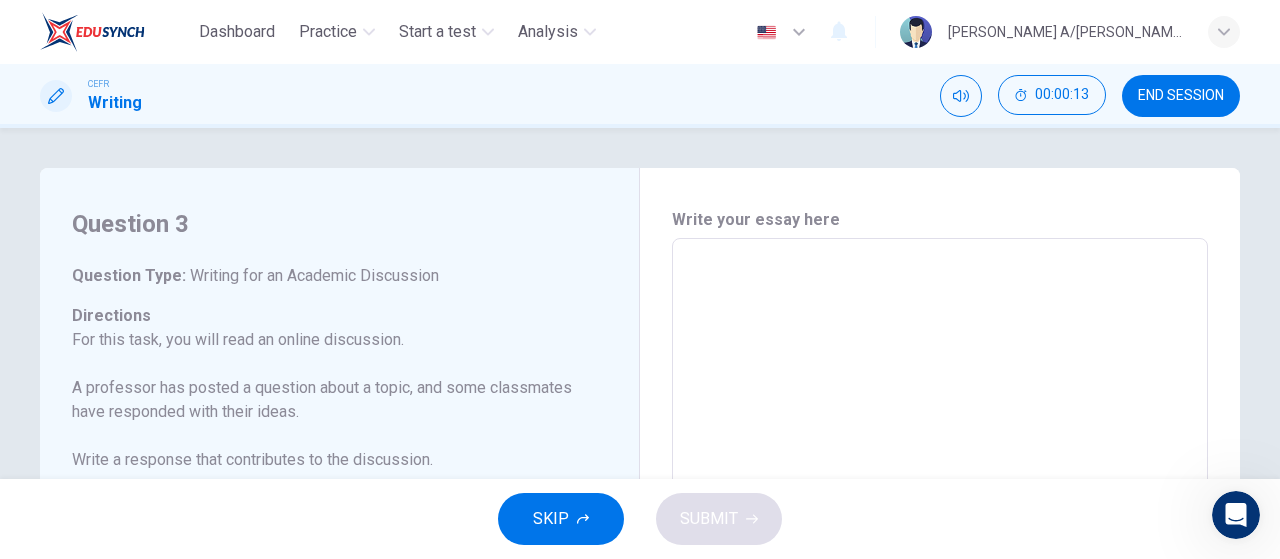 click at bounding box center (940, 572) 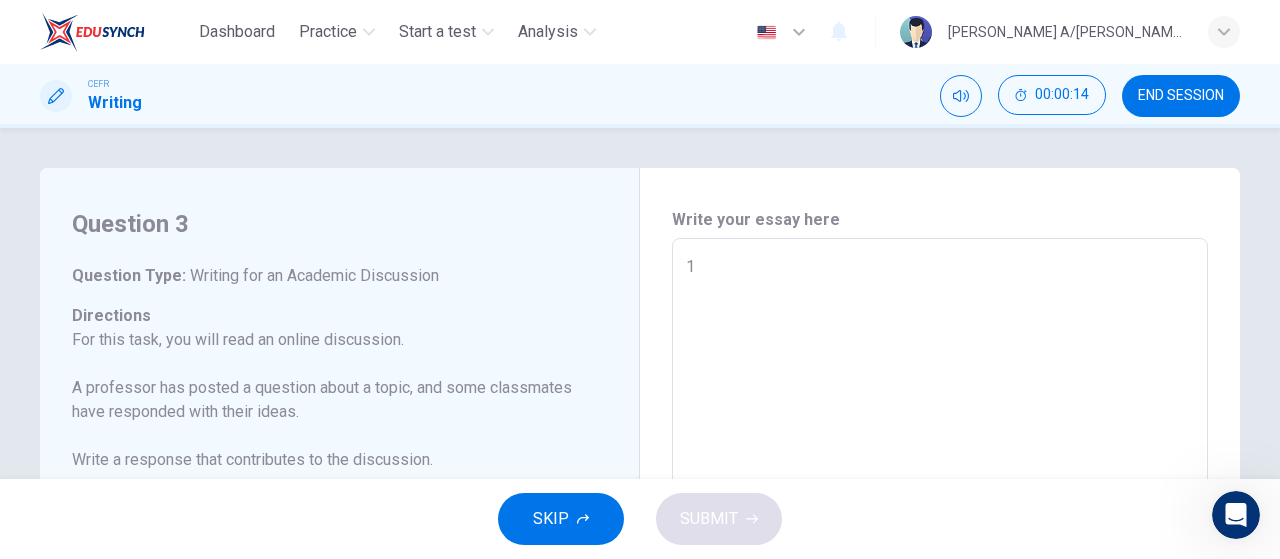 type on "1" 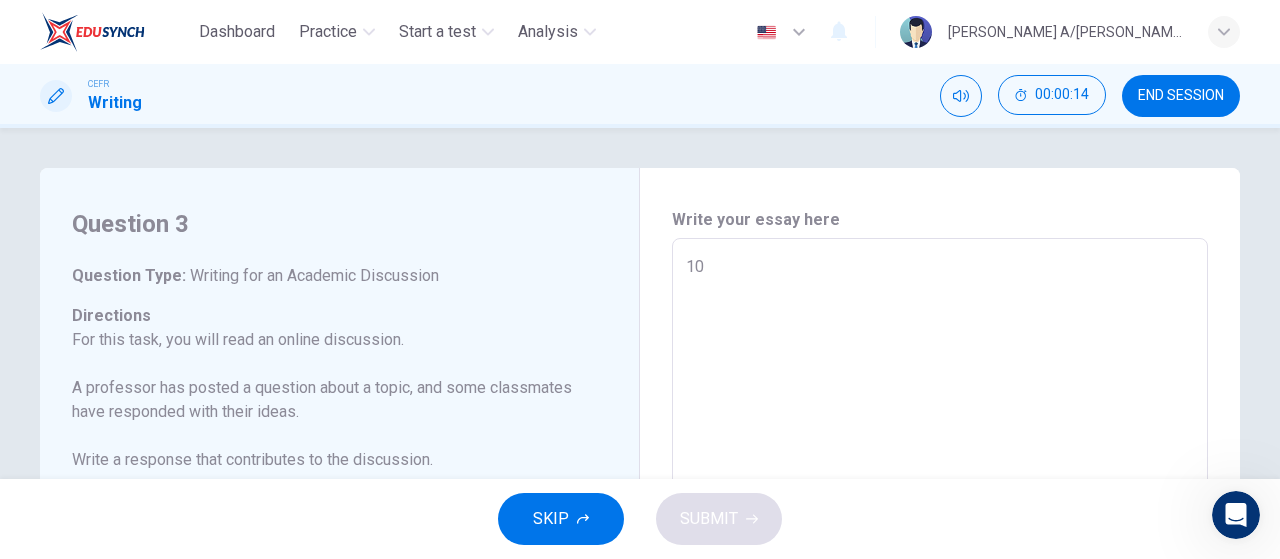 type on "x" 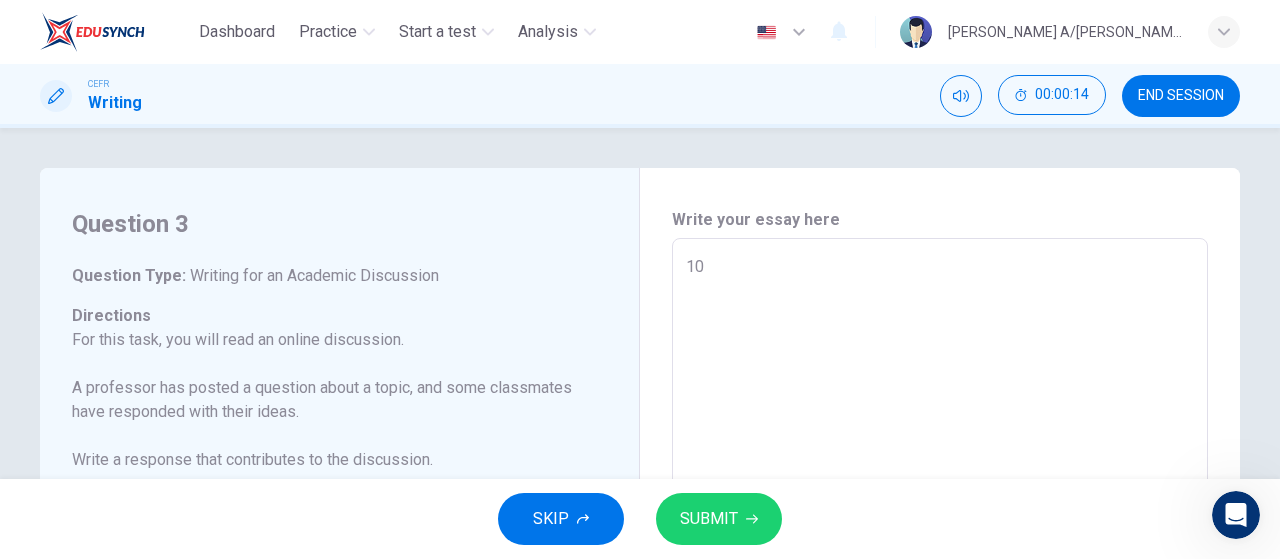 type on "100" 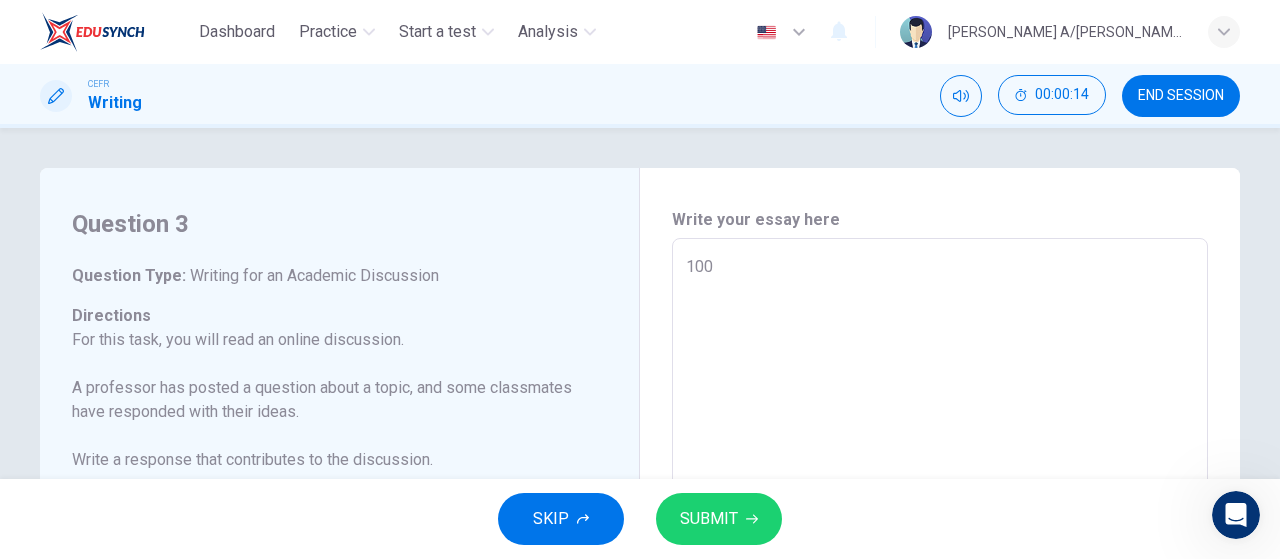 type on "x" 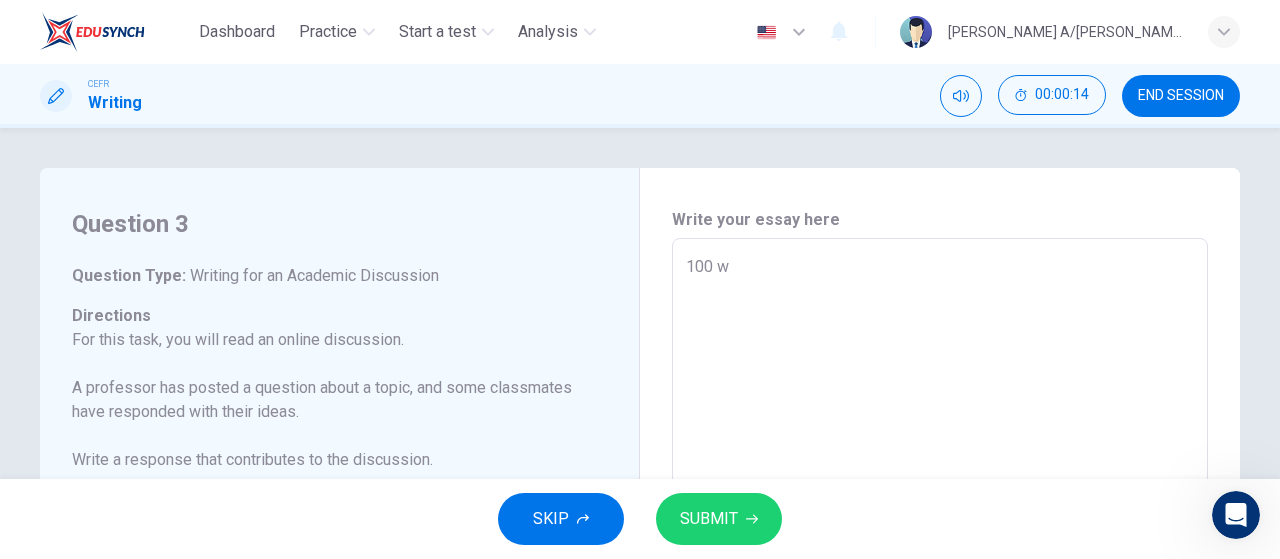 type on "x" 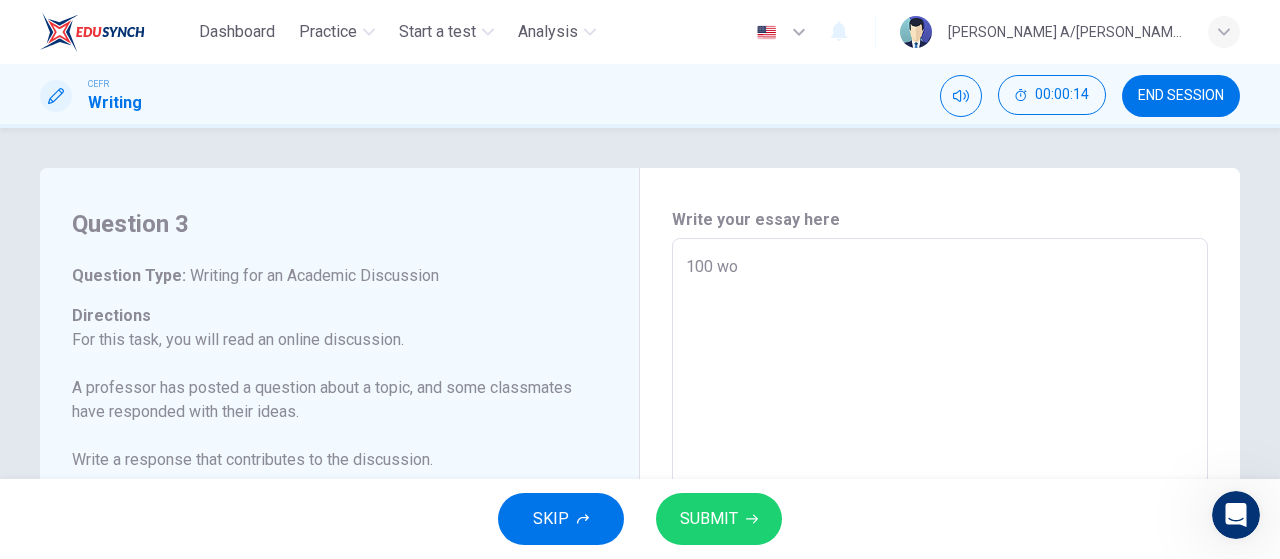 type on "x" 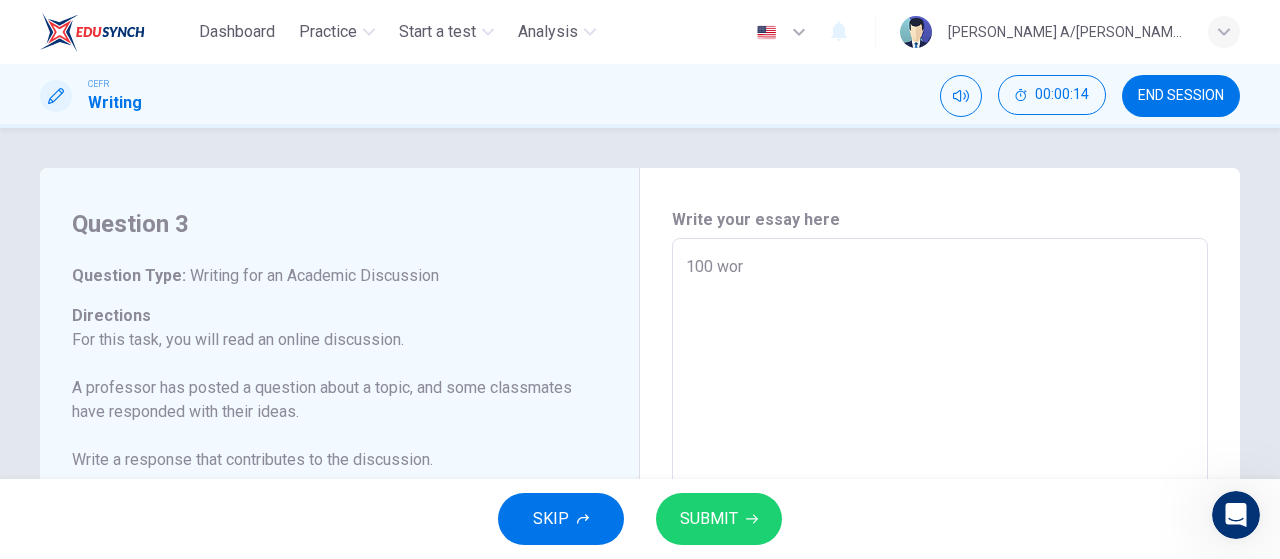type on "100 word" 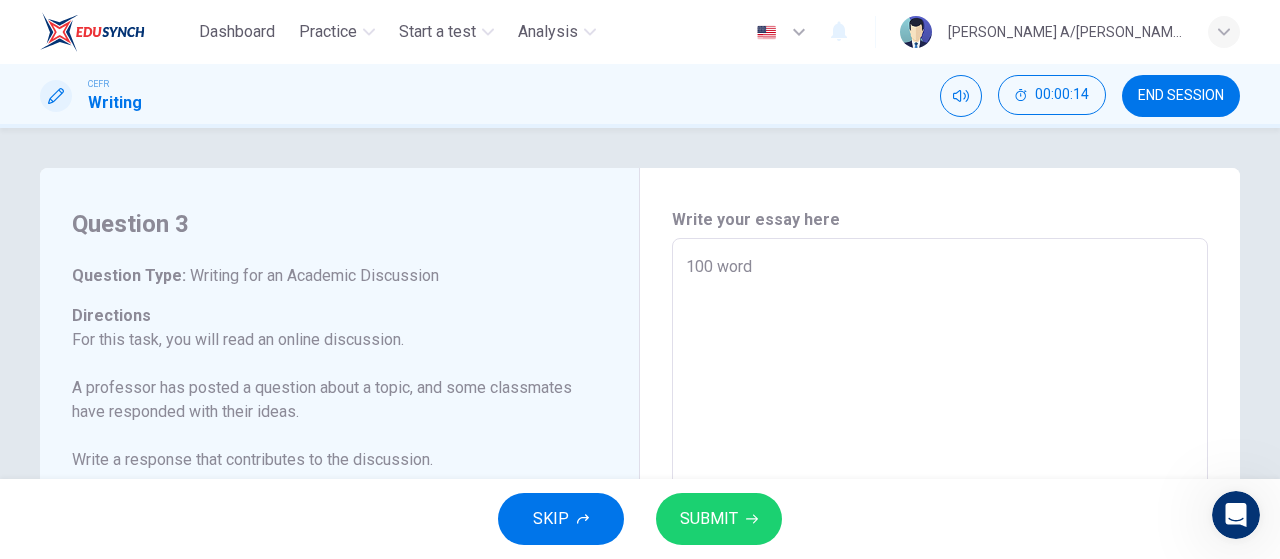 type on "x" 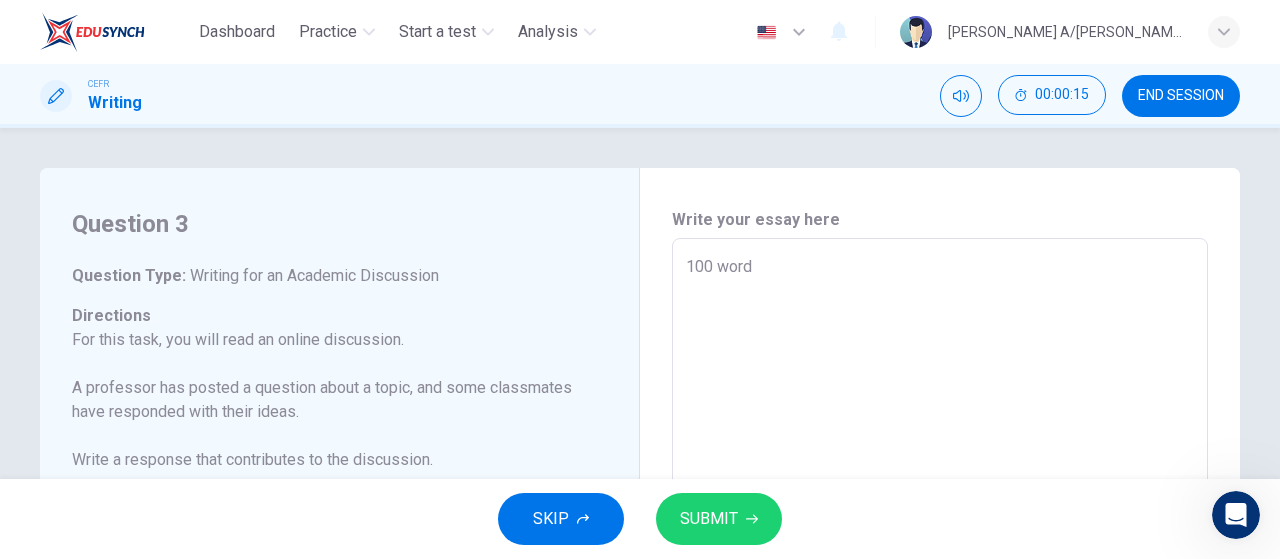 type on "100 words" 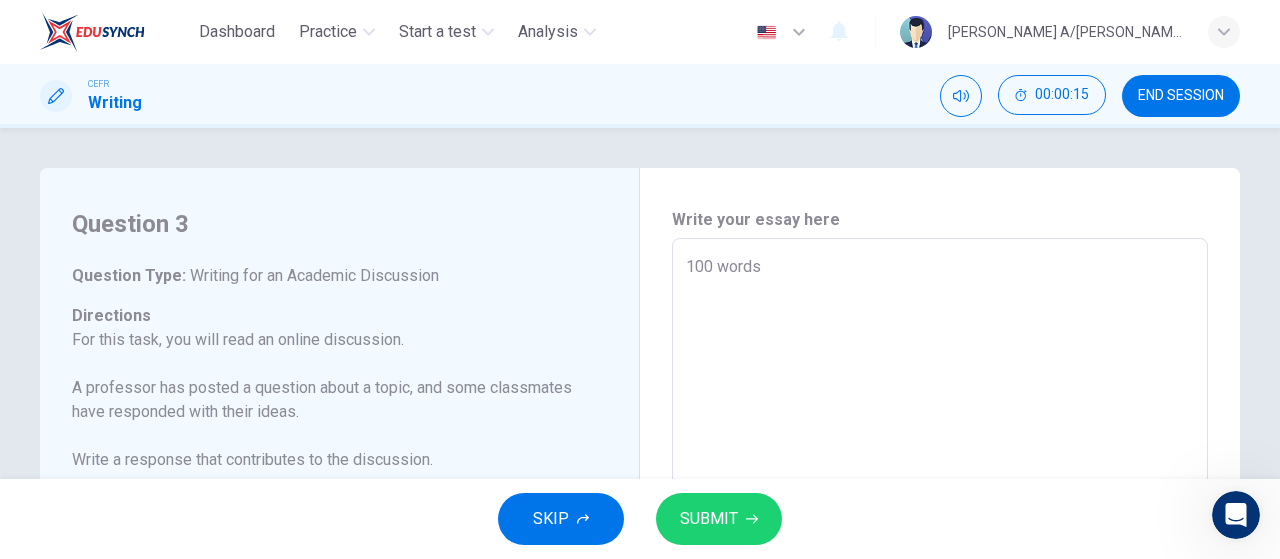 type on "x" 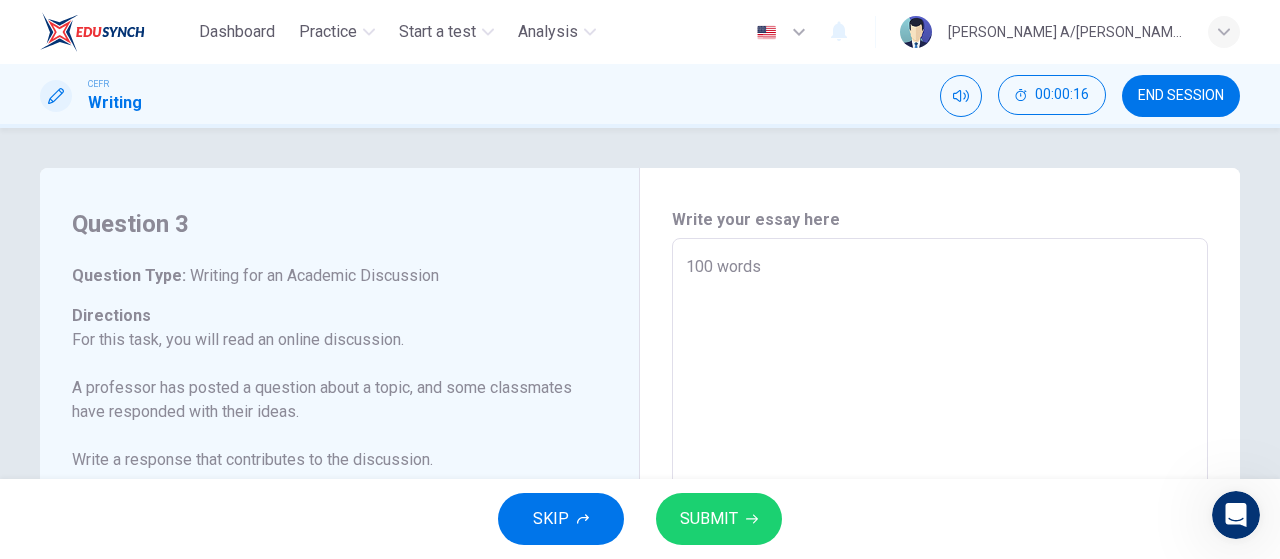 type on "100 words" 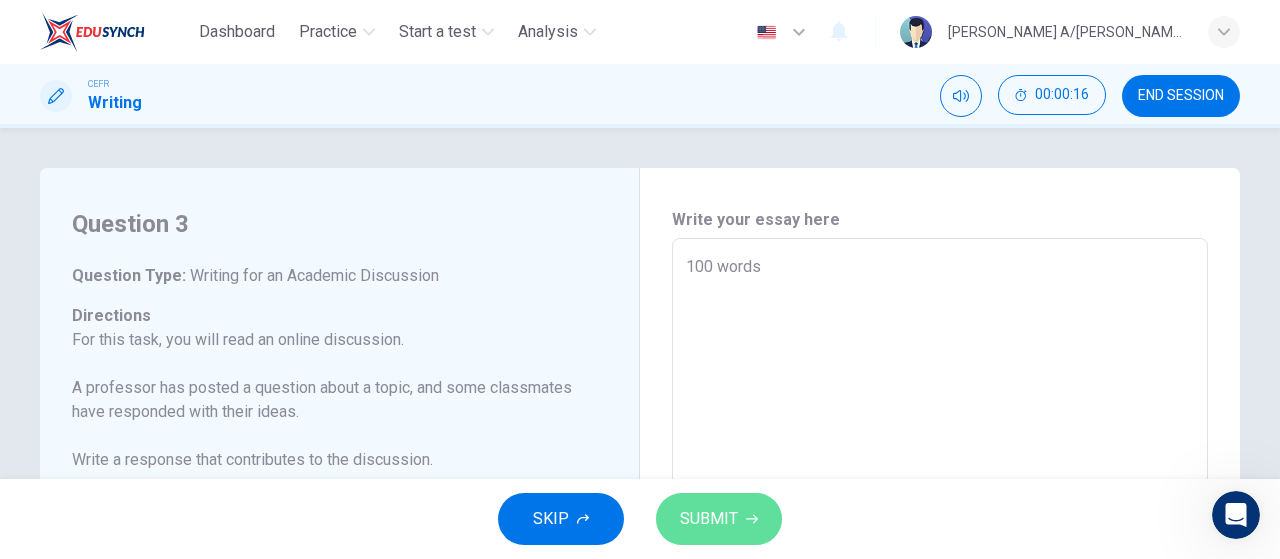 click on "SUBMIT" at bounding box center (719, 519) 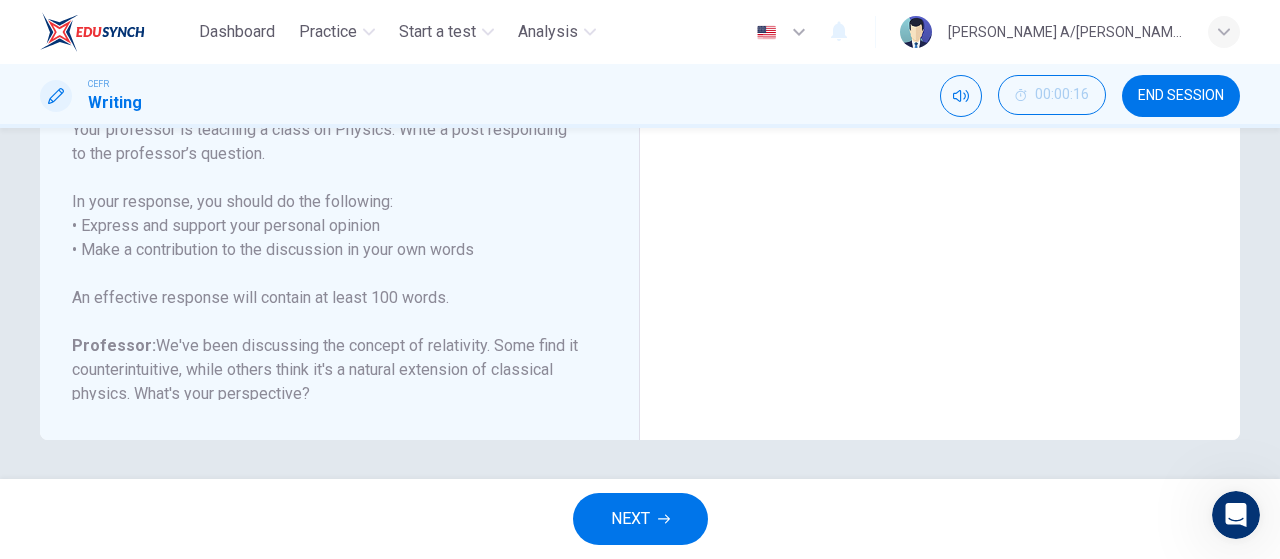 scroll, scrollTop: 538, scrollLeft: 0, axis: vertical 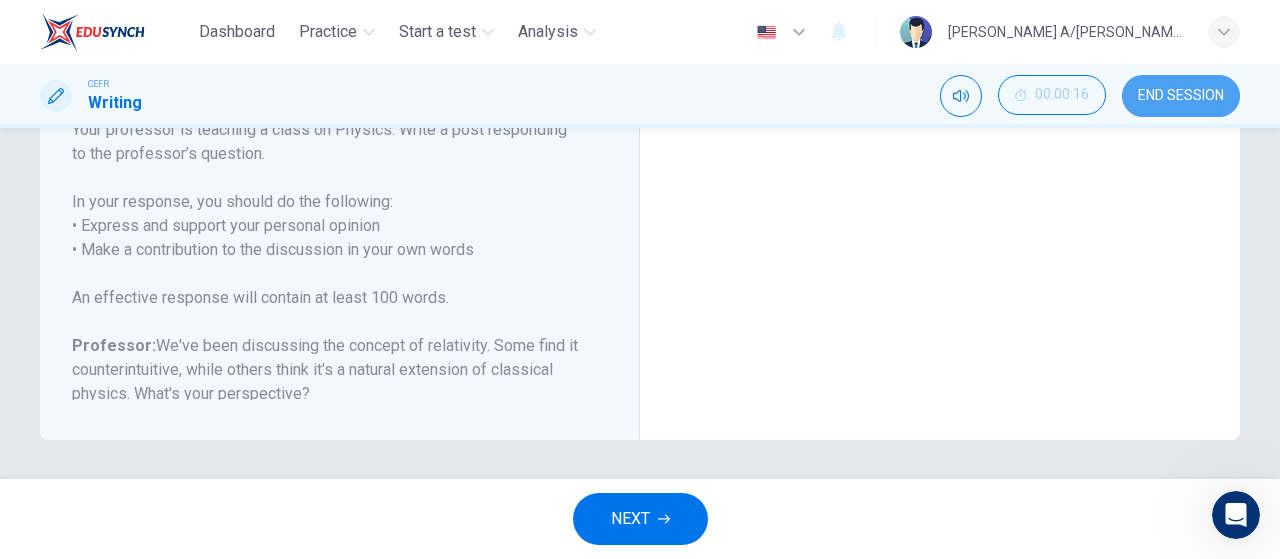 click on "END SESSION" at bounding box center (1181, 96) 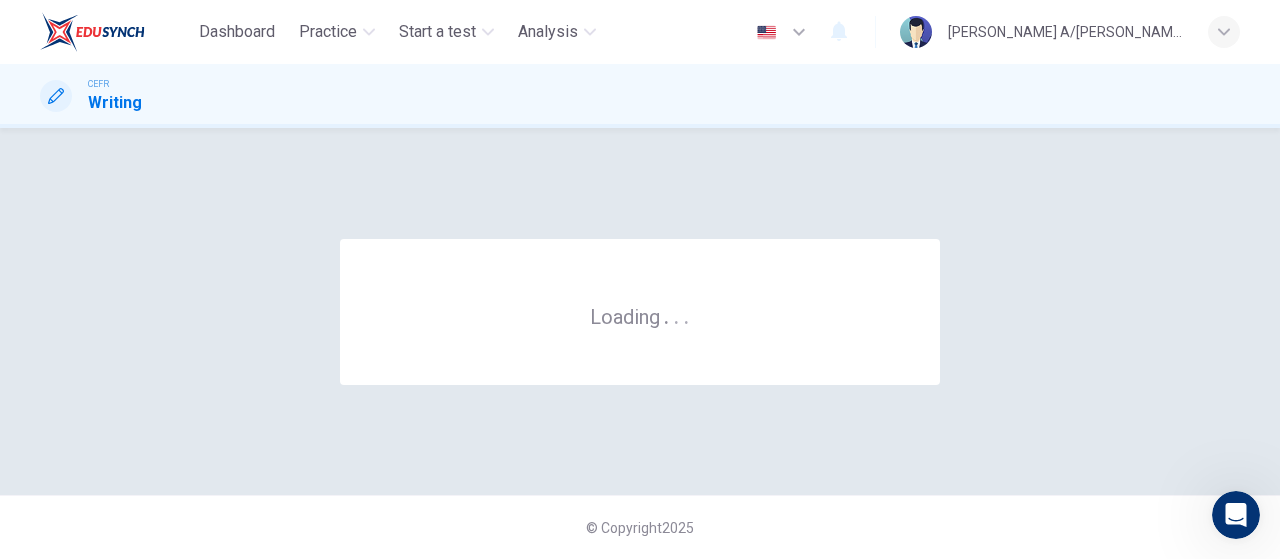 scroll, scrollTop: 0, scrollLeft: 0, axis: both 